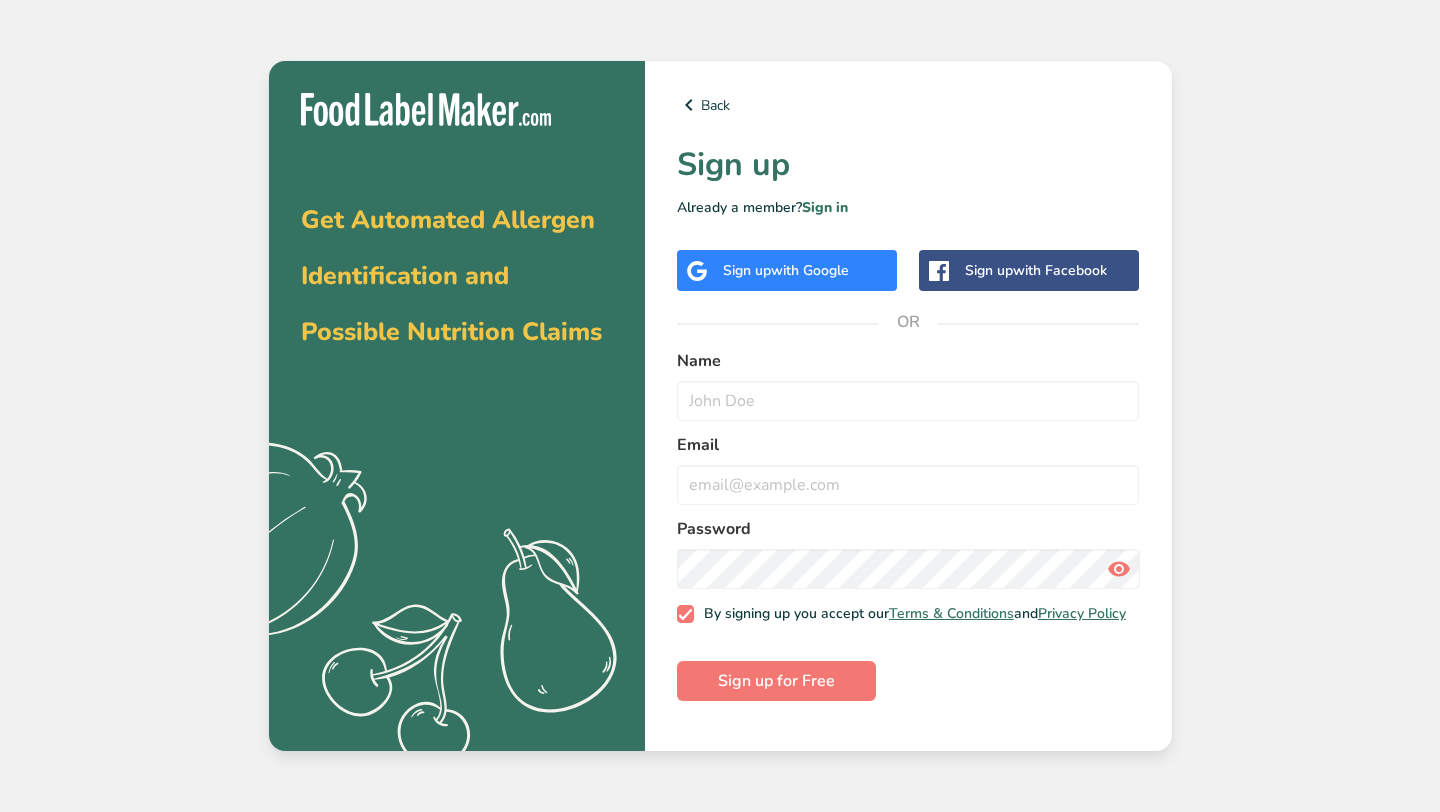 scroll, scrollTop: 0, scrollLeft: 0, axis: both 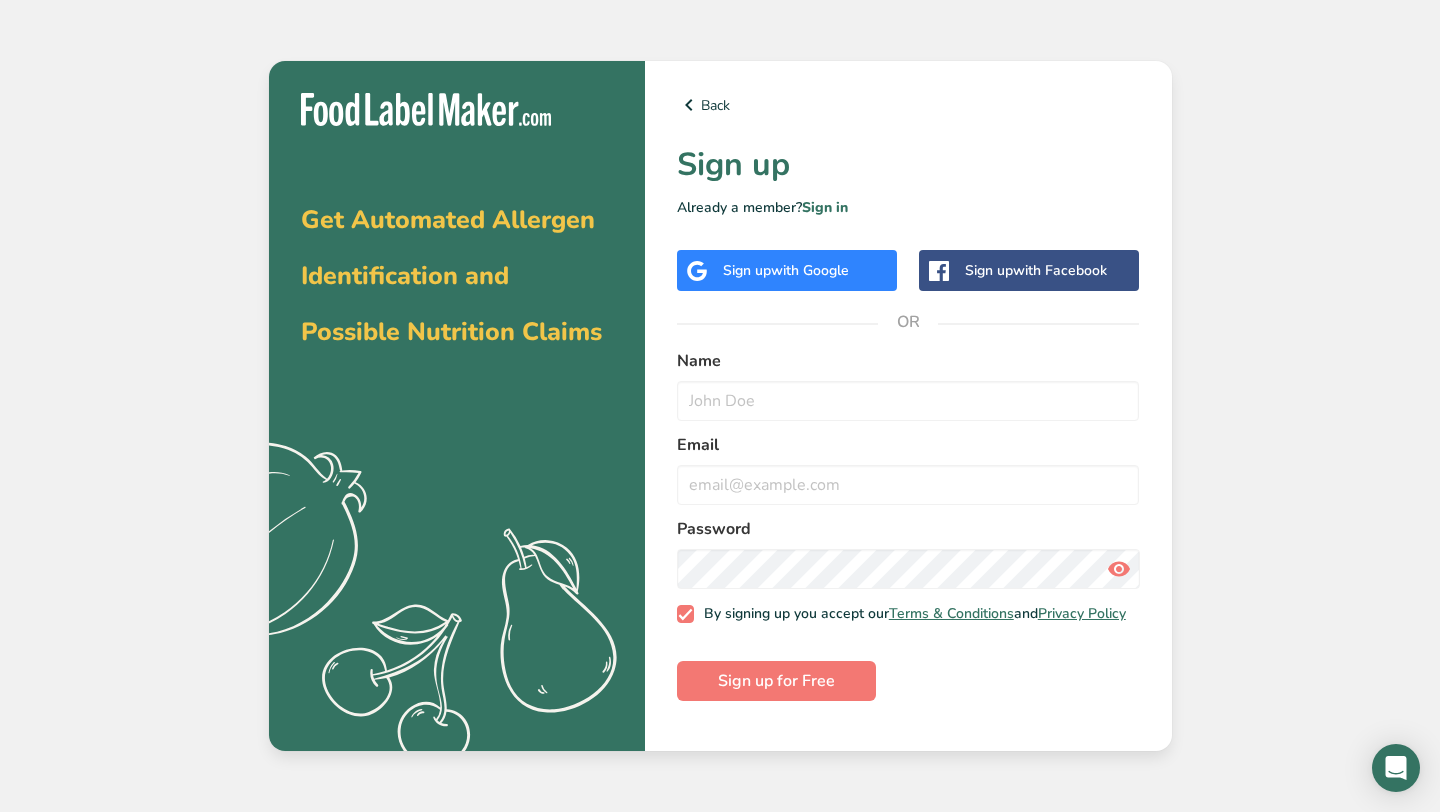 click on "Sign up  with Google" at bounding box center (786, 270) 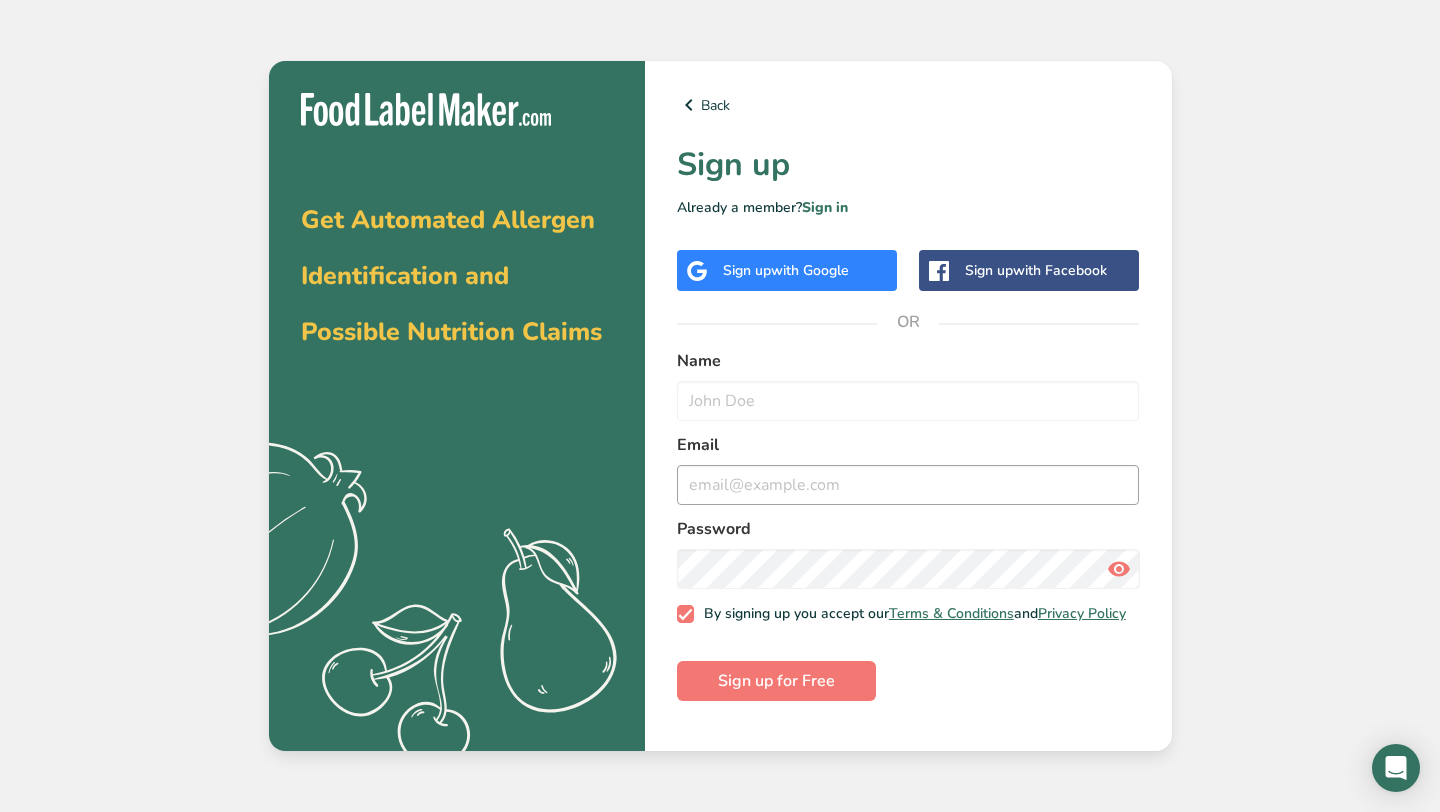 scroll, scrollTop: 0, scrollLeft: 0, axis: both 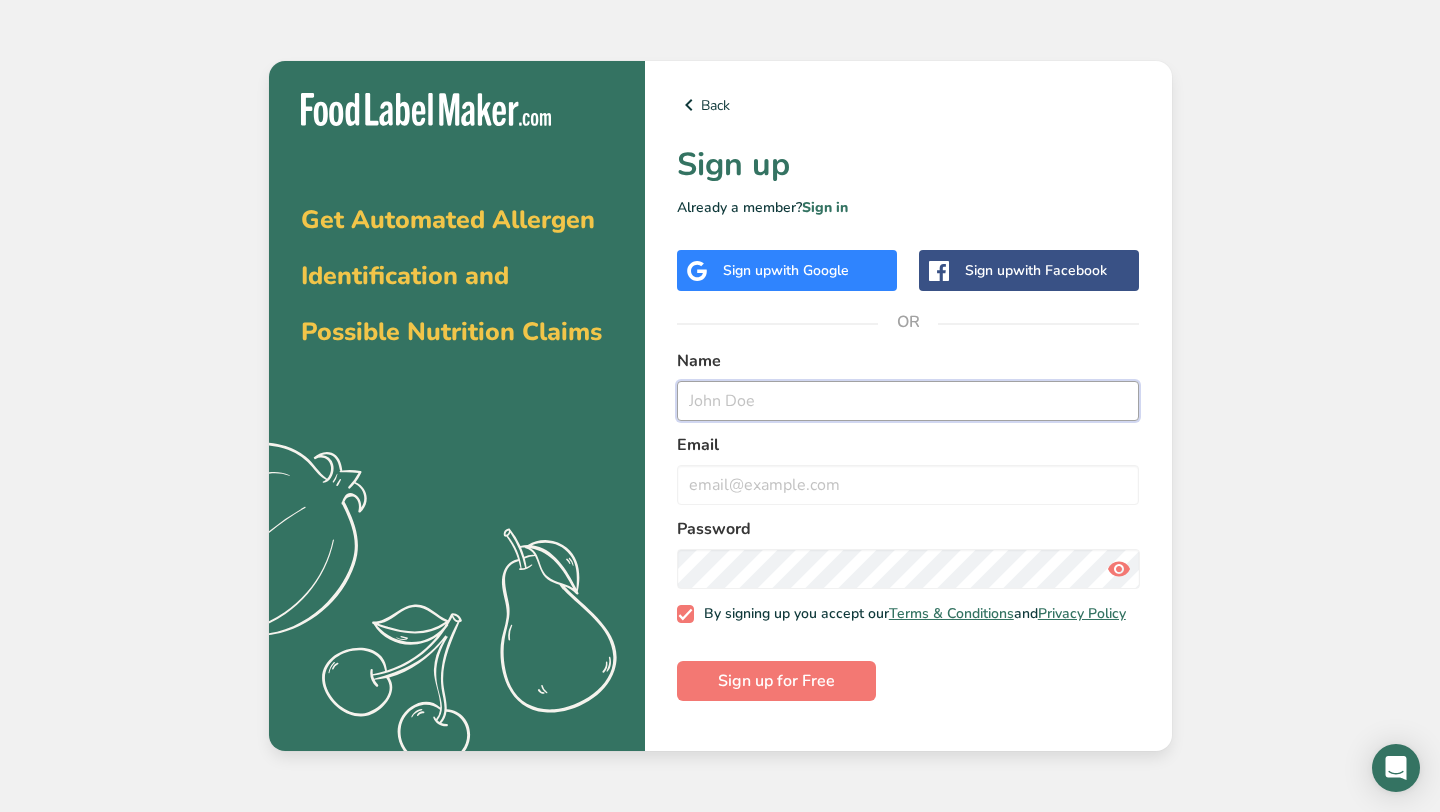 click at bounding box center (908, 401) 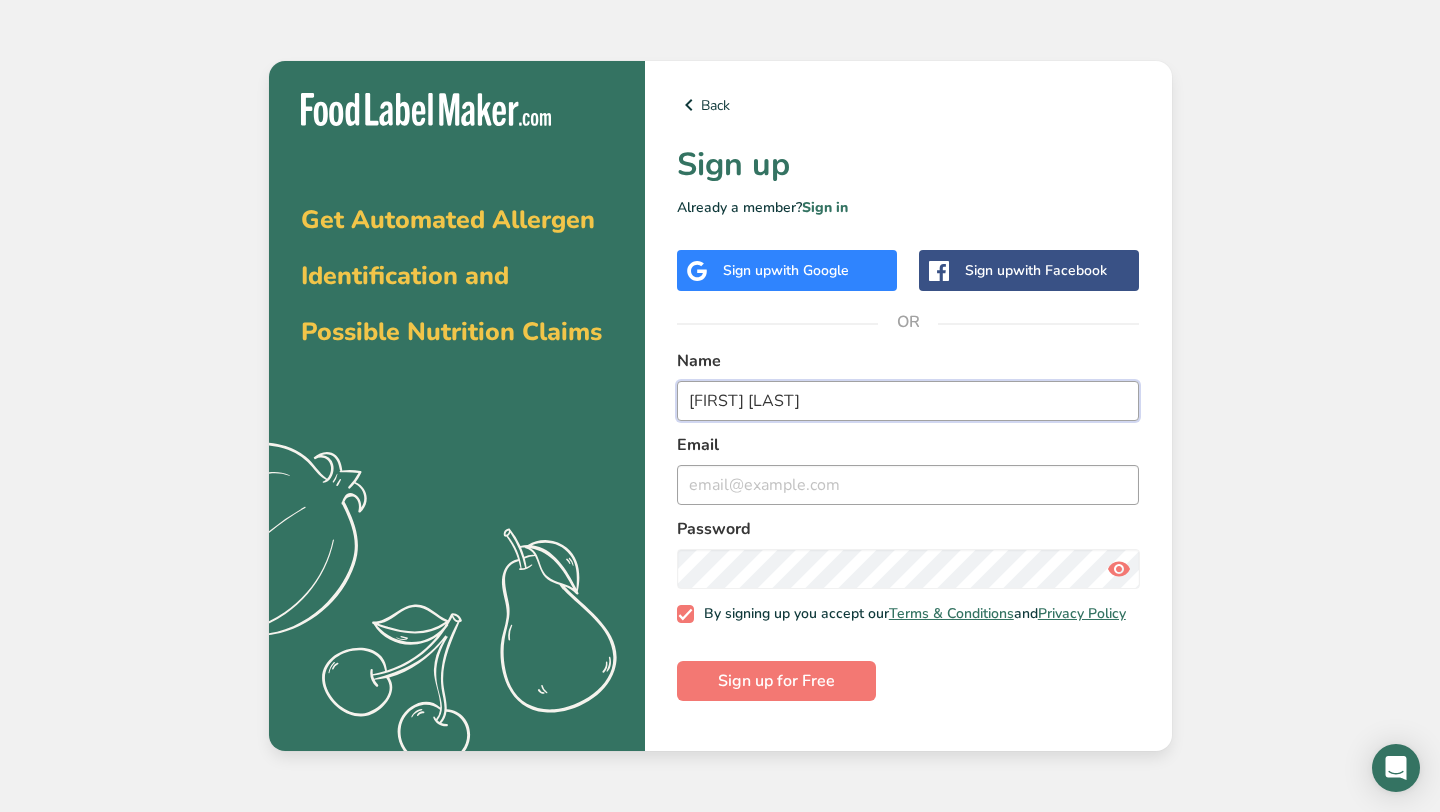 type on "[FIRST] [LAST]" 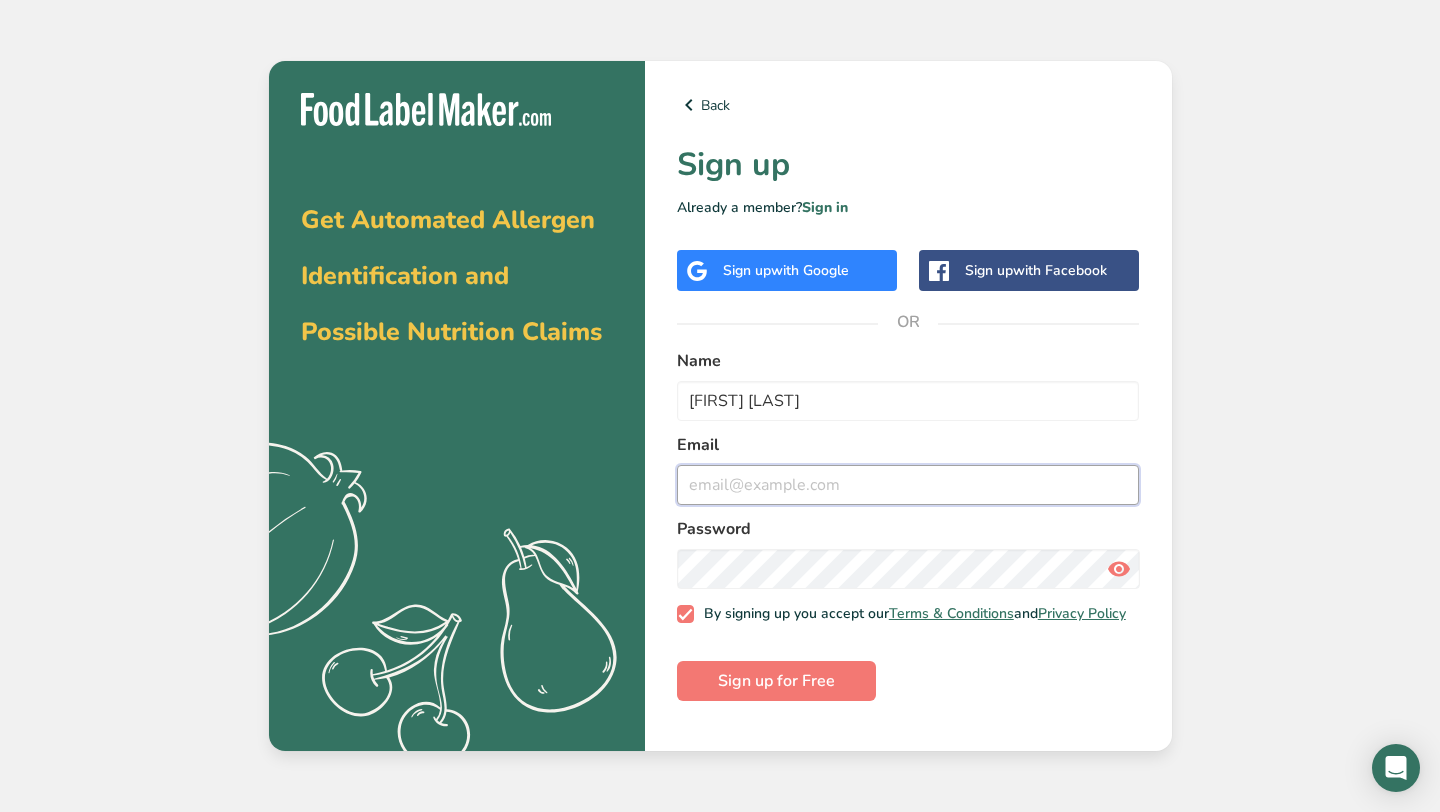 click at bounding box center [908, 485] 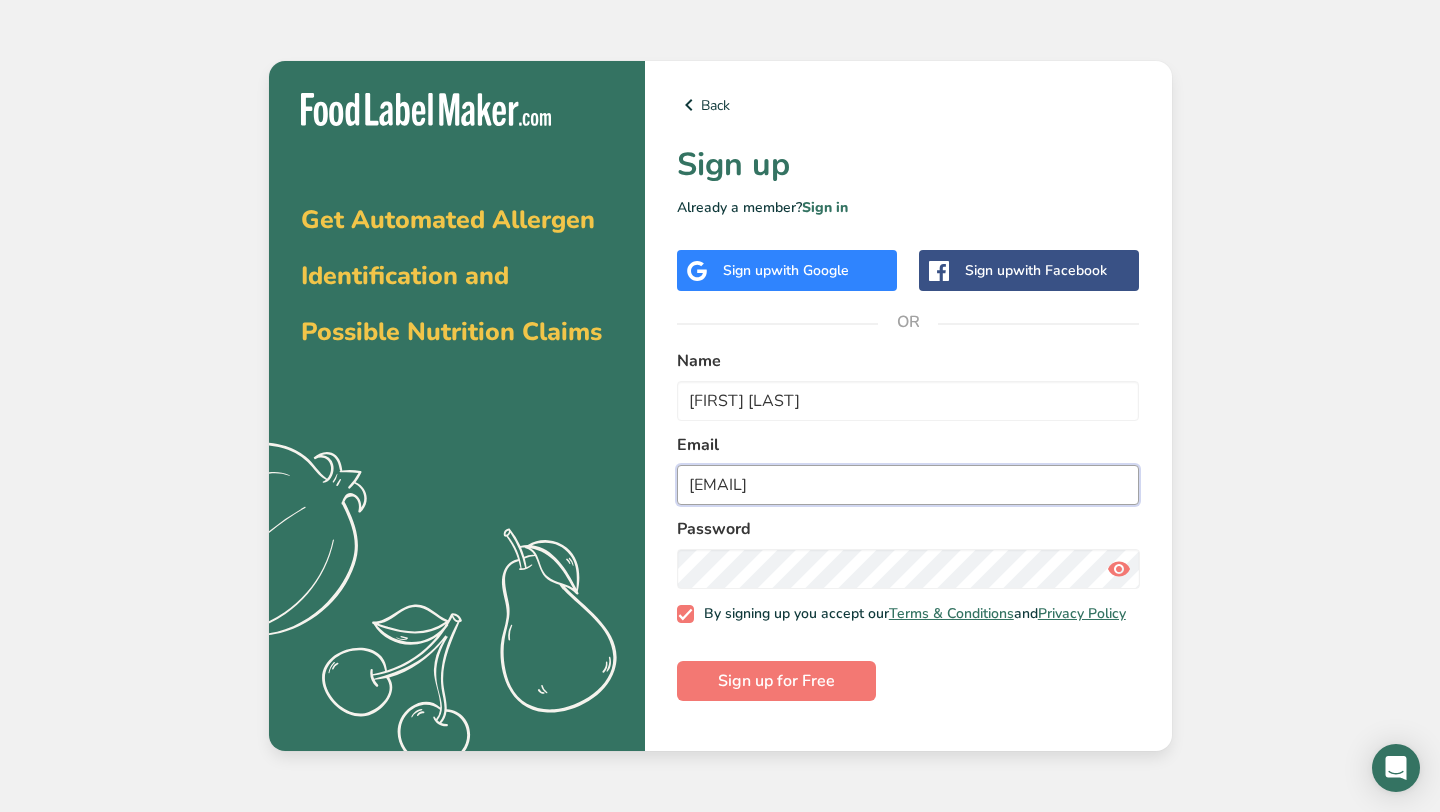 type on "[EMAIL]" 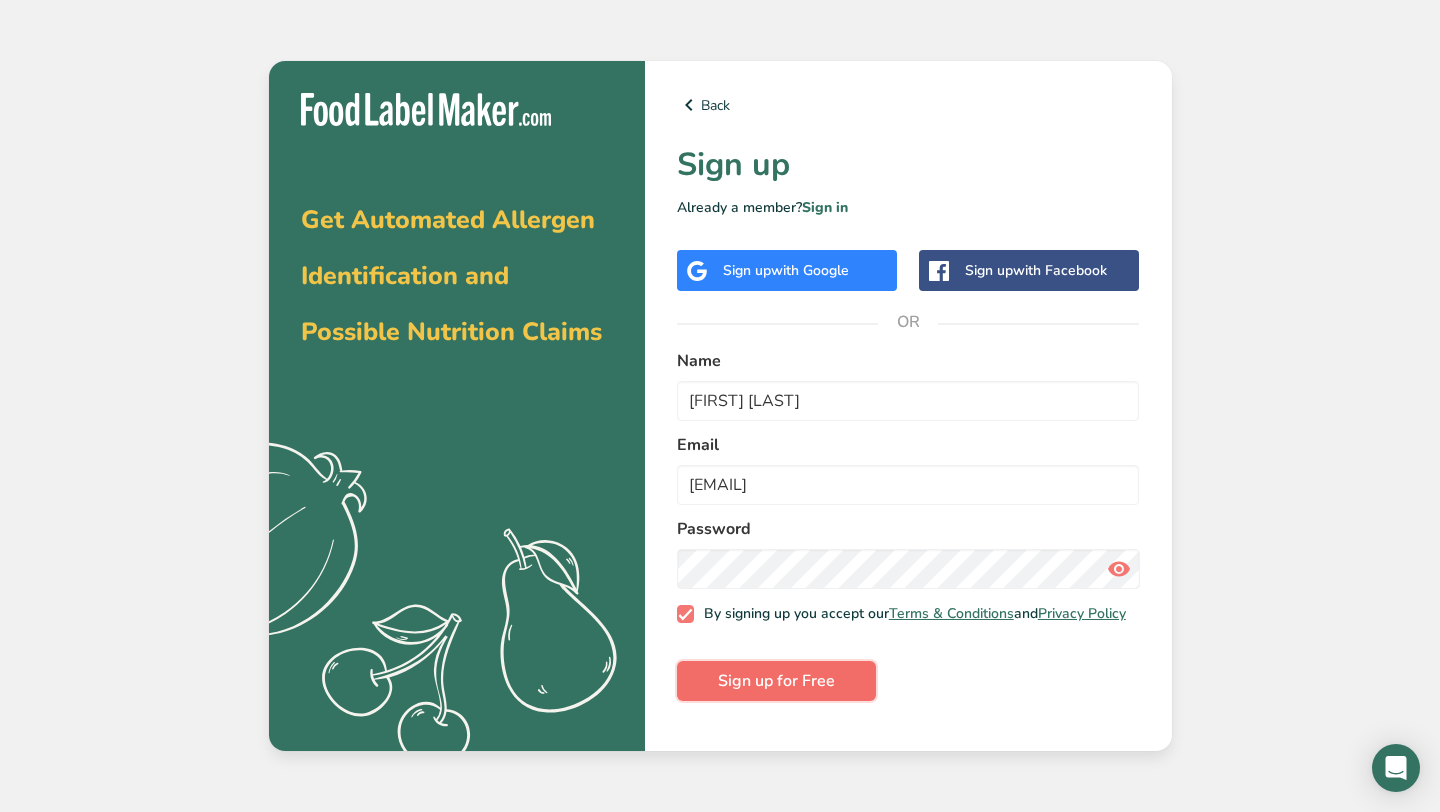 click on "Sign up for Free" at bounding box center (776, 681) 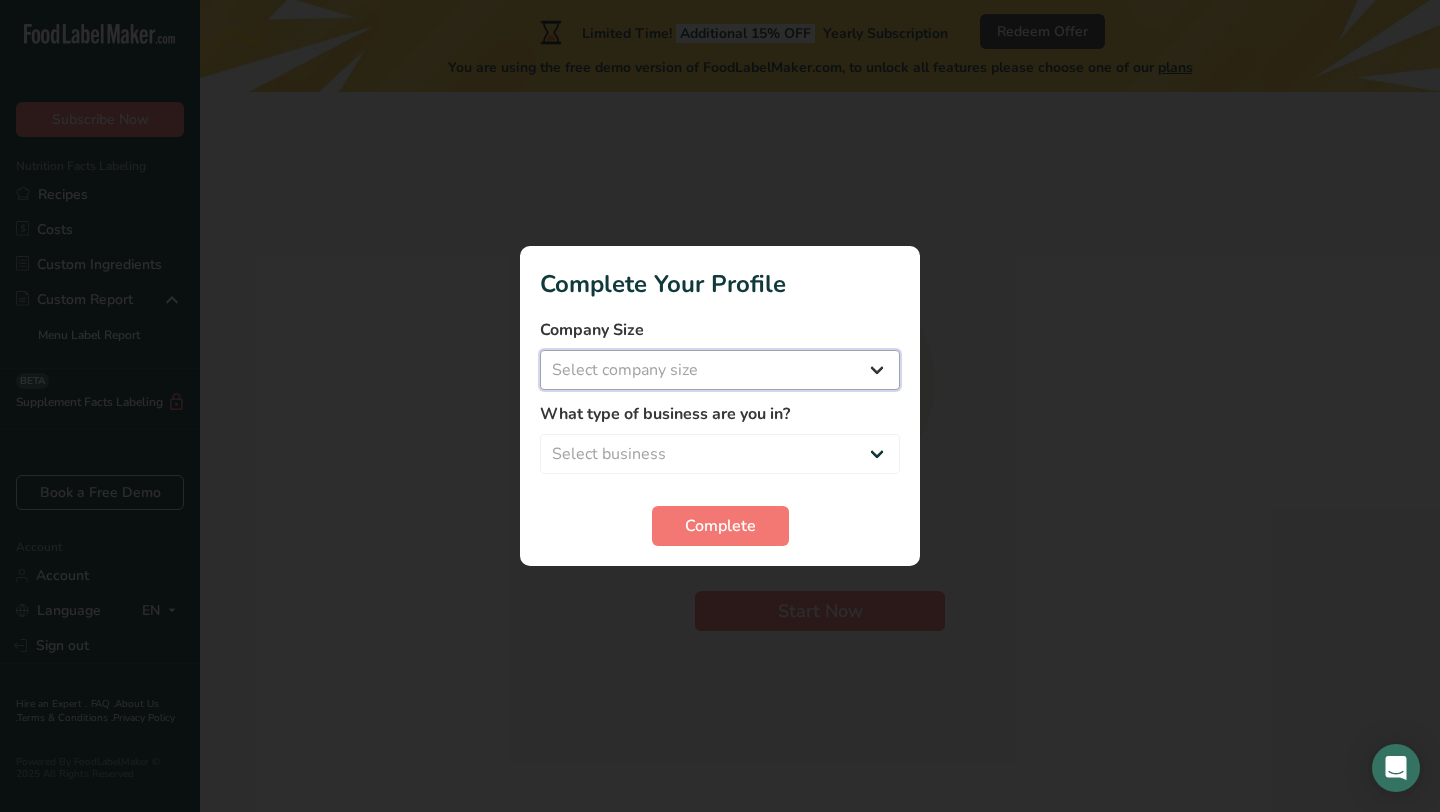 click on "Select company size
Fewer than 10 Employees
10 to 50 Employees
51 to 500 Employees
Over 500 Employees" at bounding box center (720, 370) 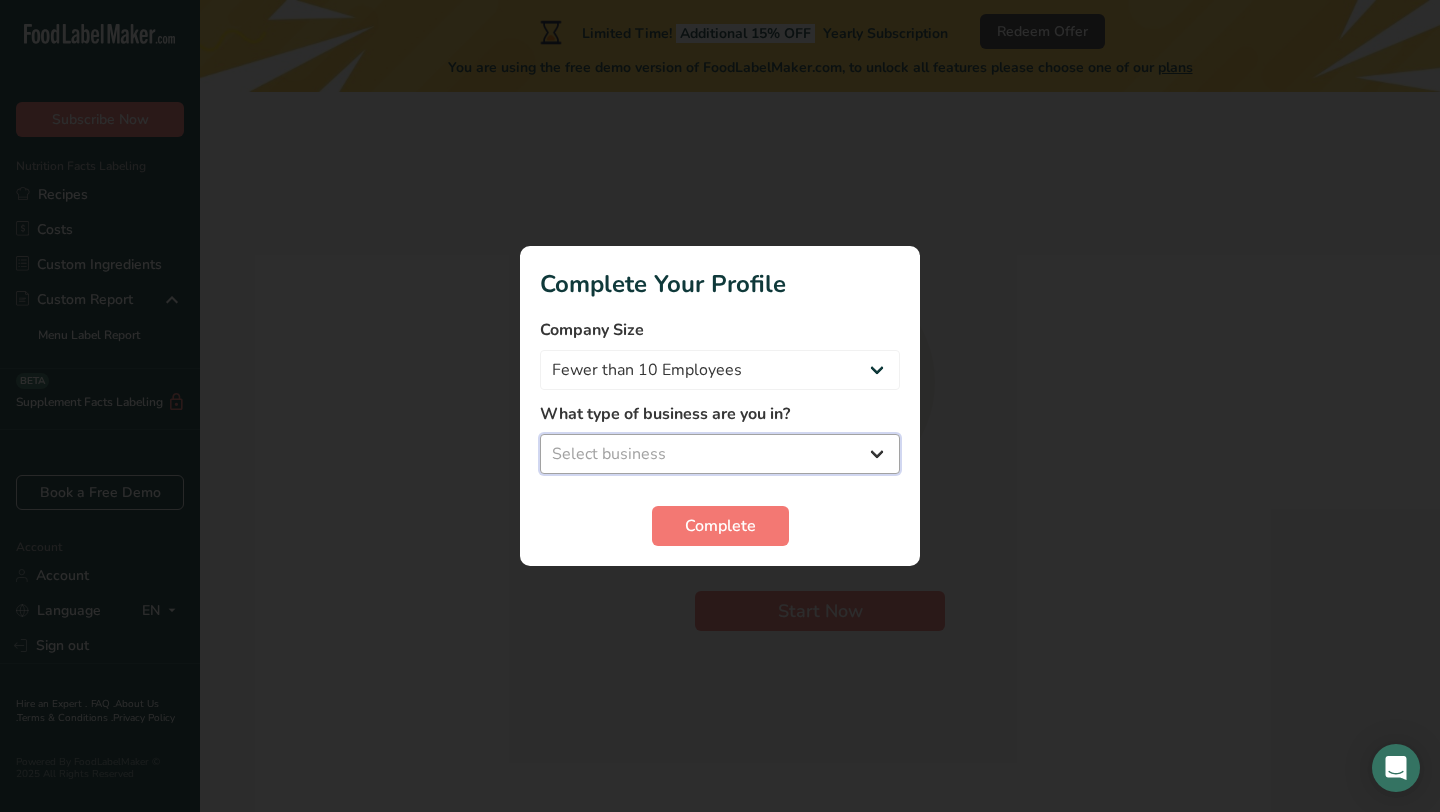 click on "Select business
Packaged Food Manufacturer
Restaurant & Cafe
Bakery
Meal Plans & Catering Company
Nutritionist
Food Blogger
Personal Trainer
Other" at bounding box center [720, 454] 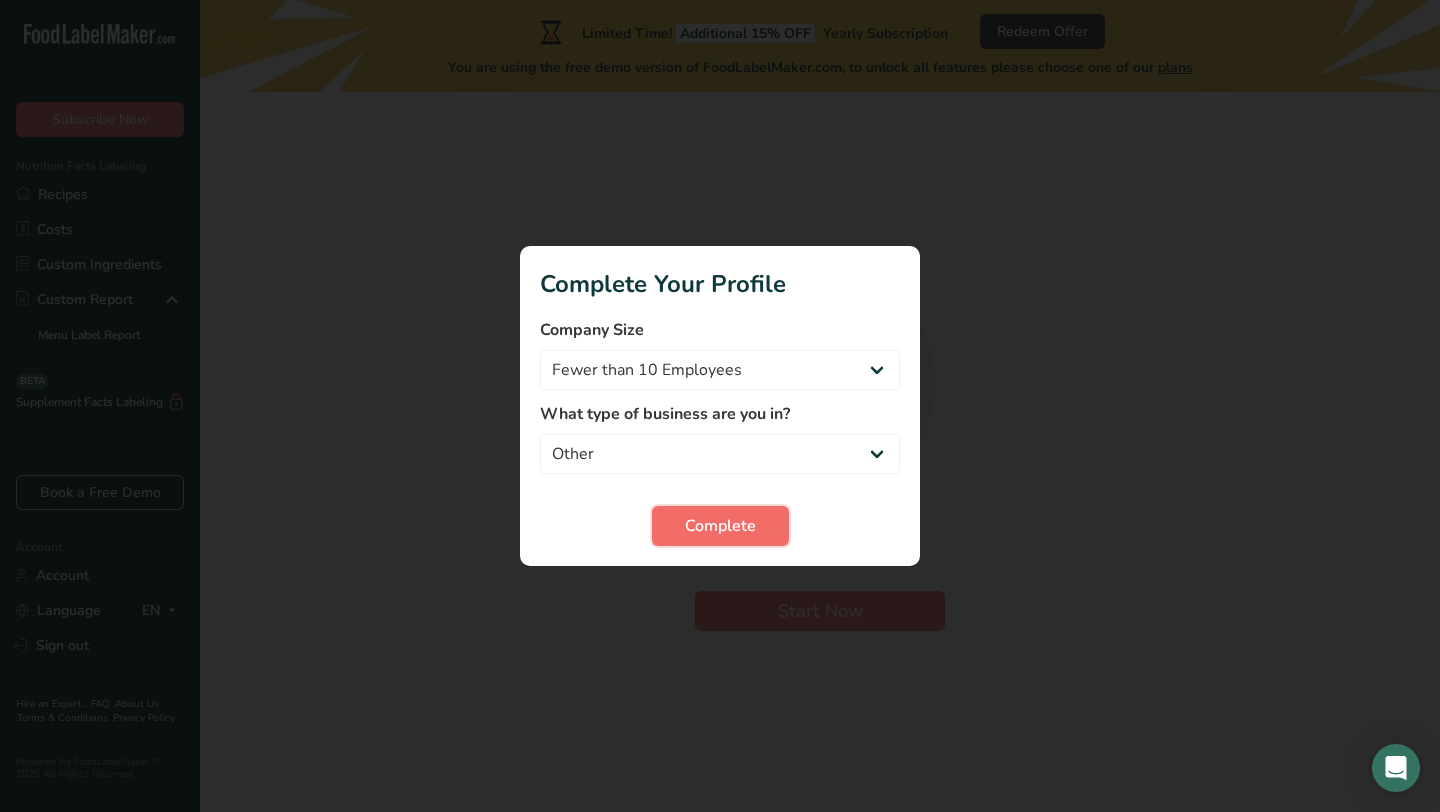 click on "Complete" at bounding box center [720, 526] 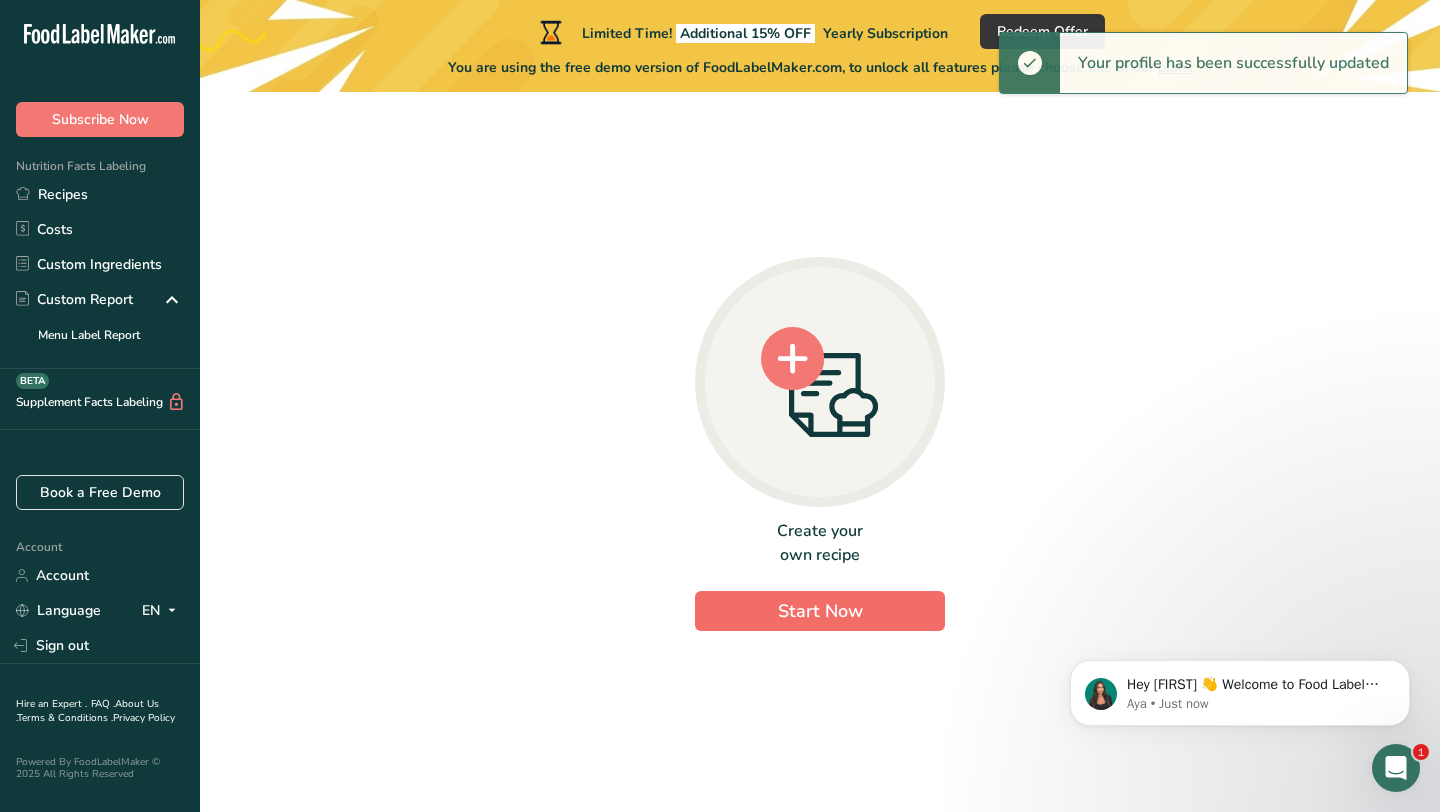 scroll, scrollTop: 0, scrollLeft: 0, axis: both 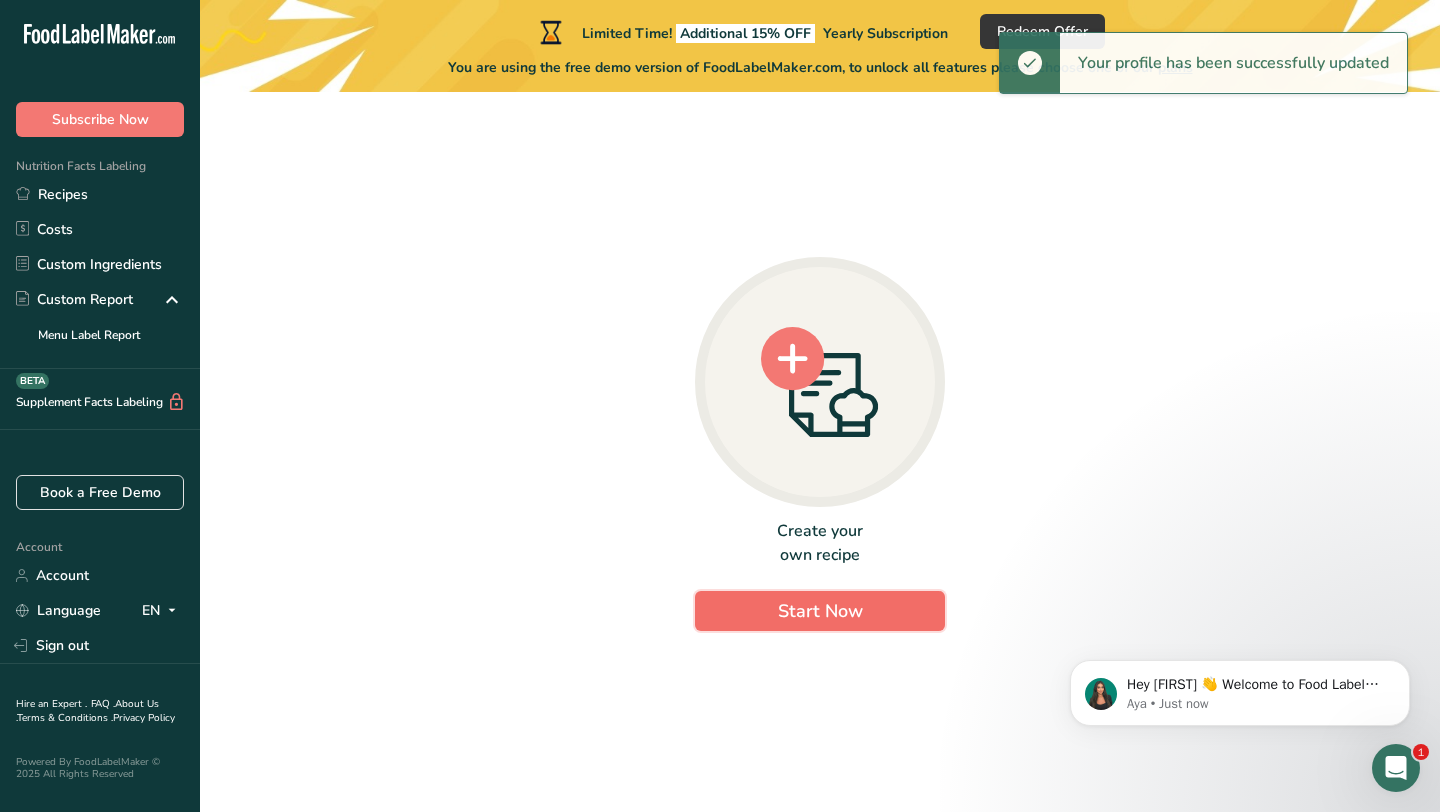 click on "Start Now" at bounding box center [820, 611] 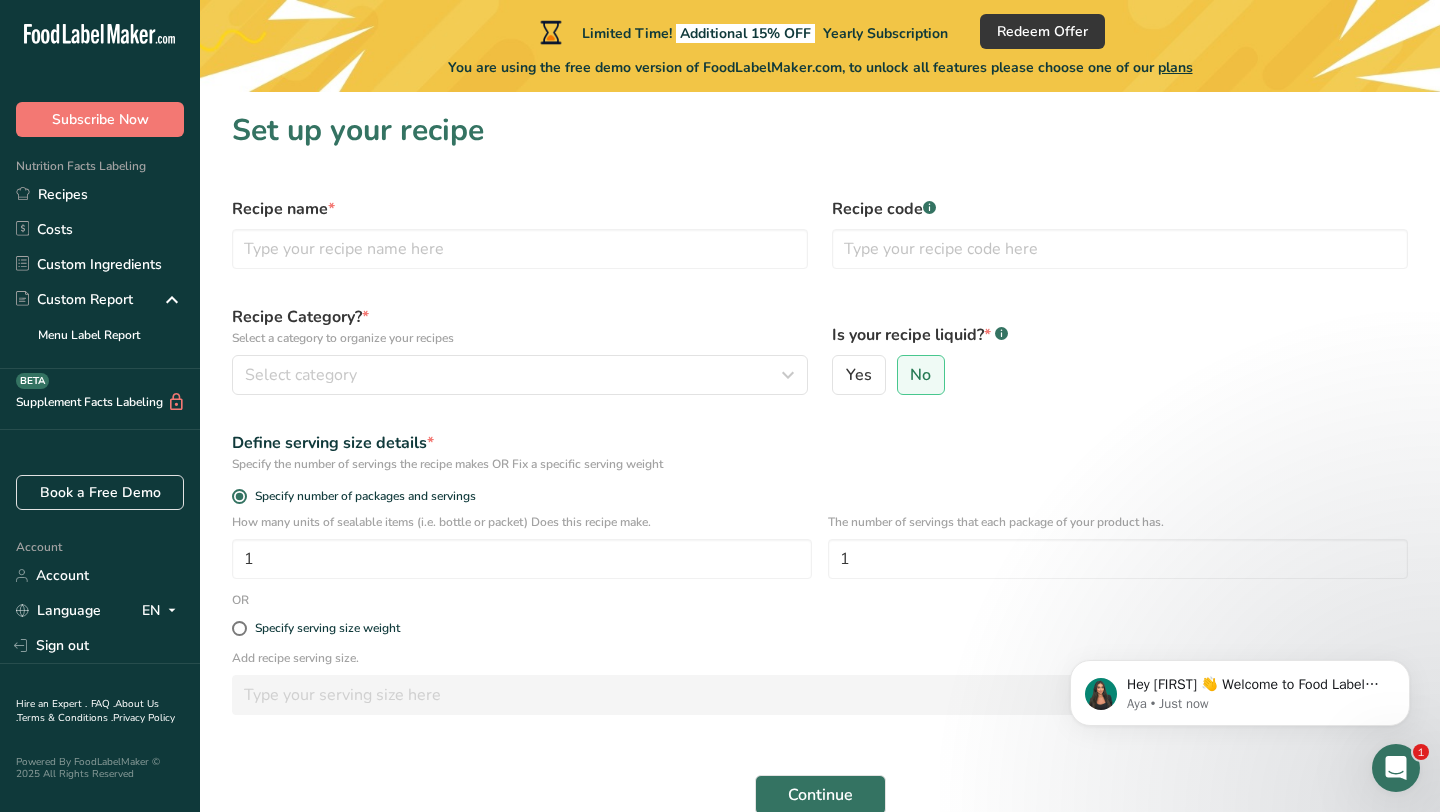 scroll, scrollTop: 99, scrollLeft: 0, axis: vertical 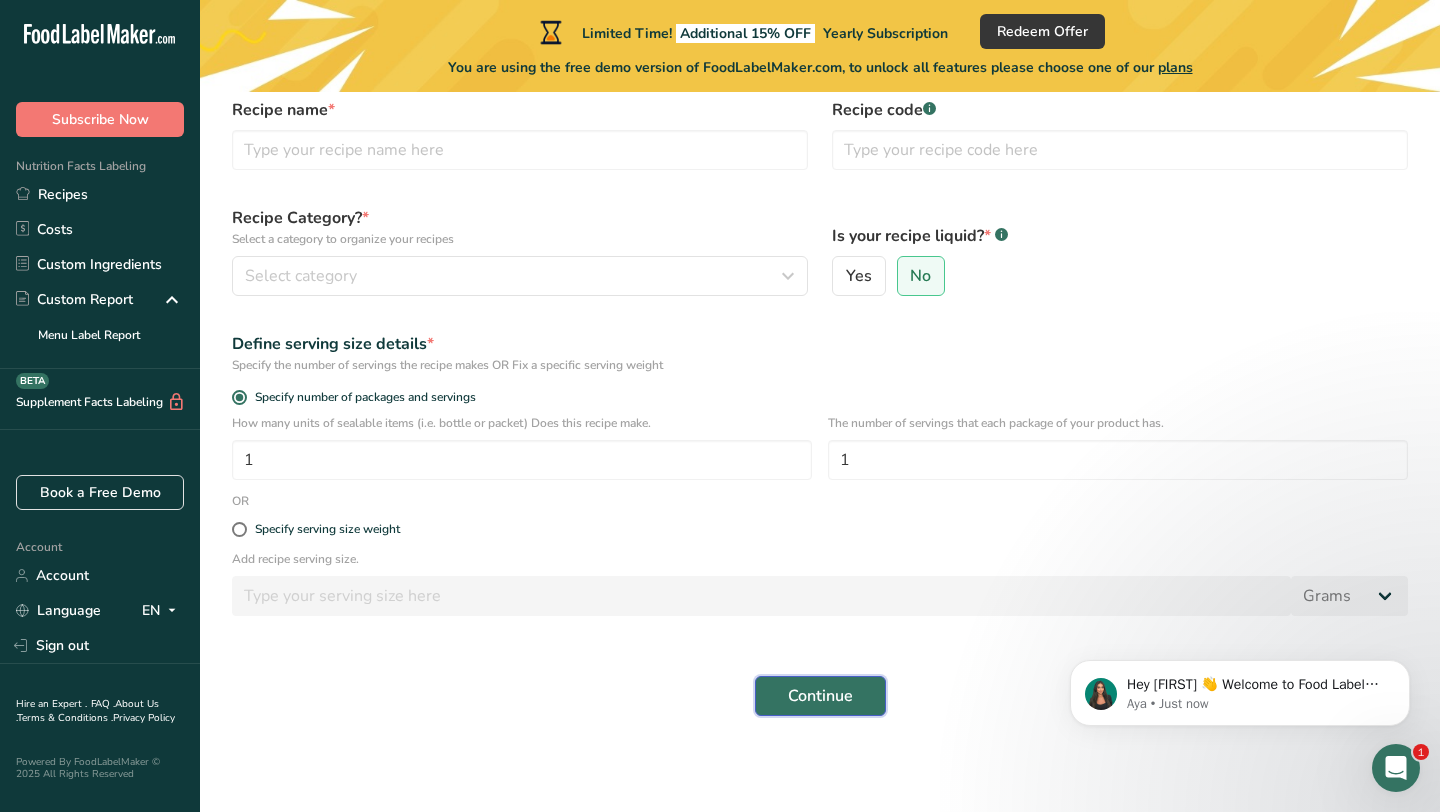 click on "Continue" at bounding box center [820, 696] 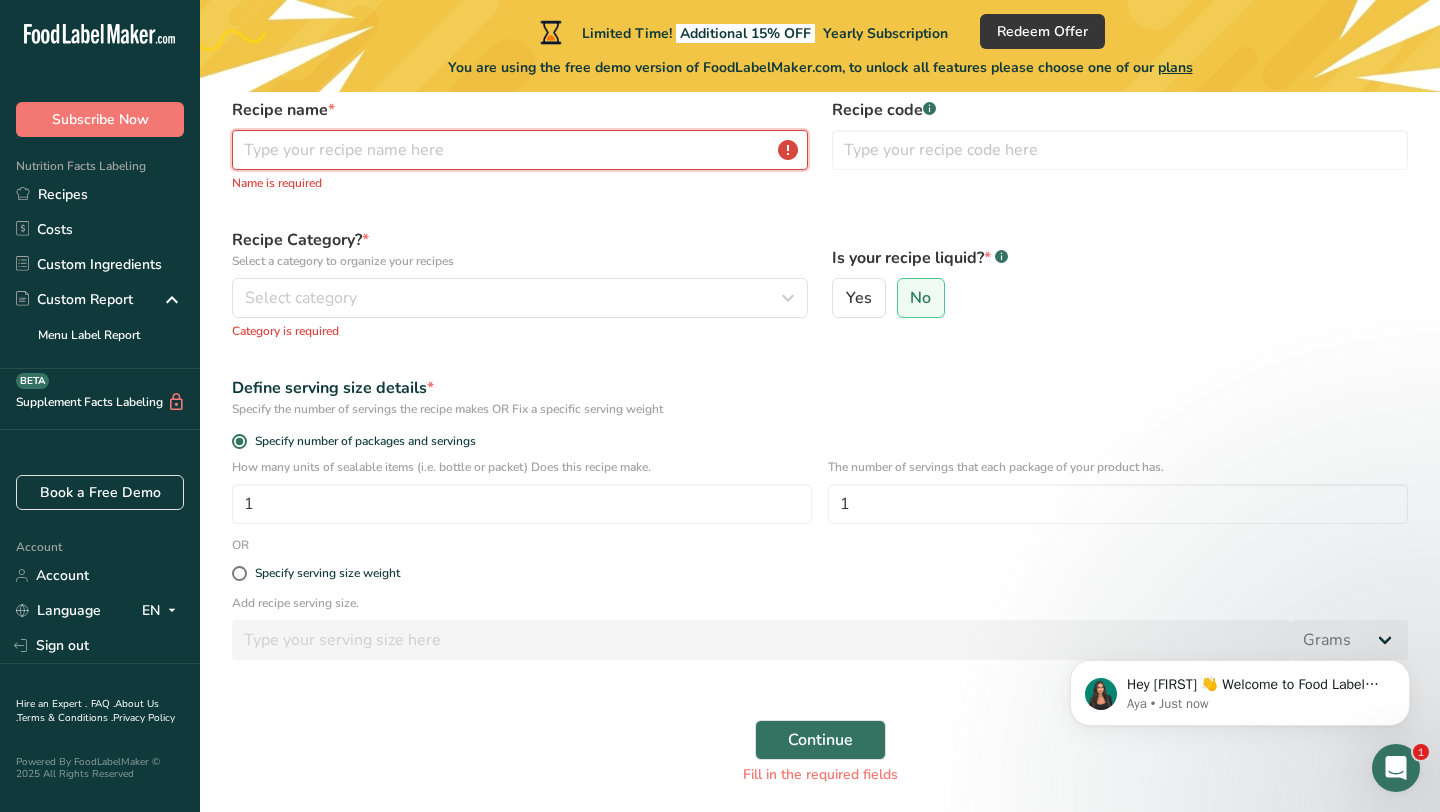 click at bounding box center [520, 150] 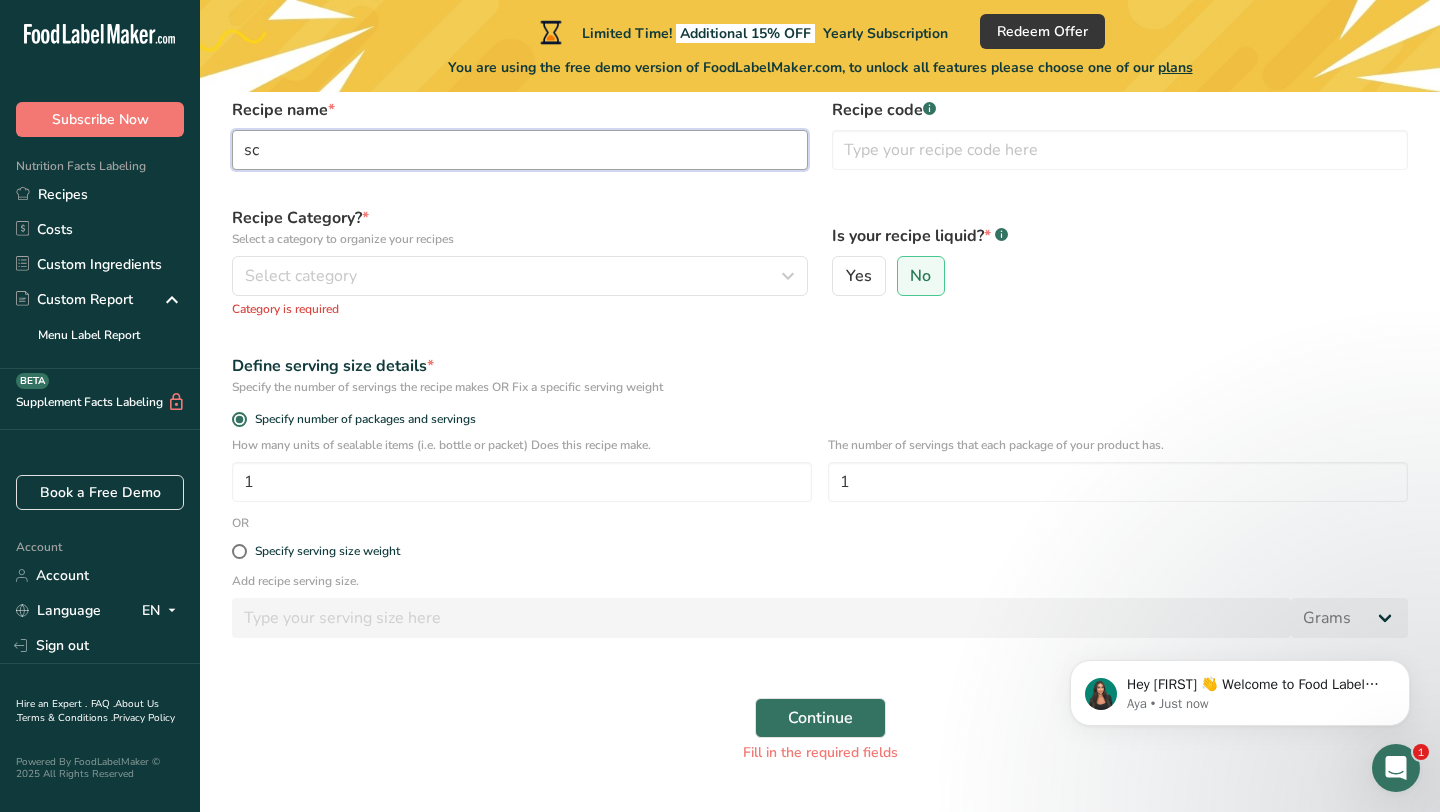 type on "s" 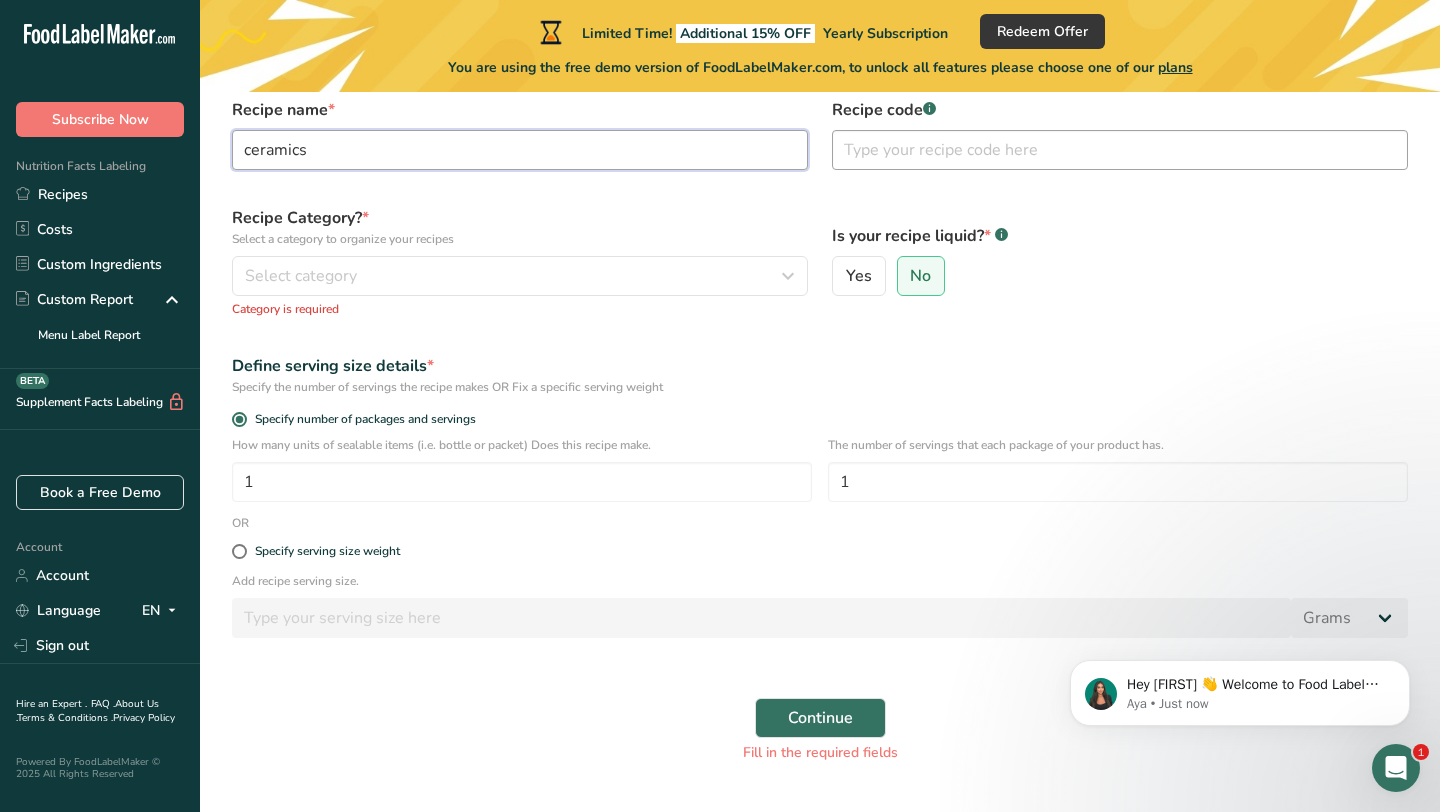 type on "ceramics" 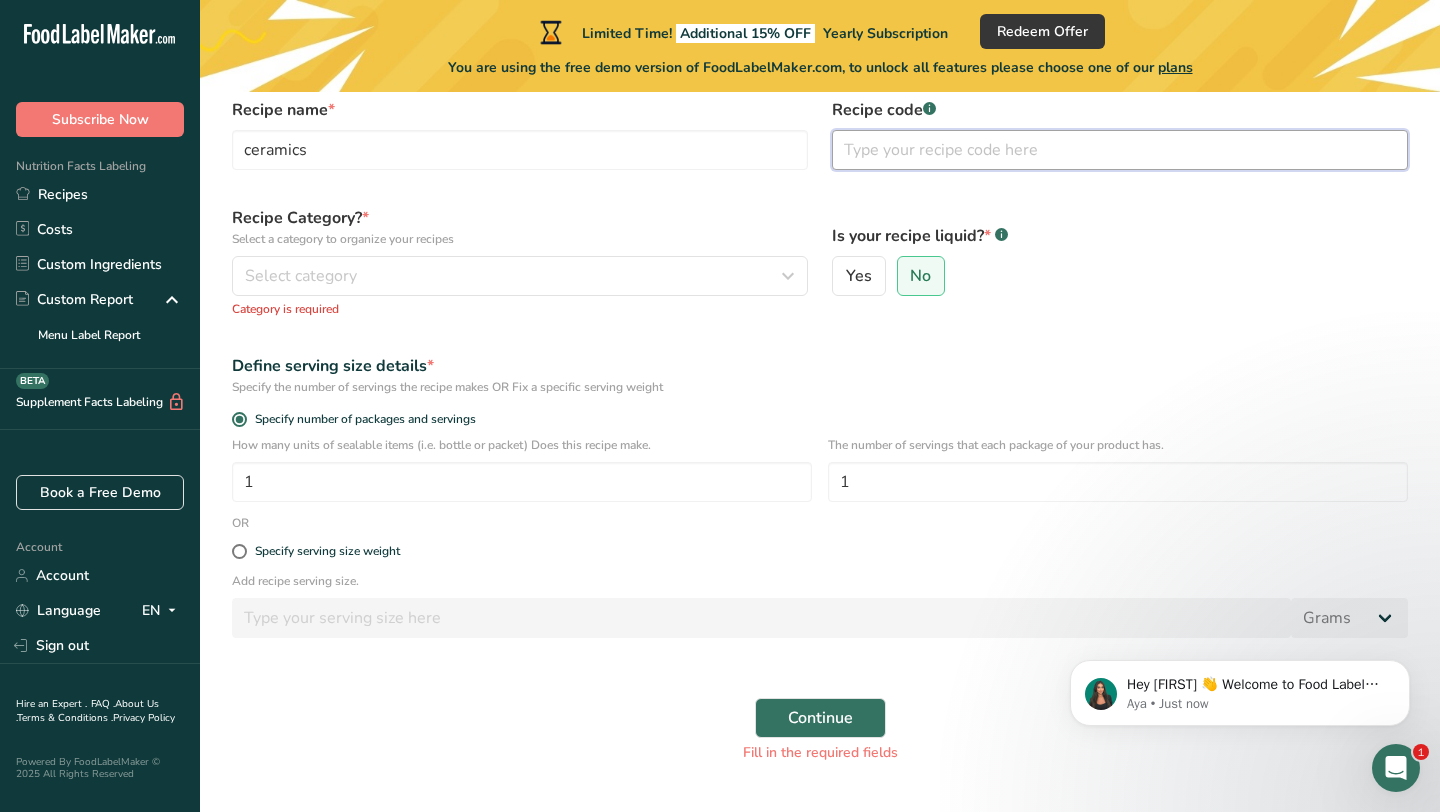 click at bounding box center (1120, 150) 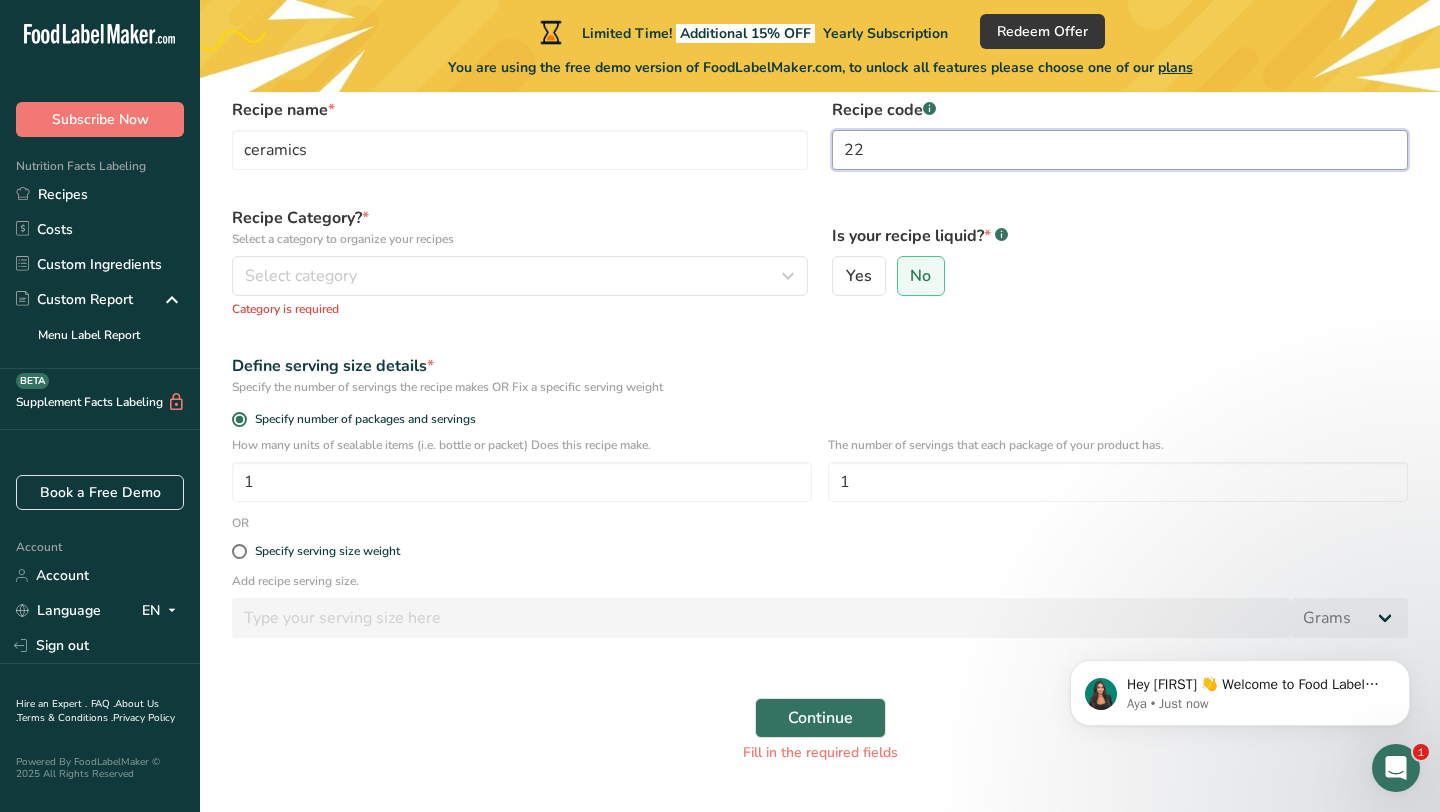type on "2" 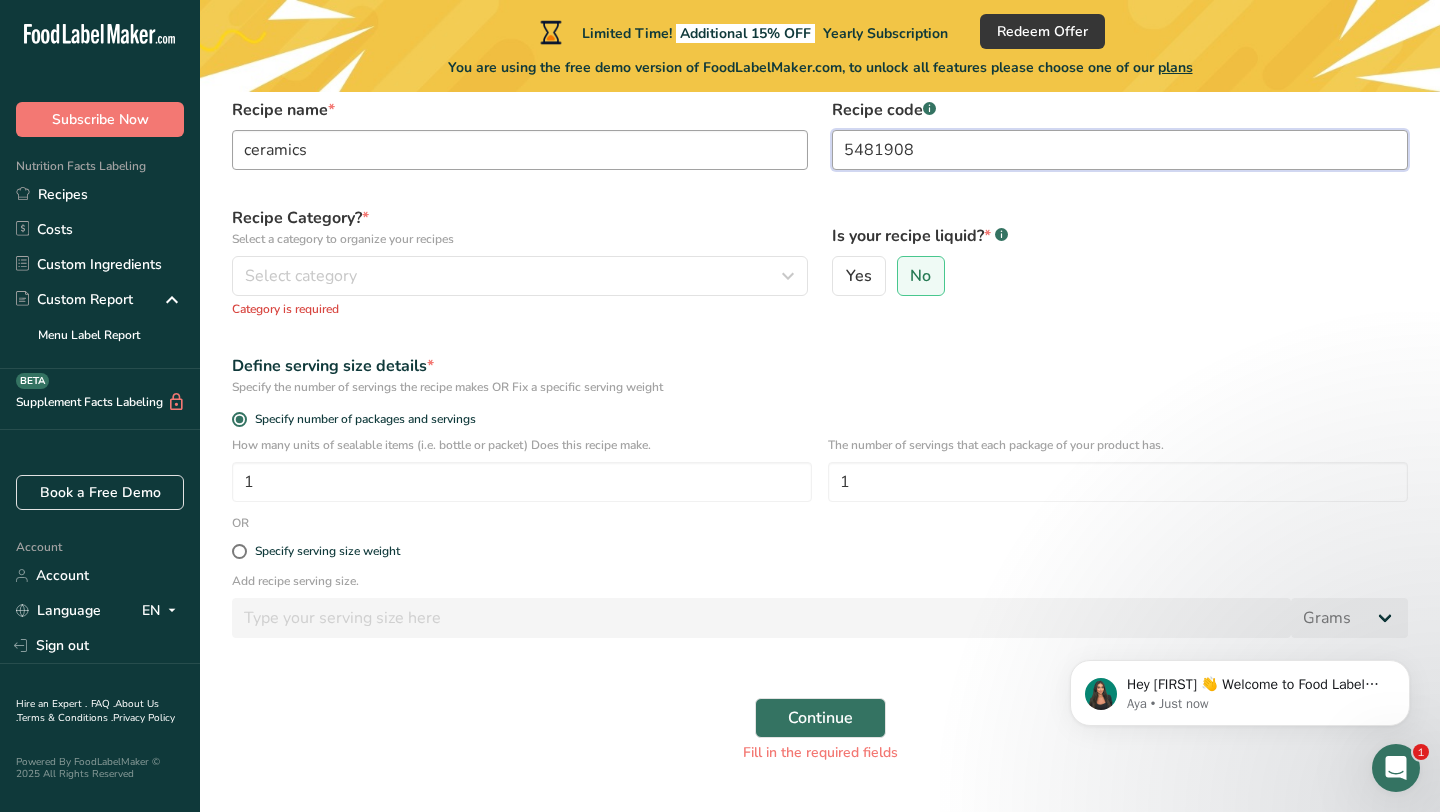 type on "5481908" 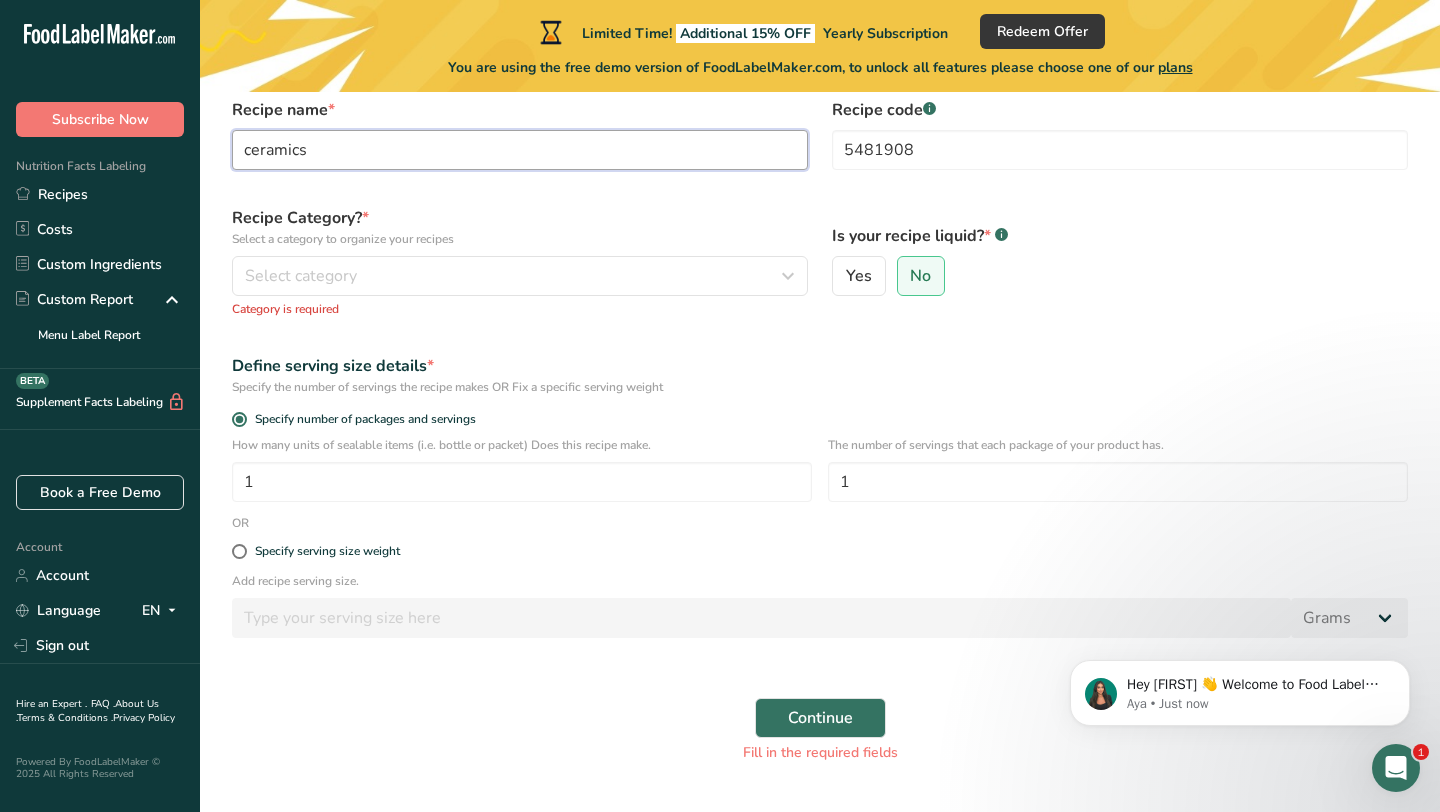 drag, startPoint x: 333, startPoint y: 160, endPoint x: 182, endPoint y: 160, distance: 151 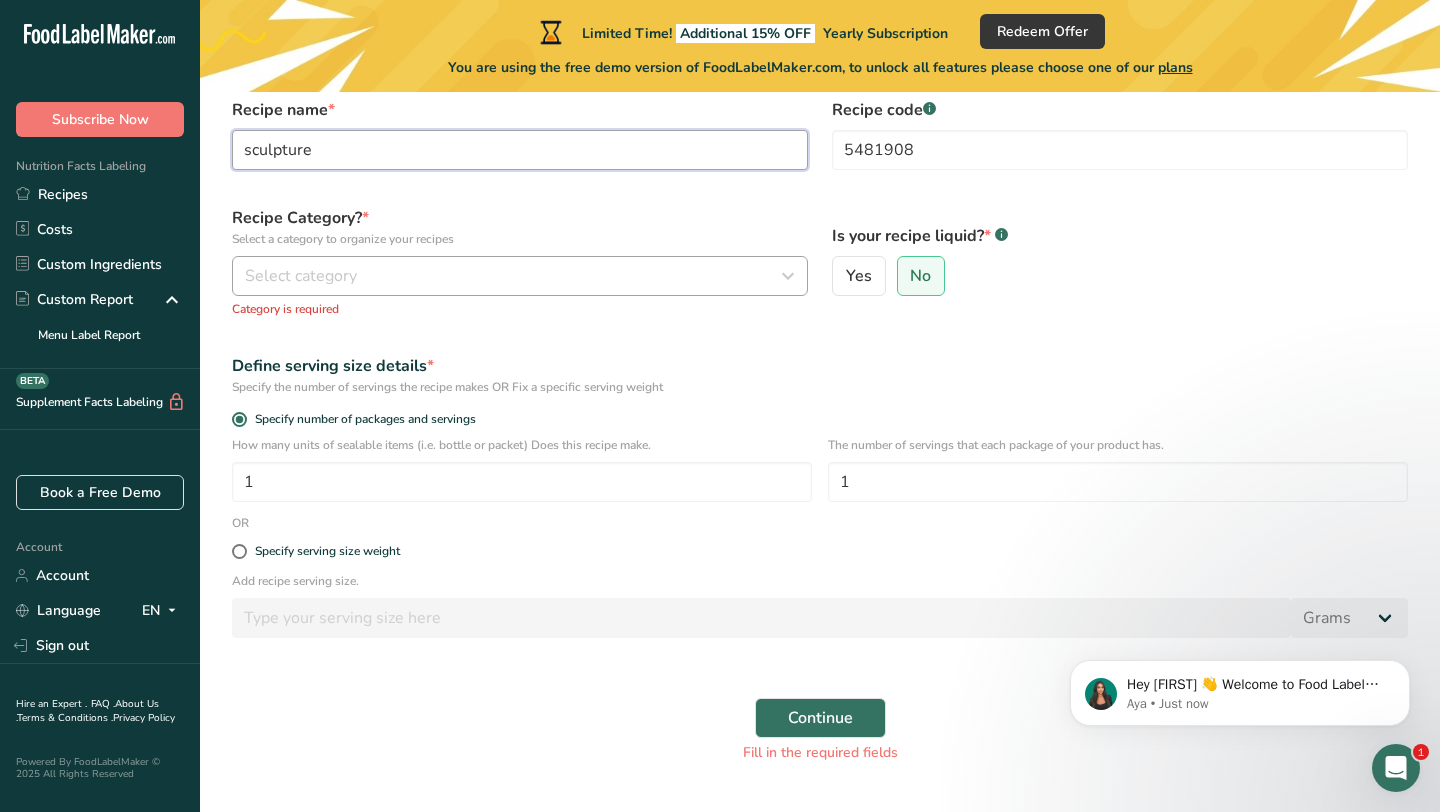 type on "sculpture" 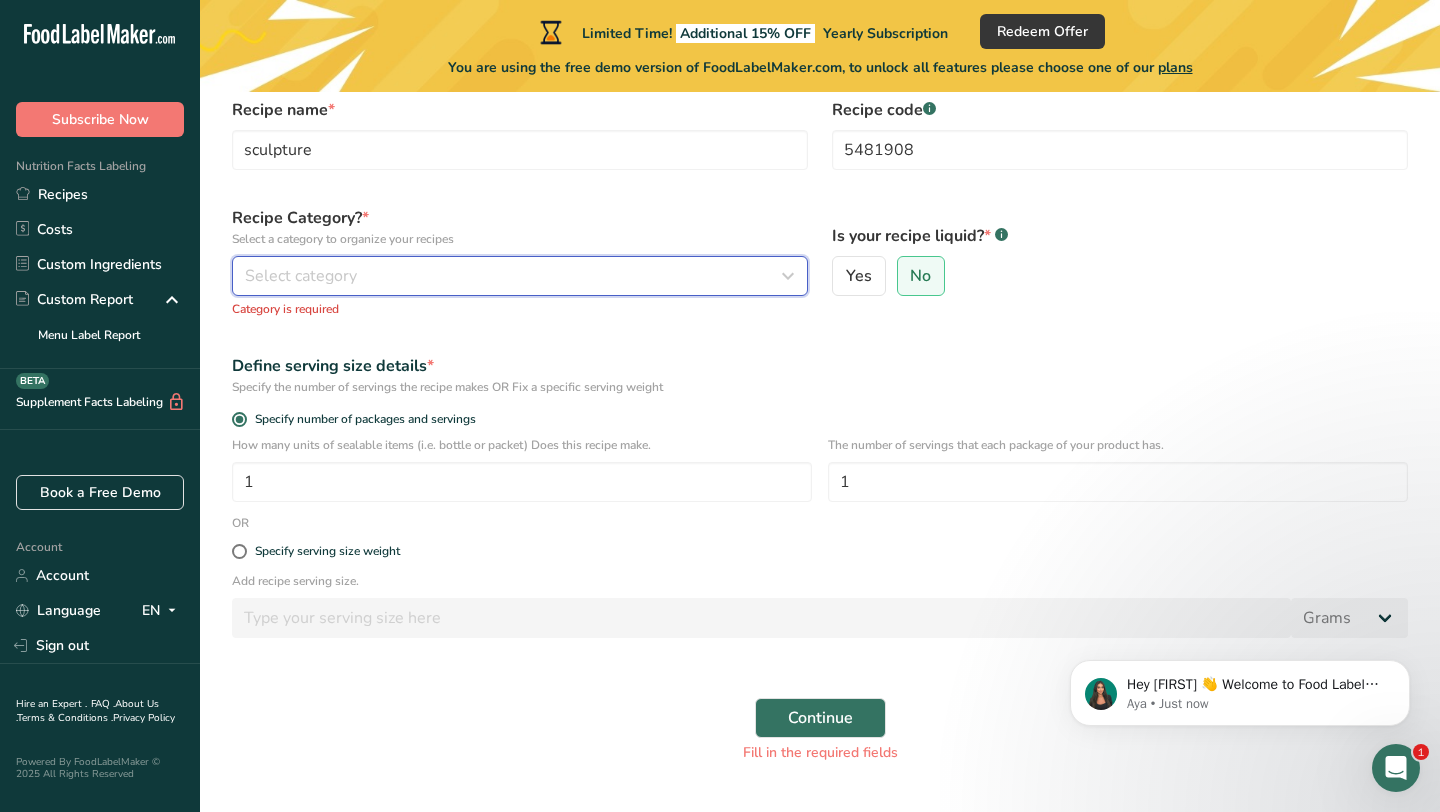click on "Select category" at bounding box center [301, 276] 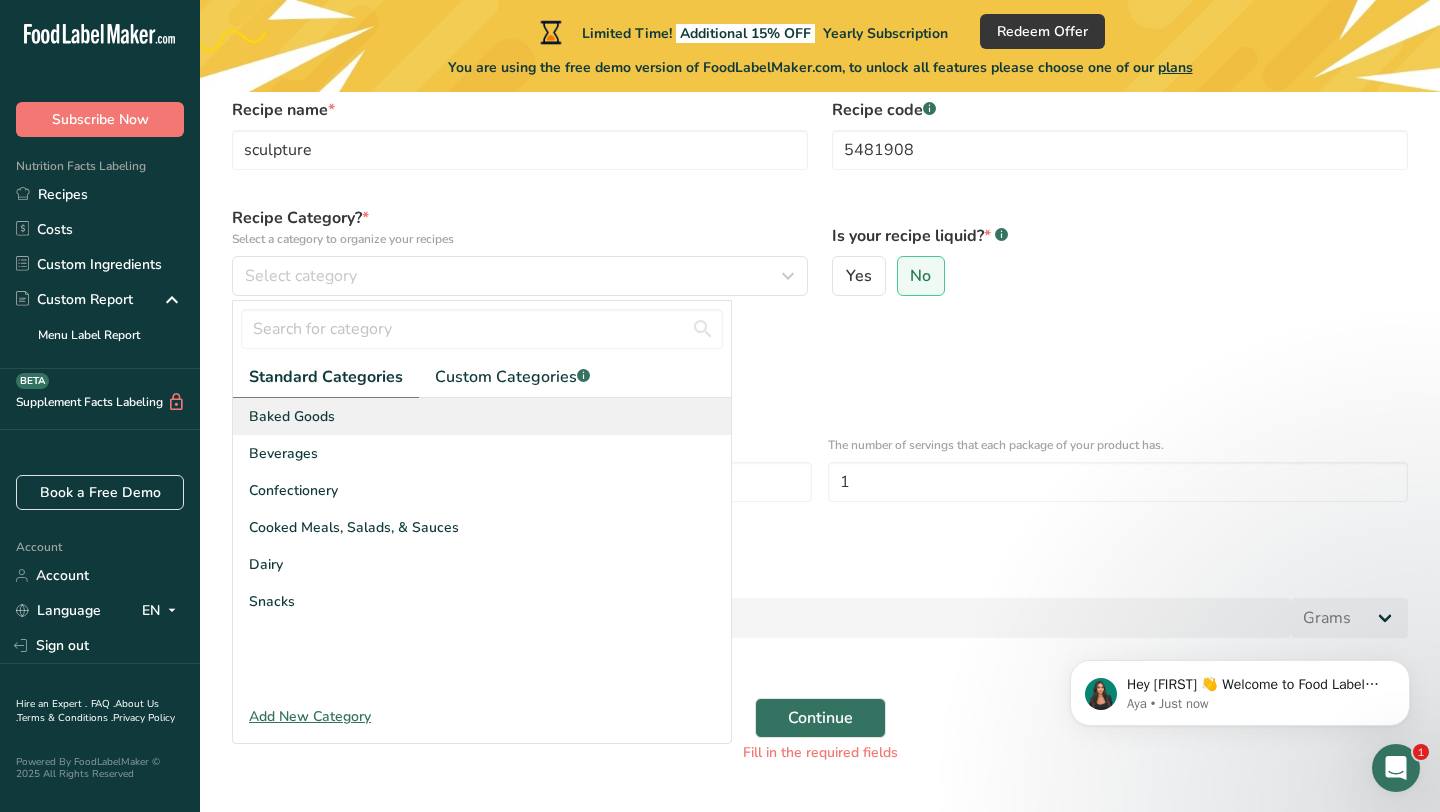 click on "Baked Goods" at bounding box center [482, 416] 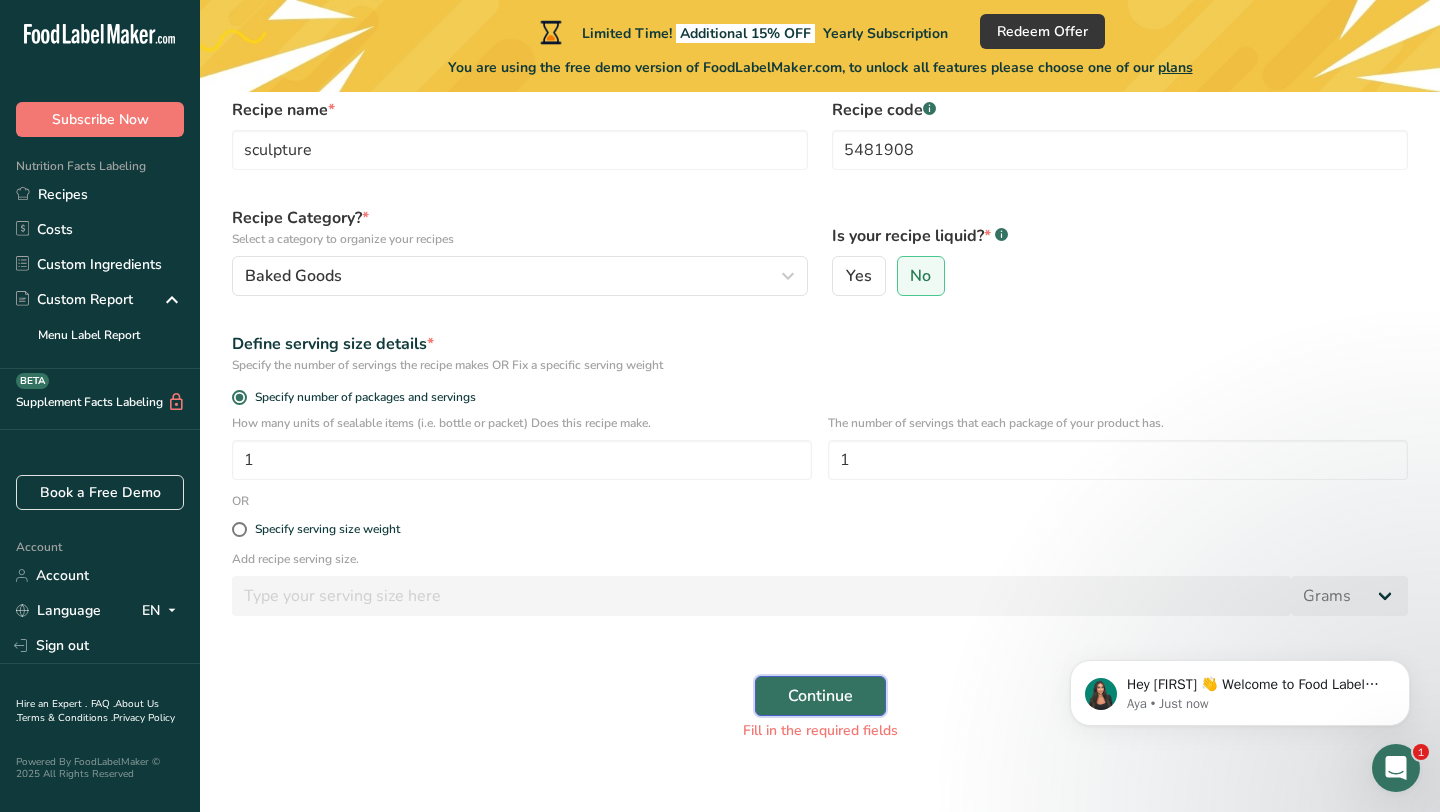 click on "Continue" at bounding box center [820, 696] 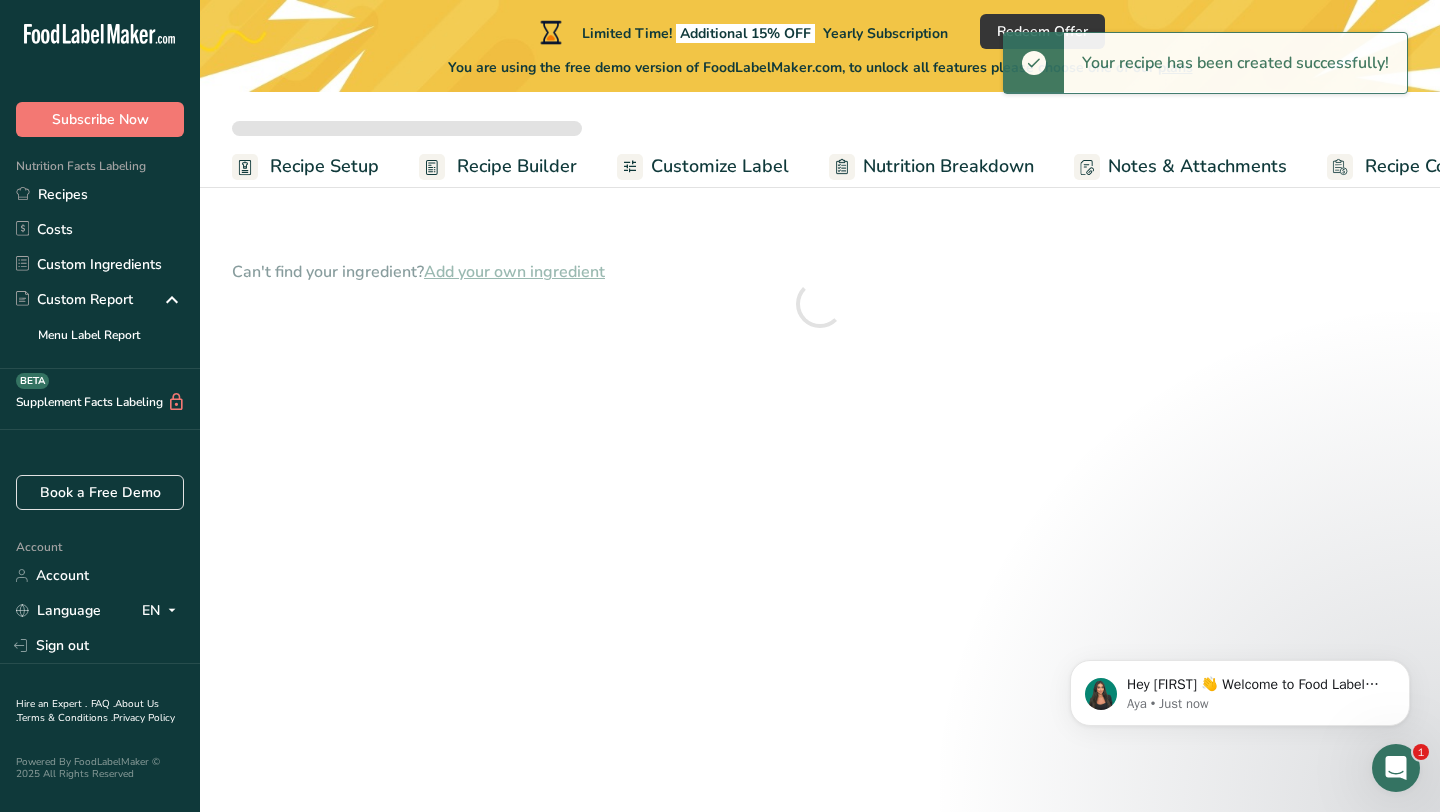 scroll, scrollTop: 0, scrollLeft: 0, axis: both 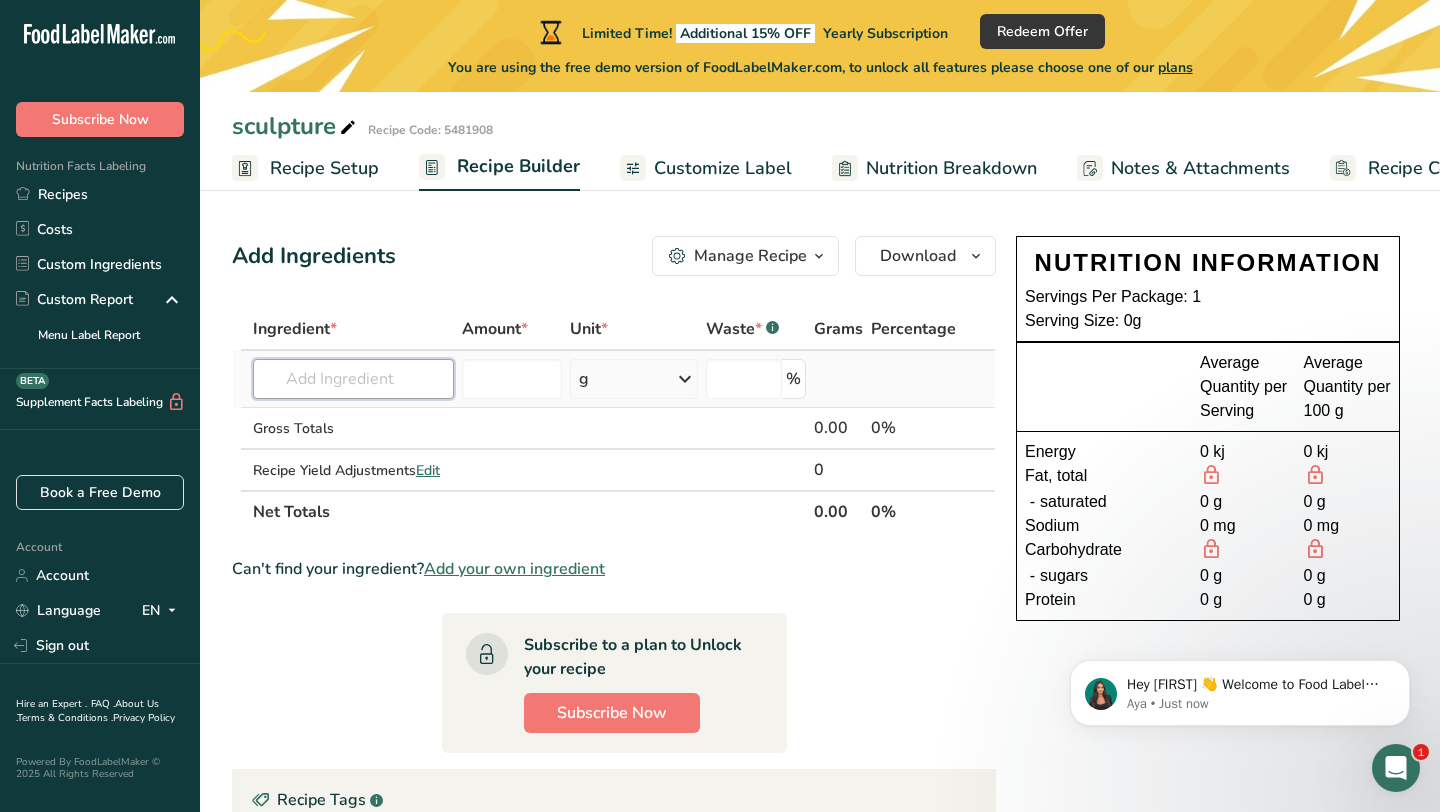 click at bounding box center [353, 379] 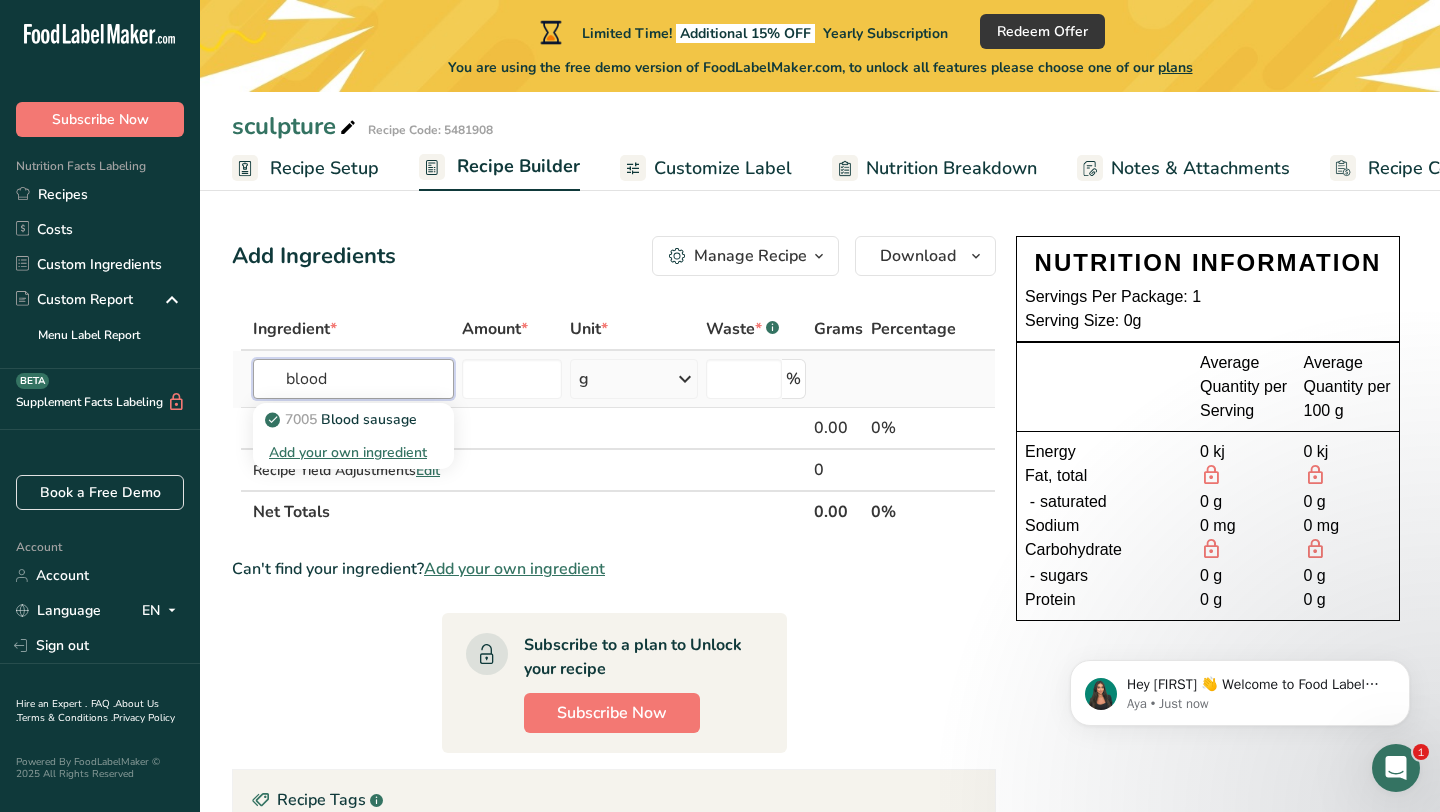 type on "blood" 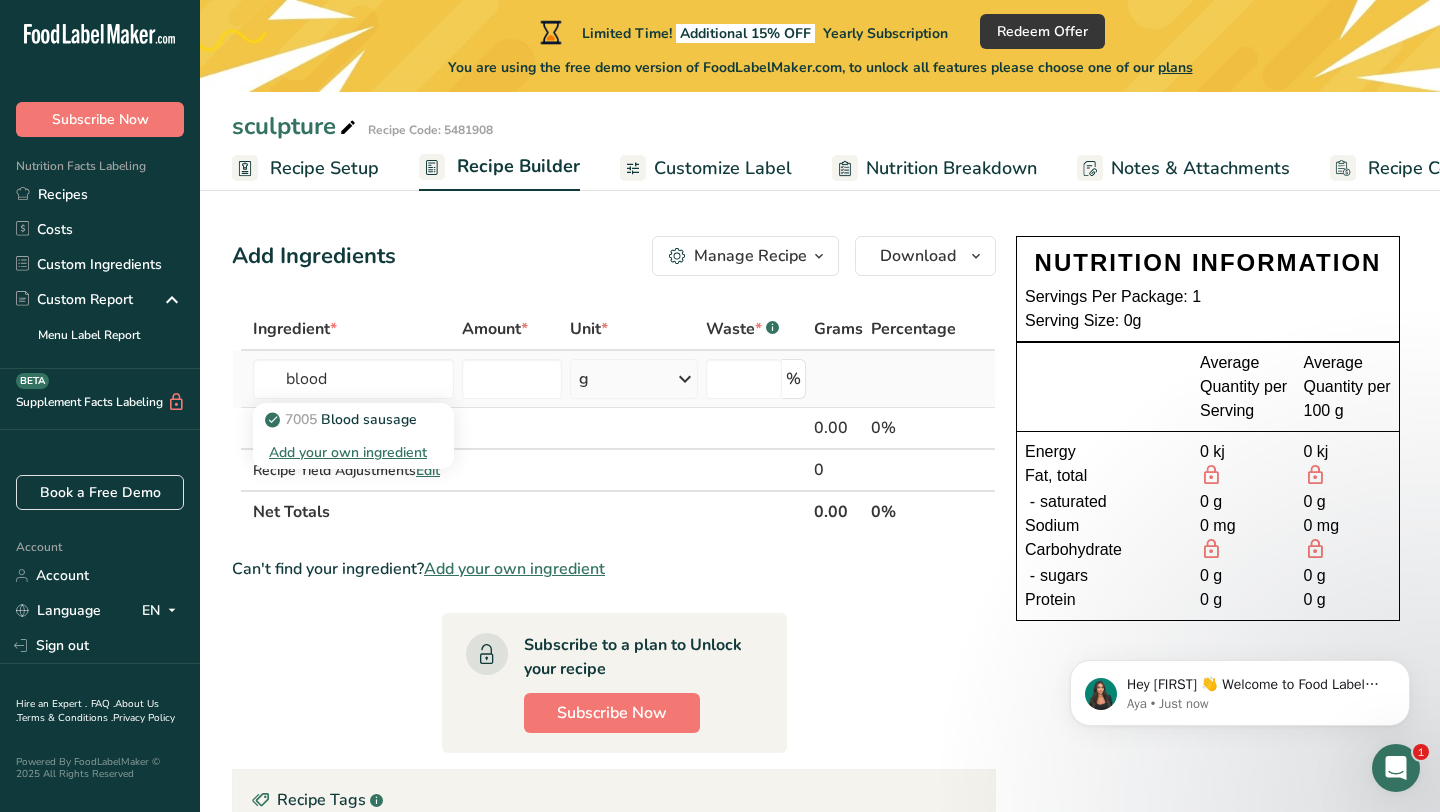 type 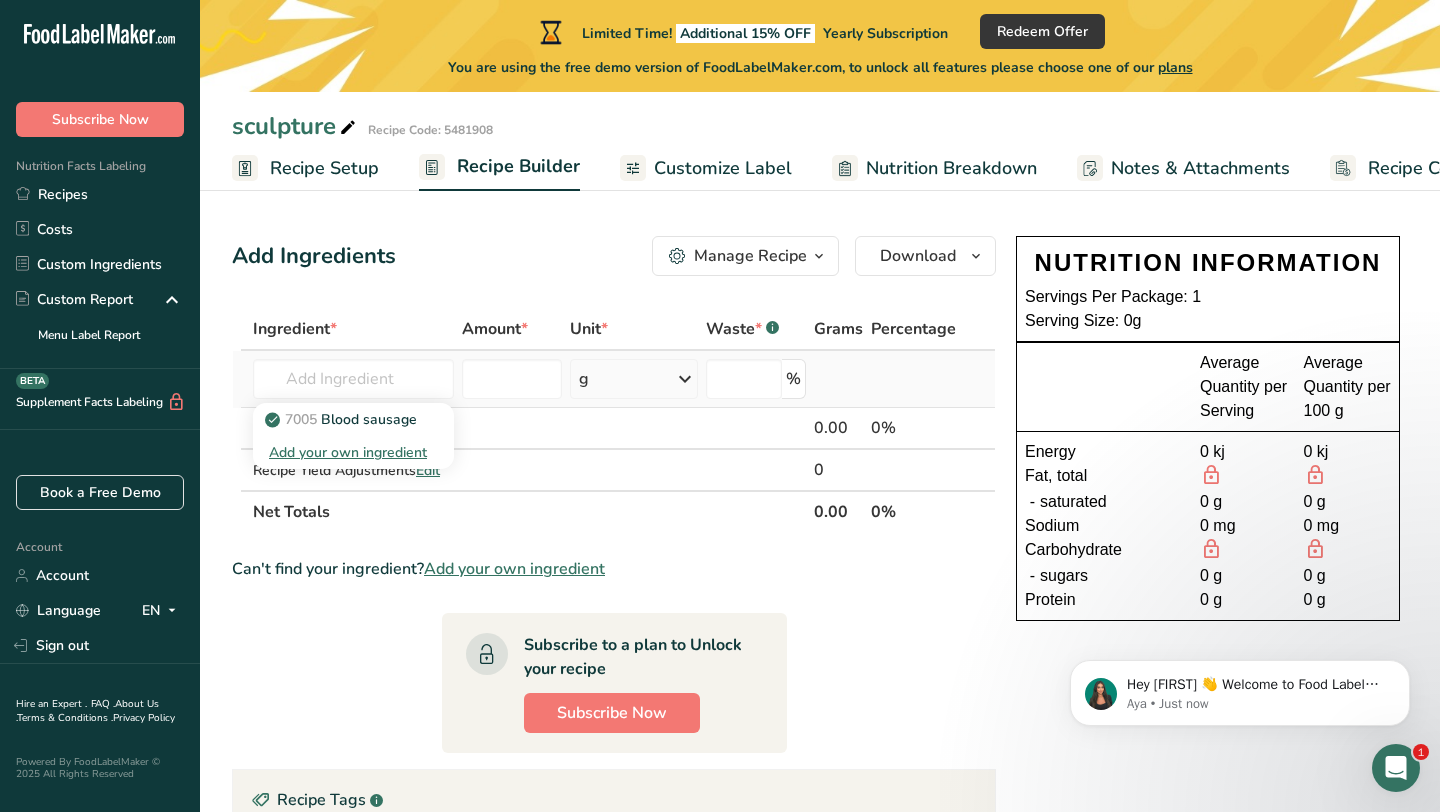 click on "Add your own ingredient" at bounding box center [353, 452] 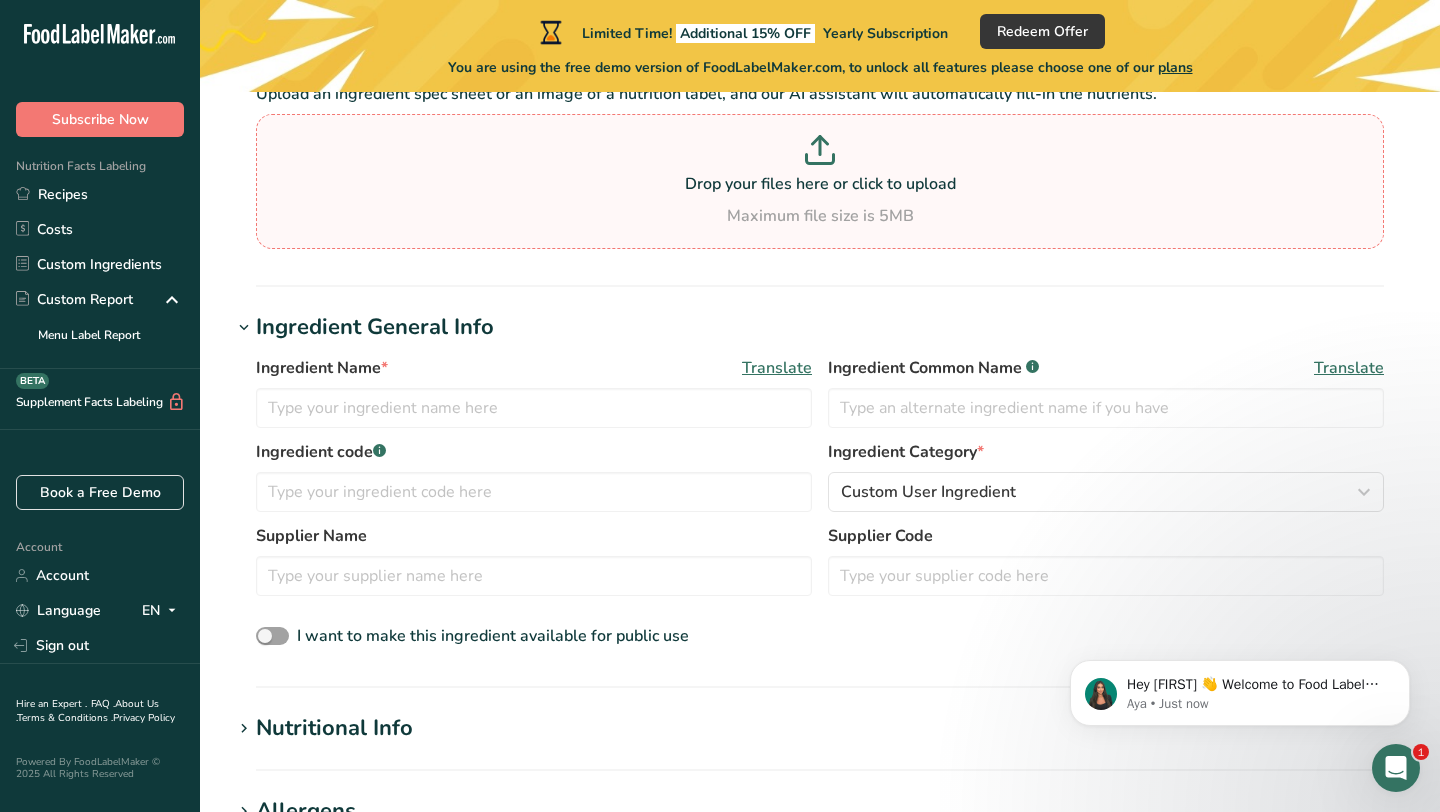 scroll, scrollTop: 173, scrollLeft: 0, axis: vertical 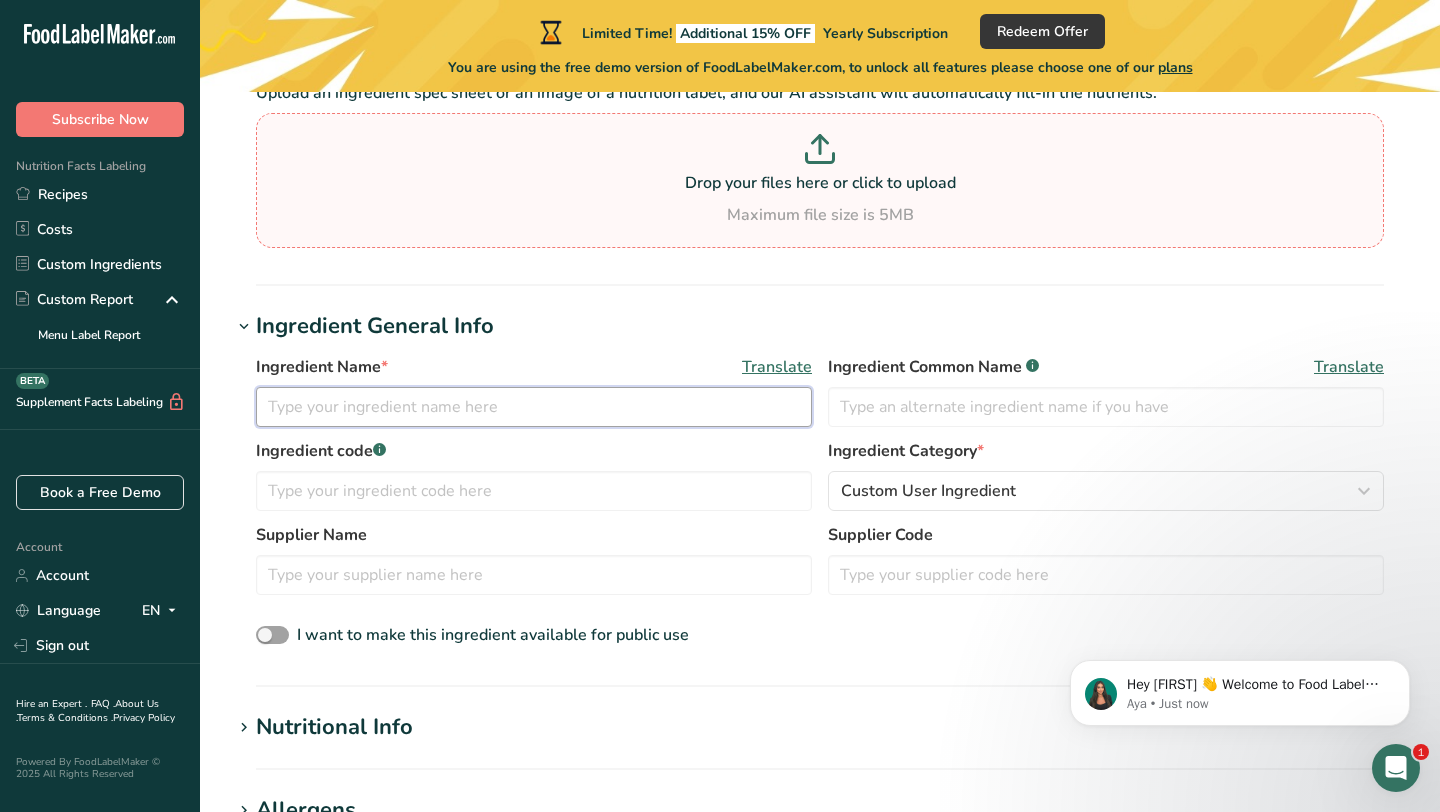 click at bounding box center [534, 407] 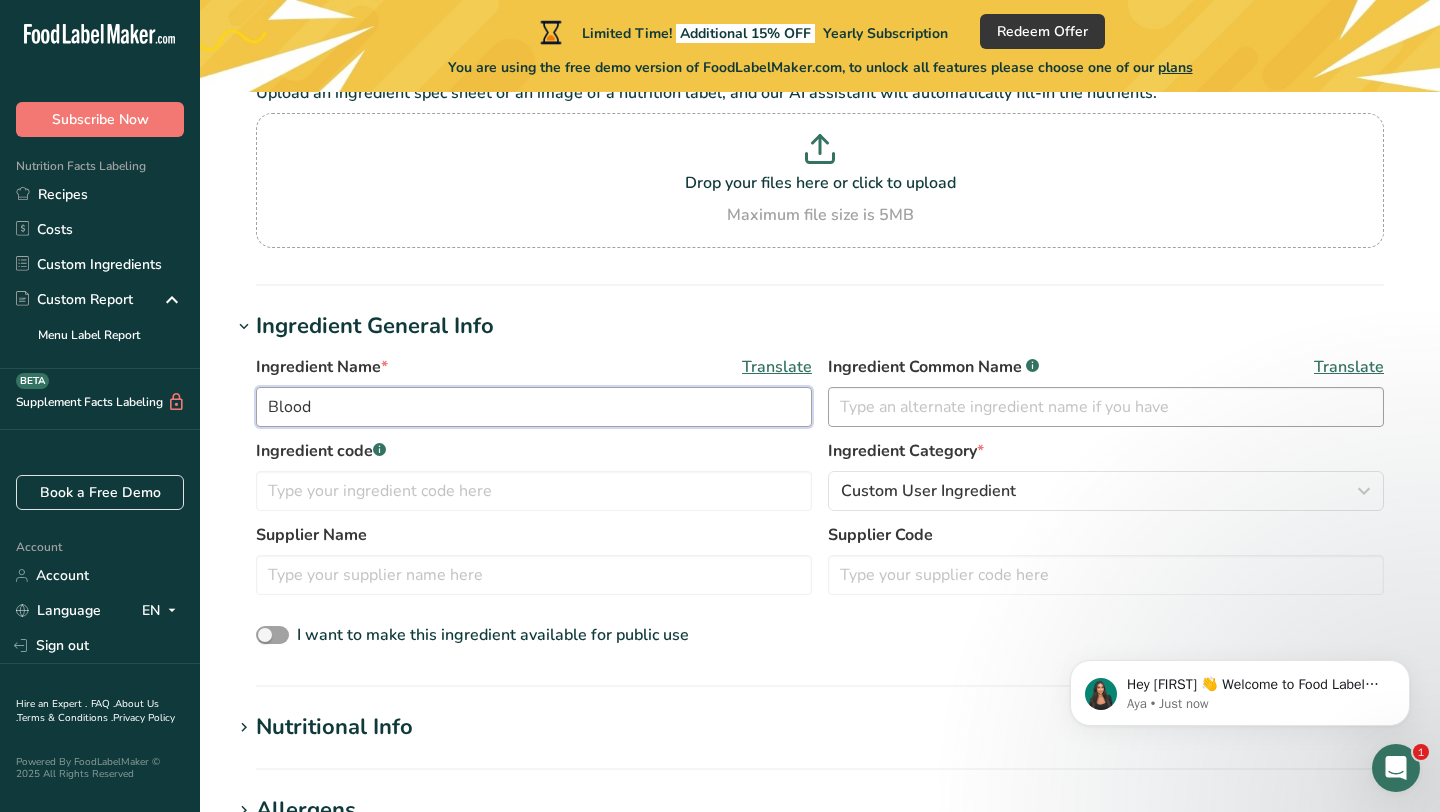 type on "Blood" 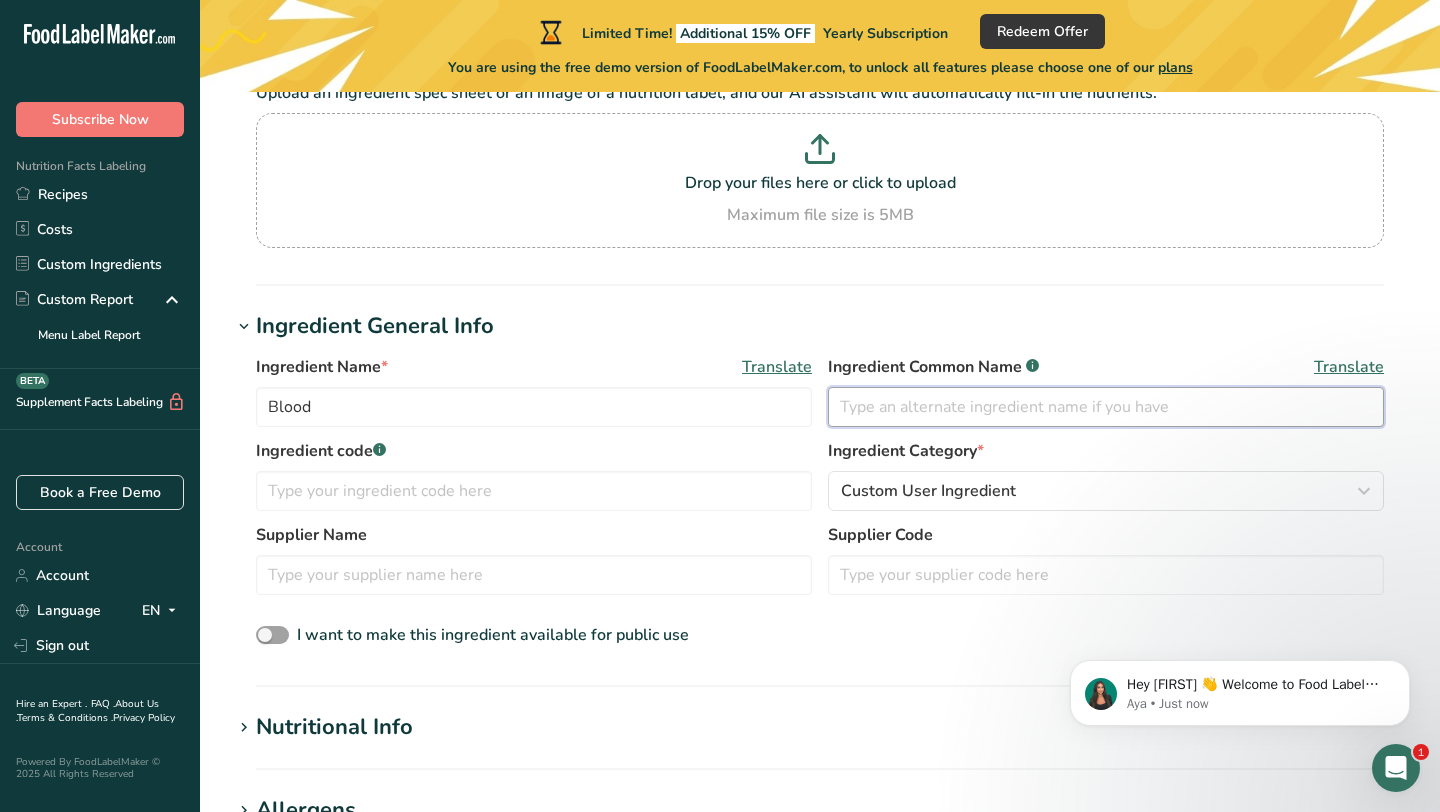 click at bounding box center (1106, 407) 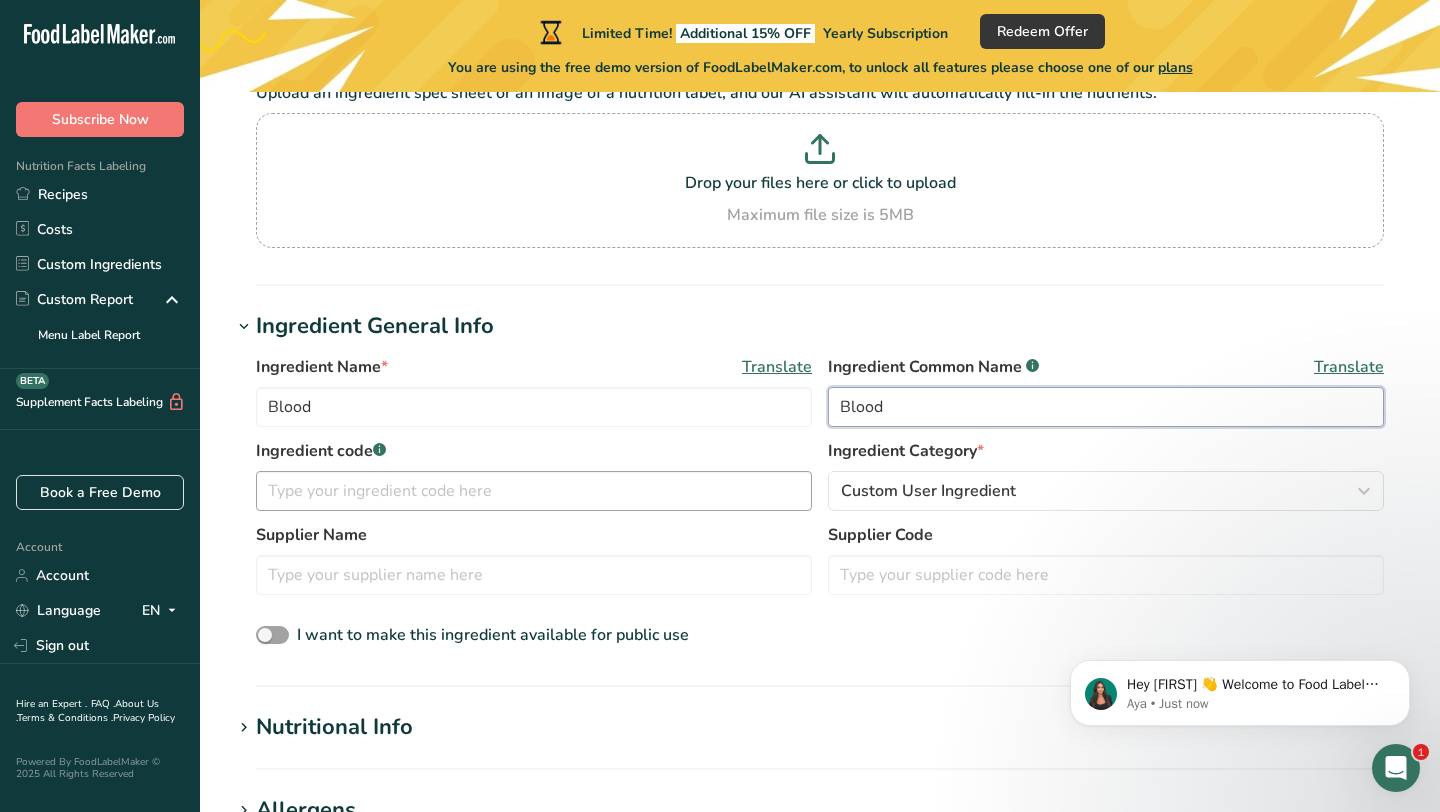 type on "Blood" 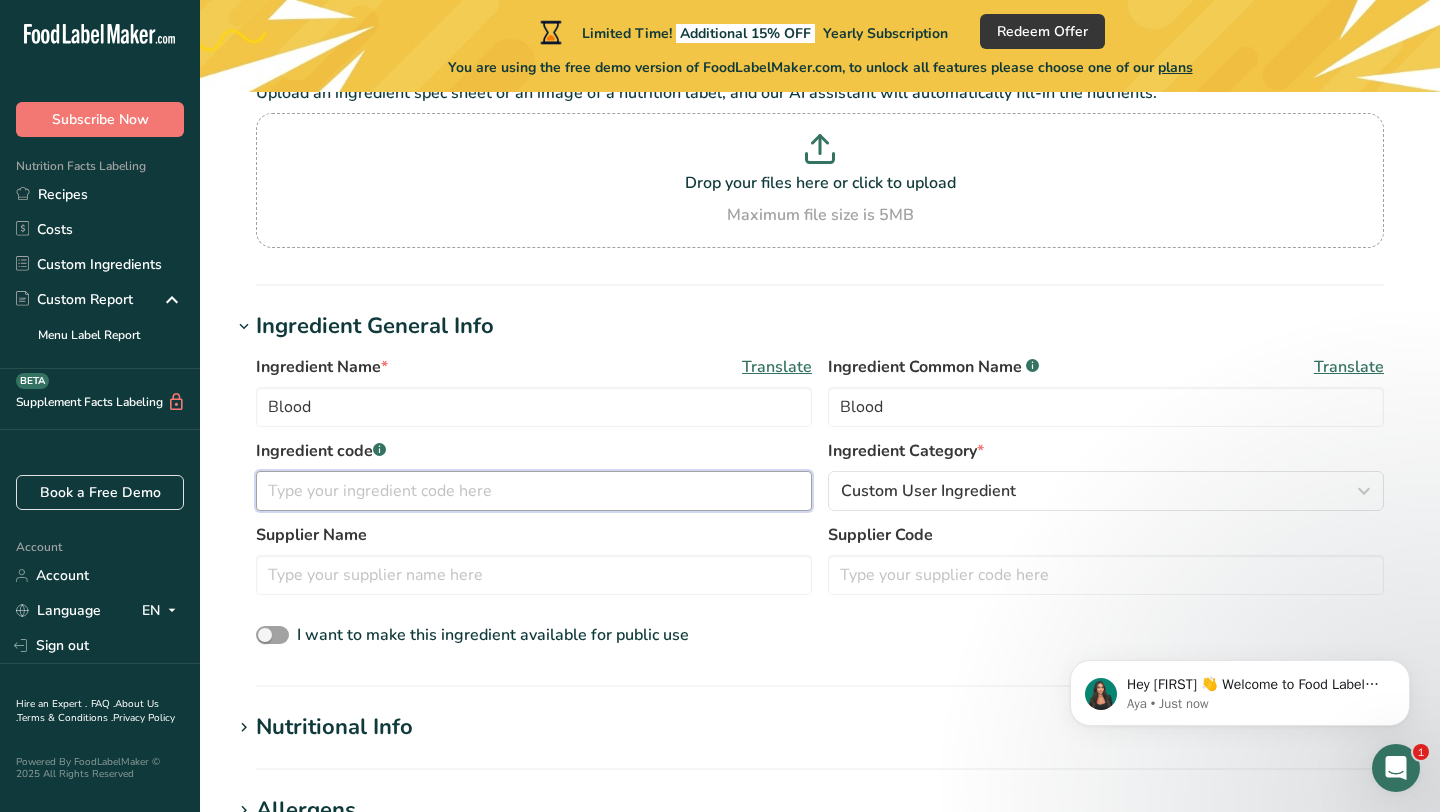 click at bounding box center [534, 491] 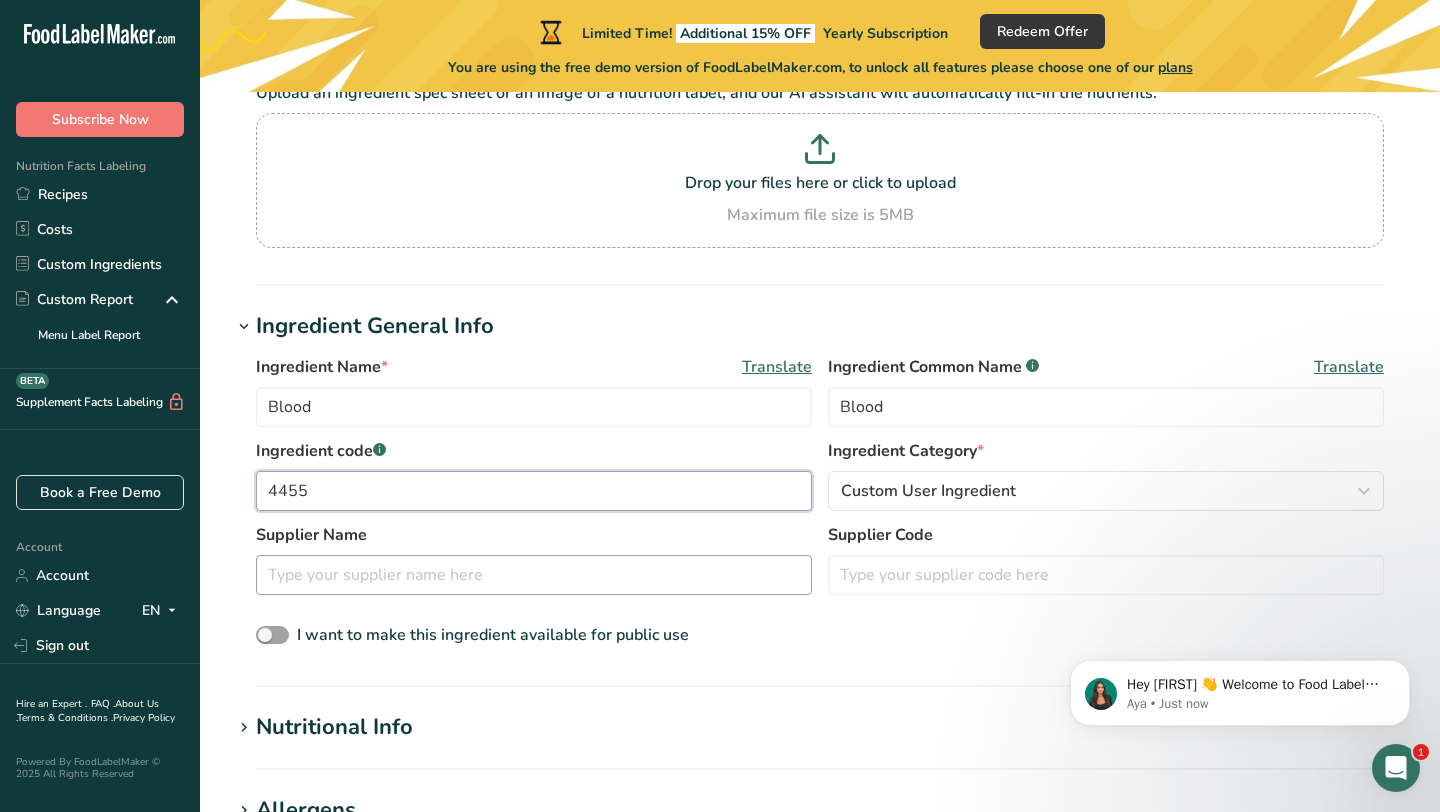 type on "4455" 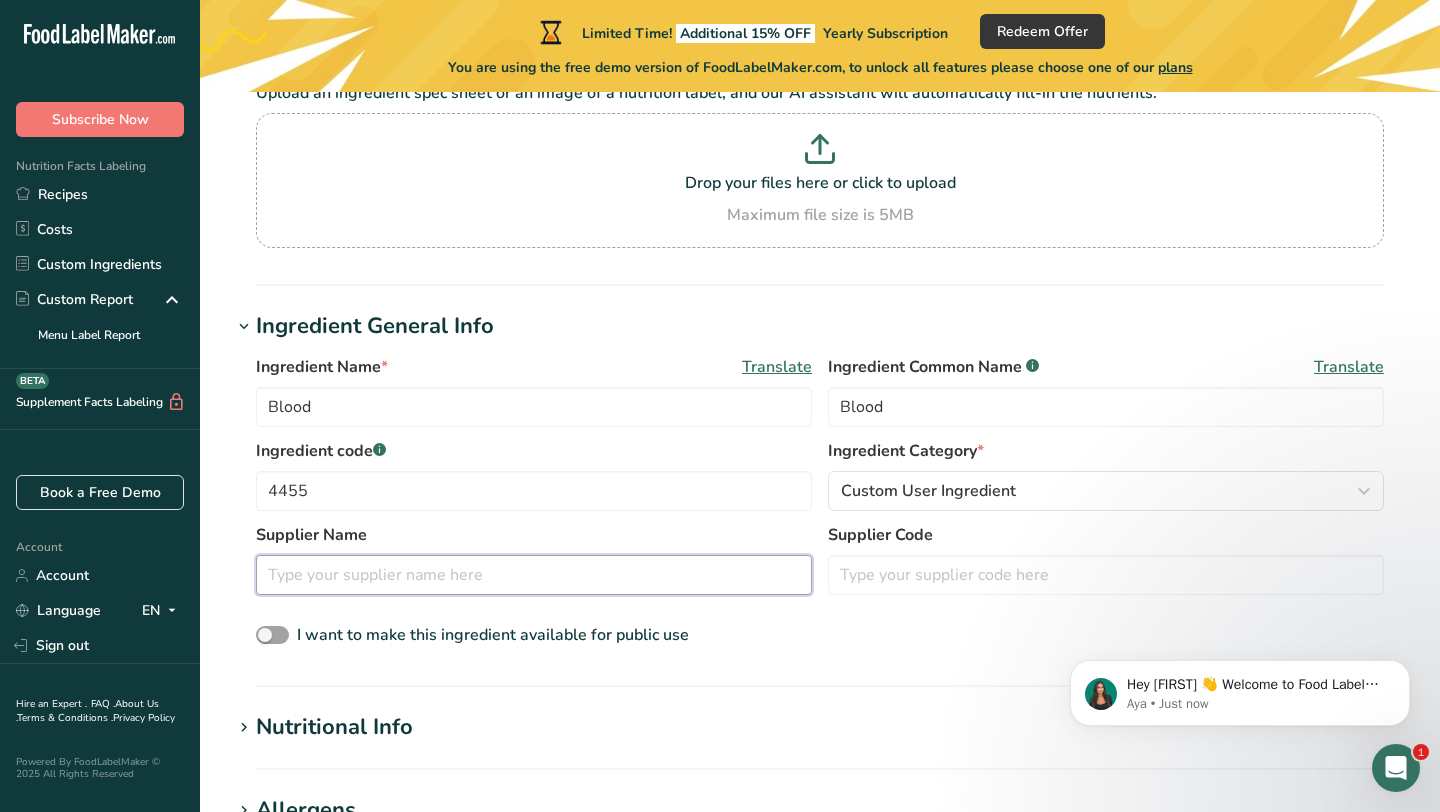 click at bounding box center [534, 575] 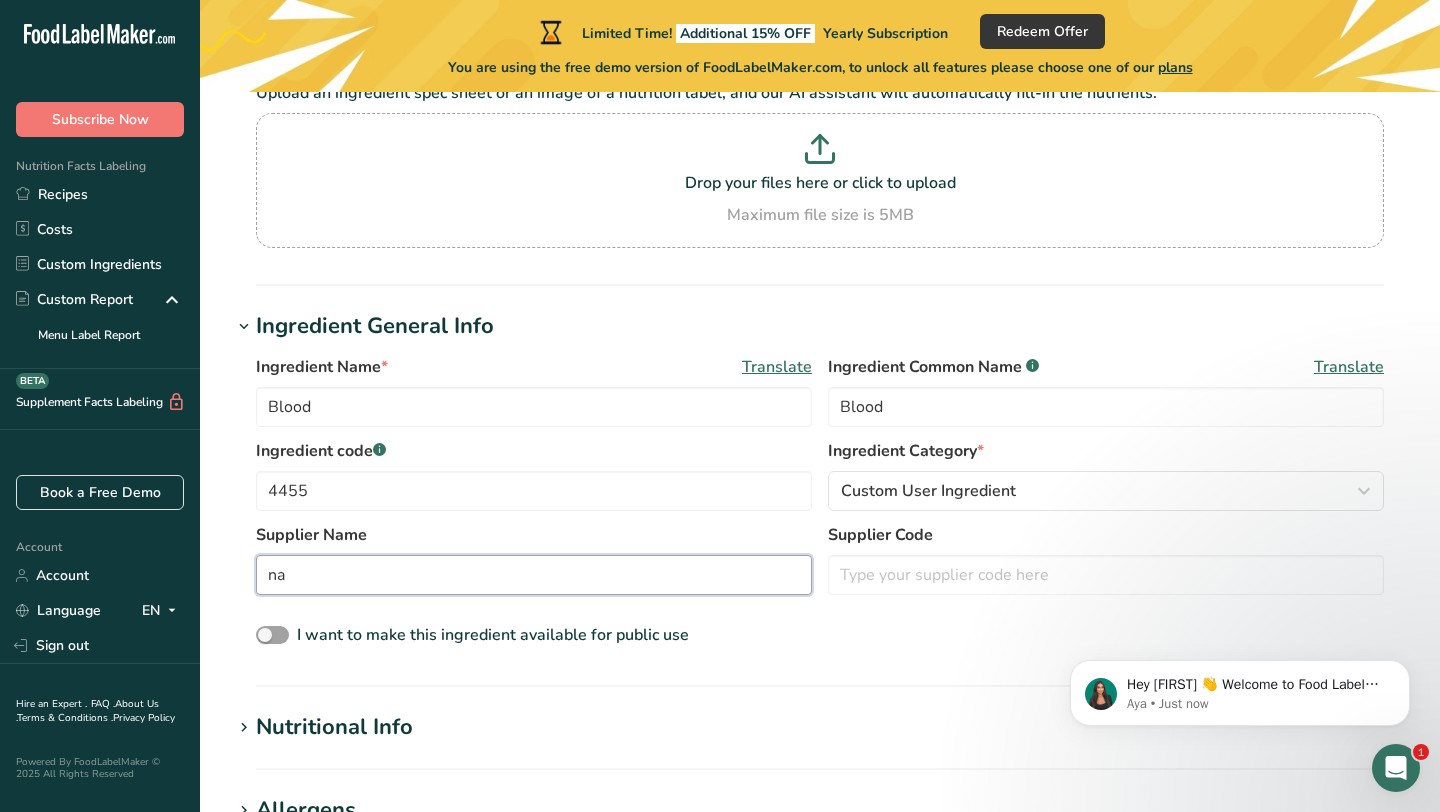 type on "na" 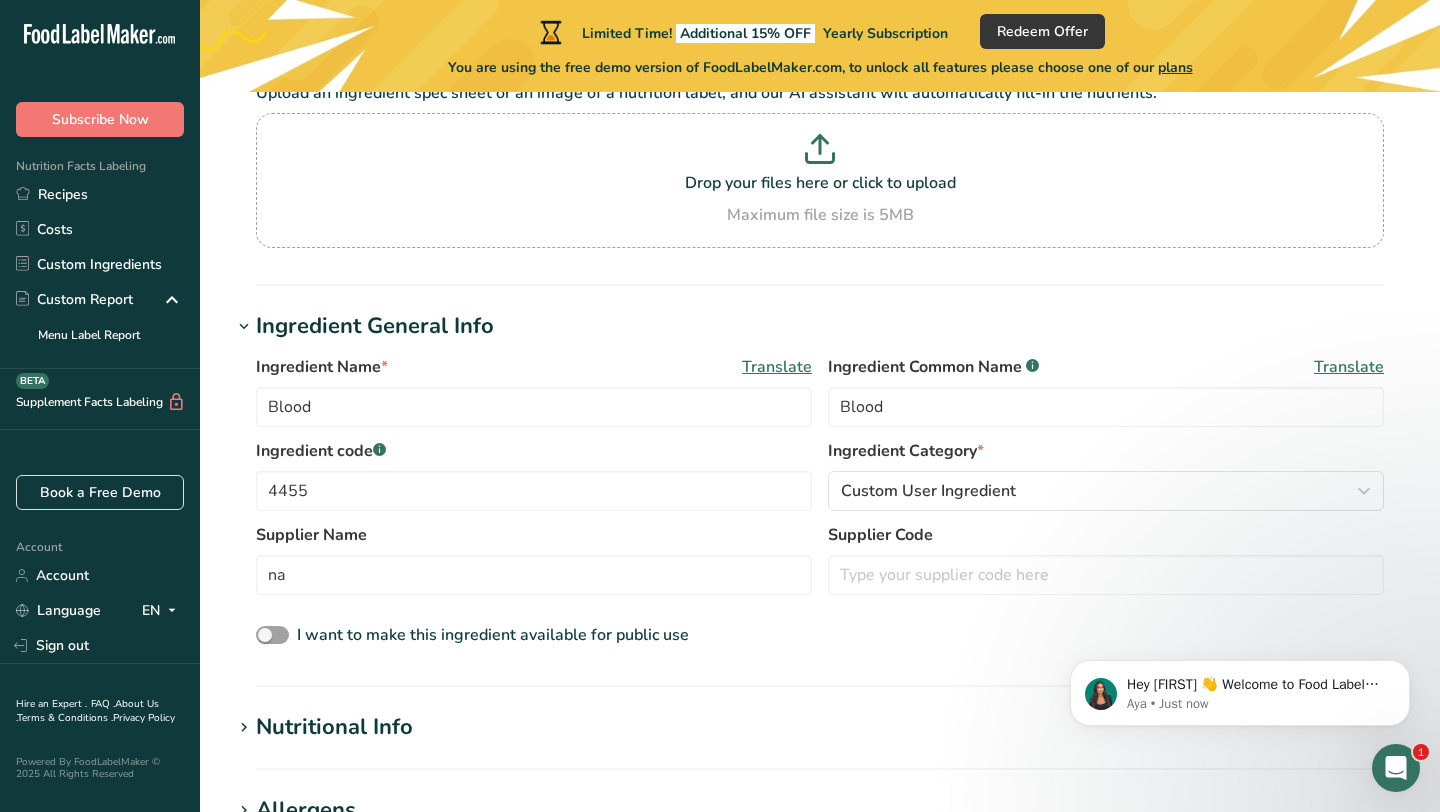 click on "Supplier Name na   Supplier Code" at bounding box center [820, 565] 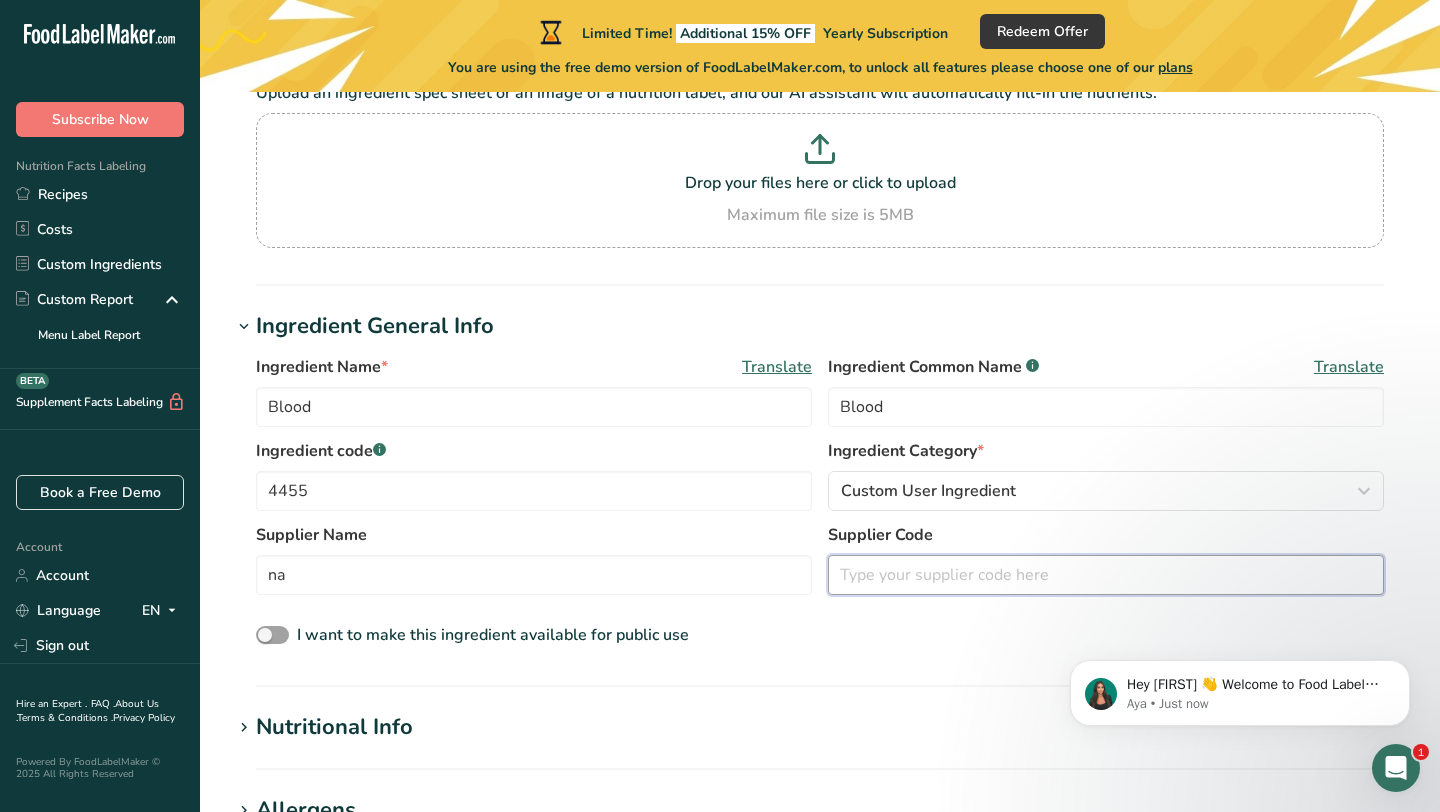 click at bounding box center [1106, 575] 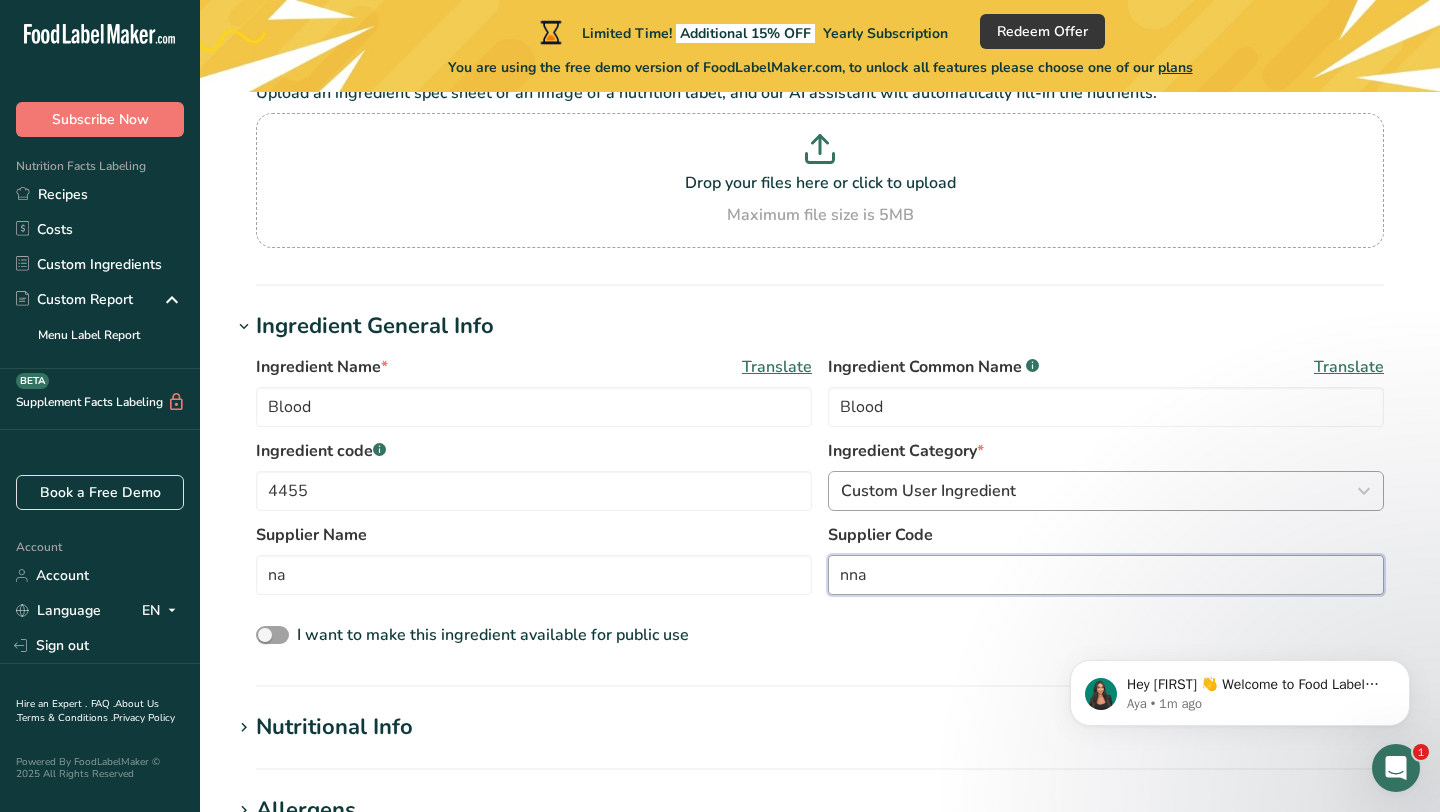 type on "nna" 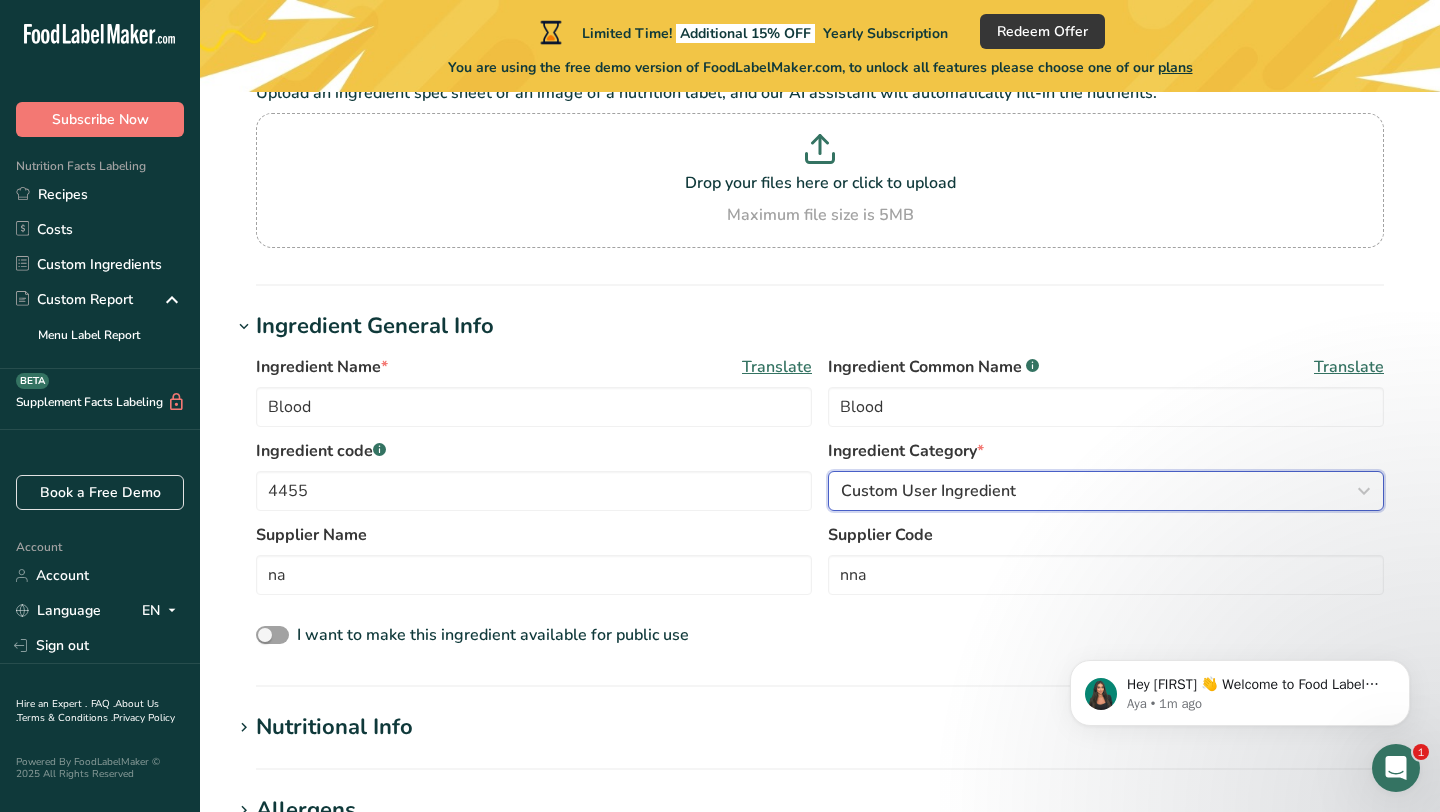 click on "Custom User Ingredient" at bounding box center (928, 491) 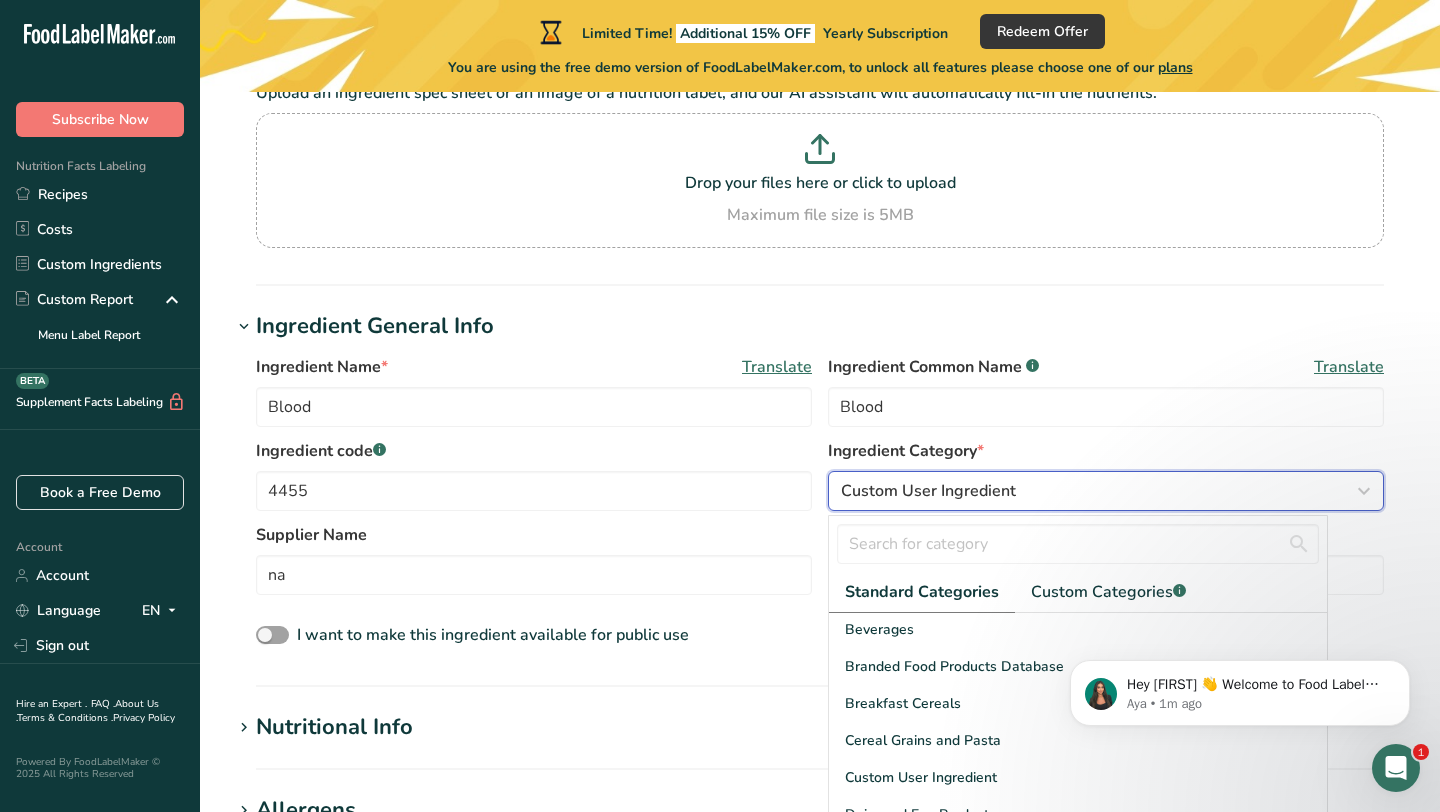 scroll, scrollTop: 151, scrollLeft: 0, axis: vertical 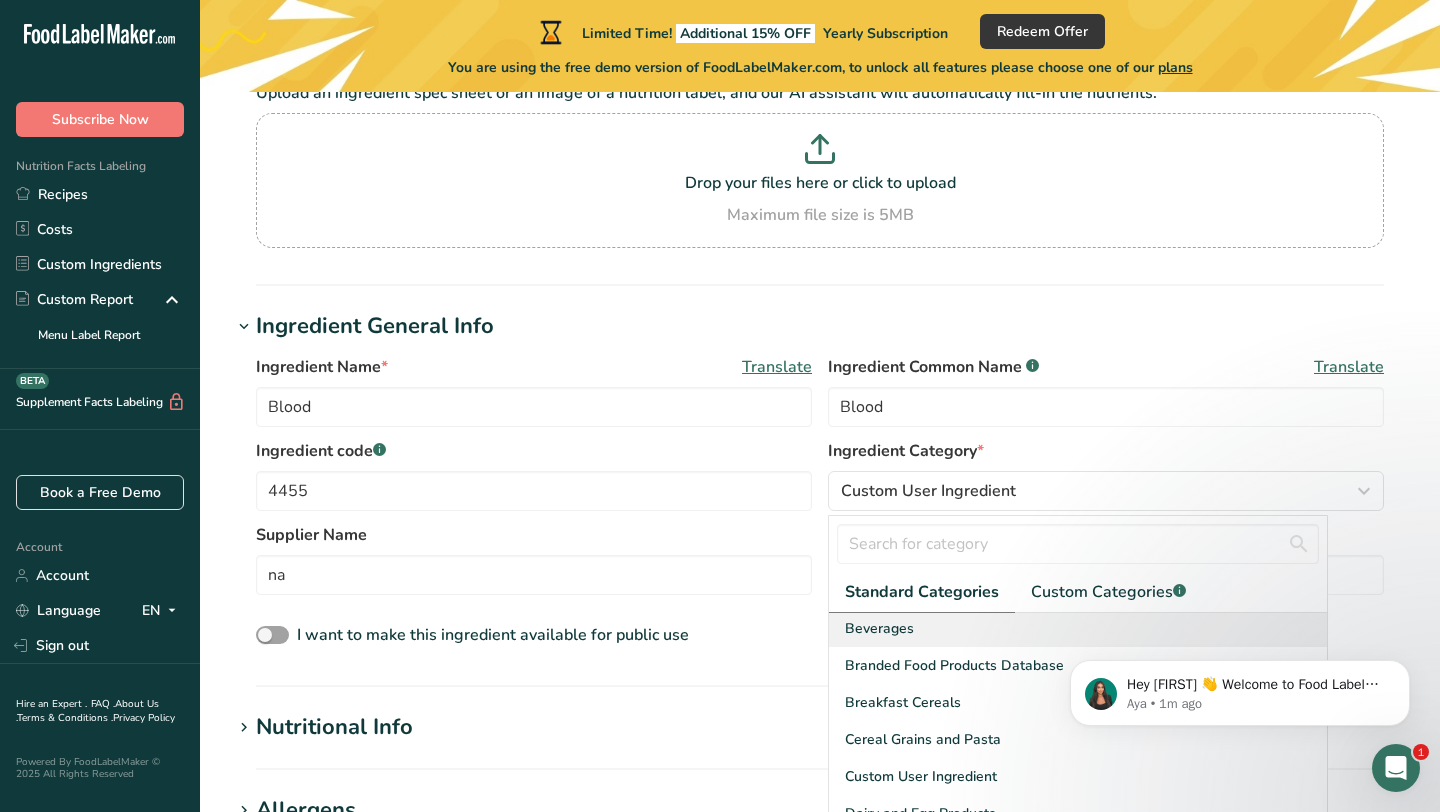 click on "Beverages" at bounding box center (1078, 628) 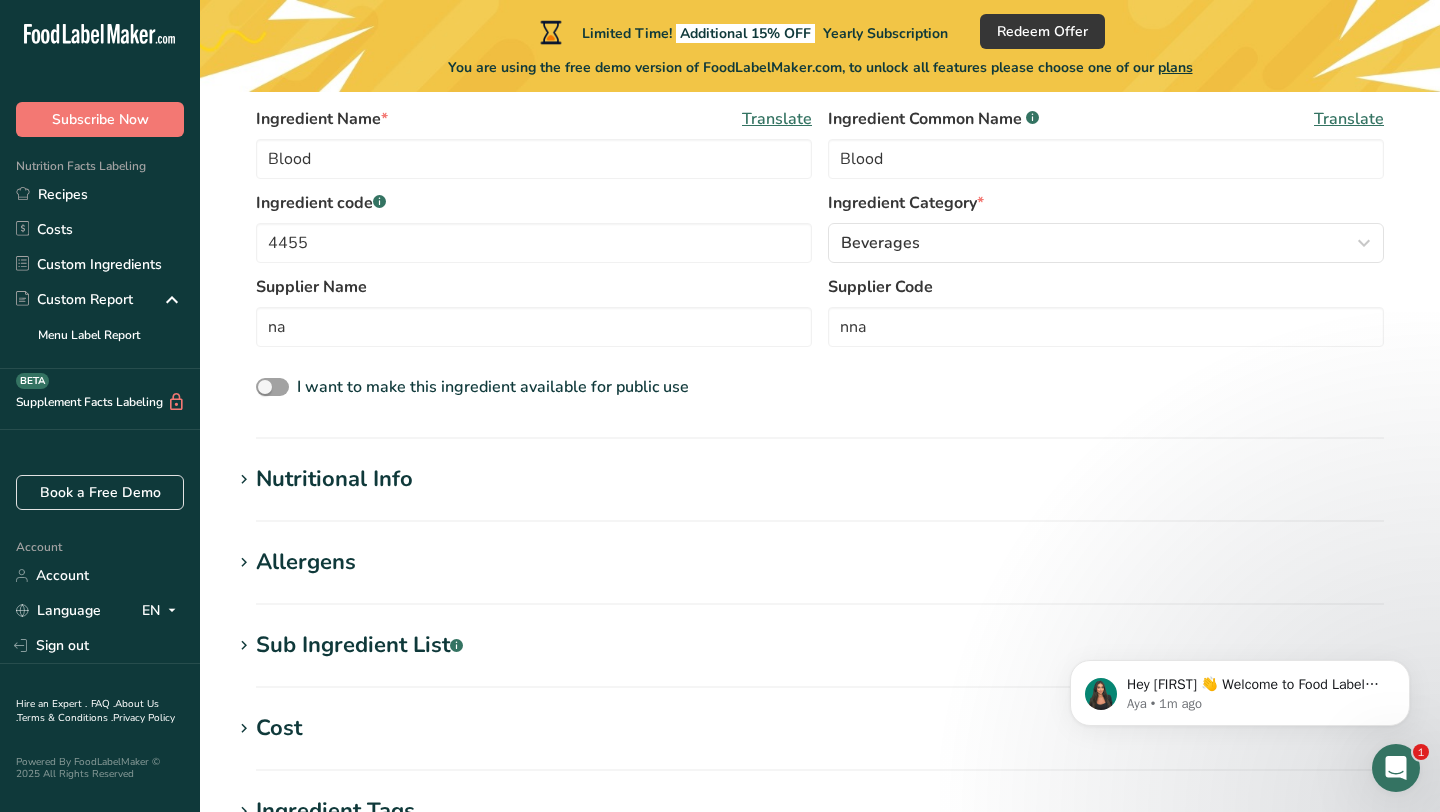 scroll, scrollTop: 448, scrollLeft: 0, axis: vertical 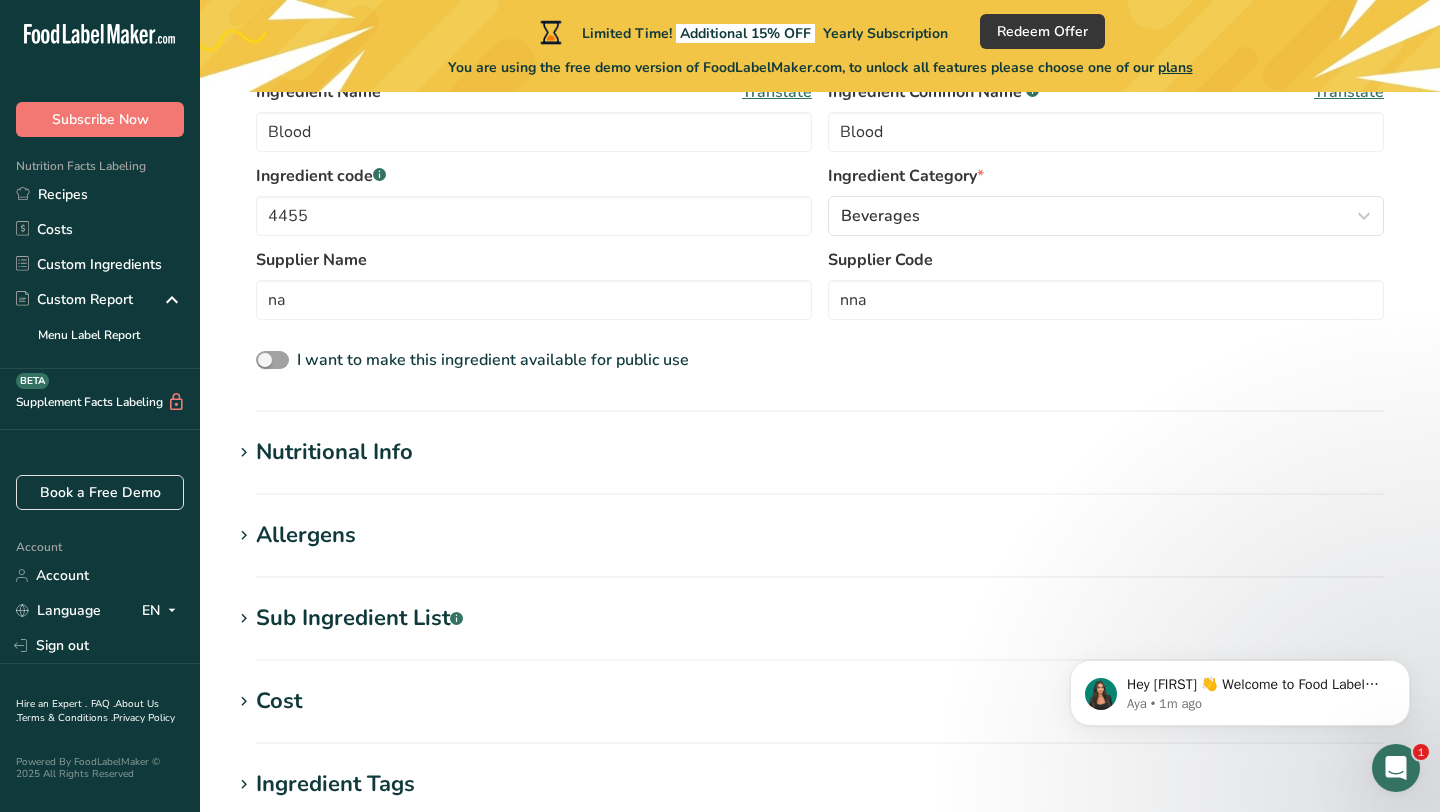 click at bounding box center [244, 453] 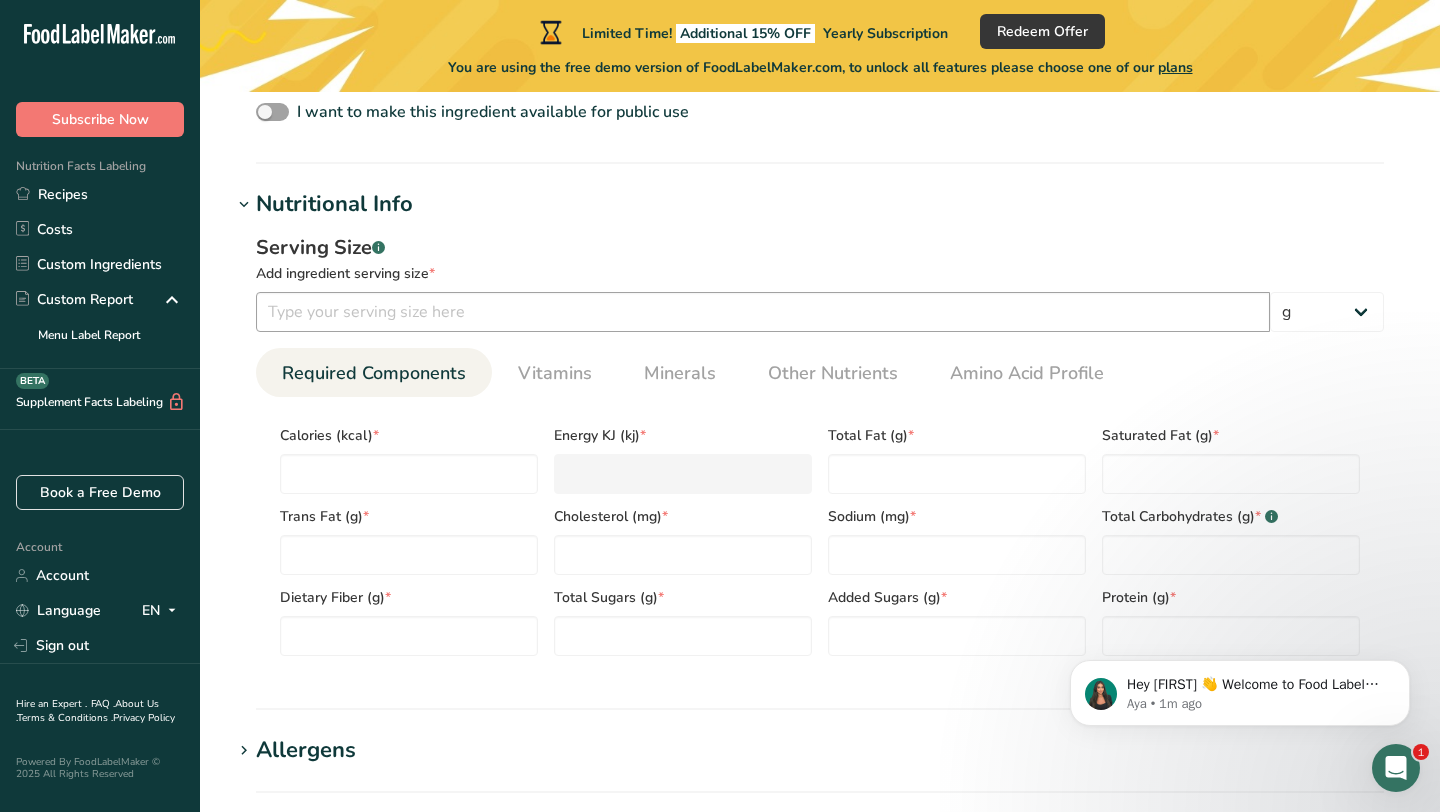 scroll, scrollTop: 695, scrollLeft: 0, axis: vertical 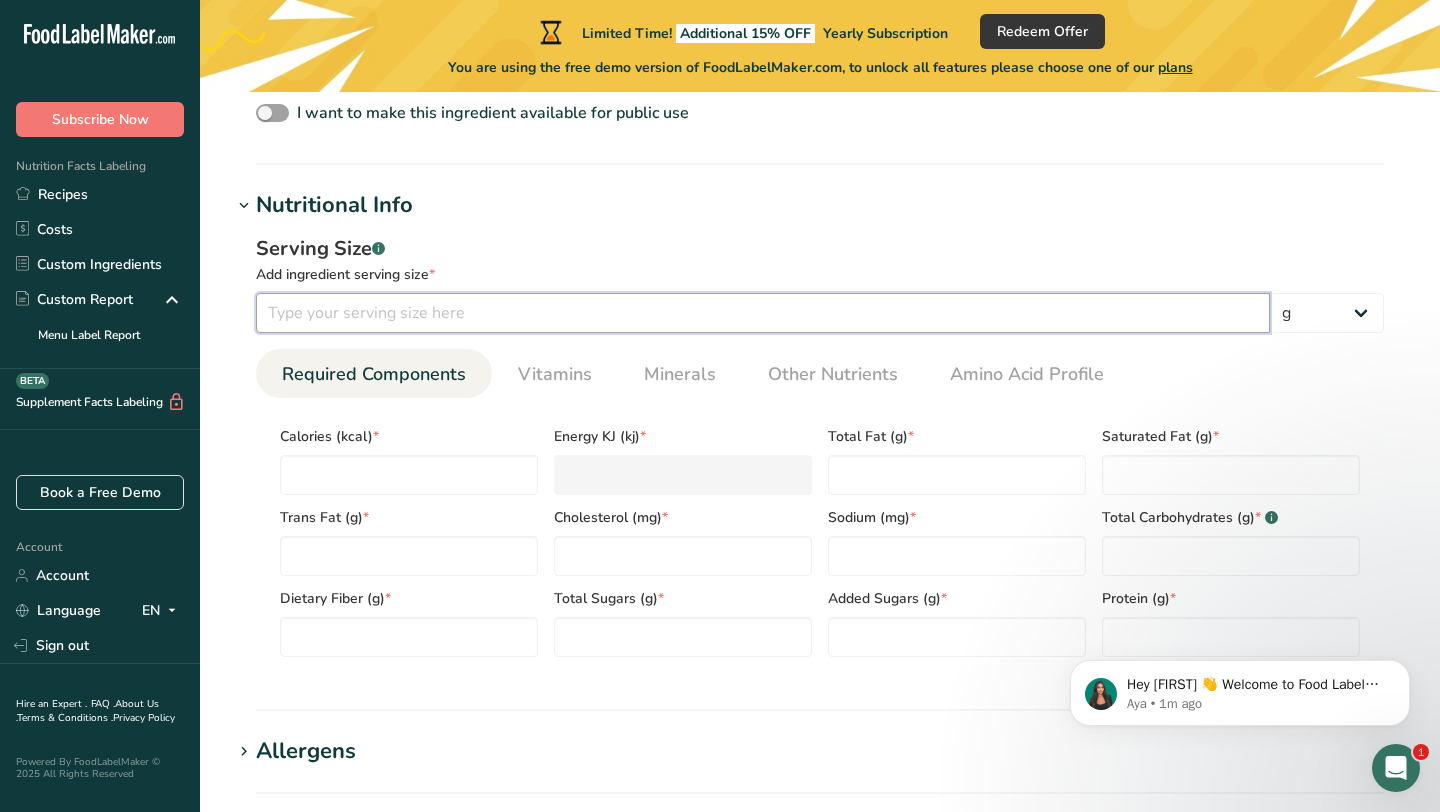 click at bounding box center (763, 313) 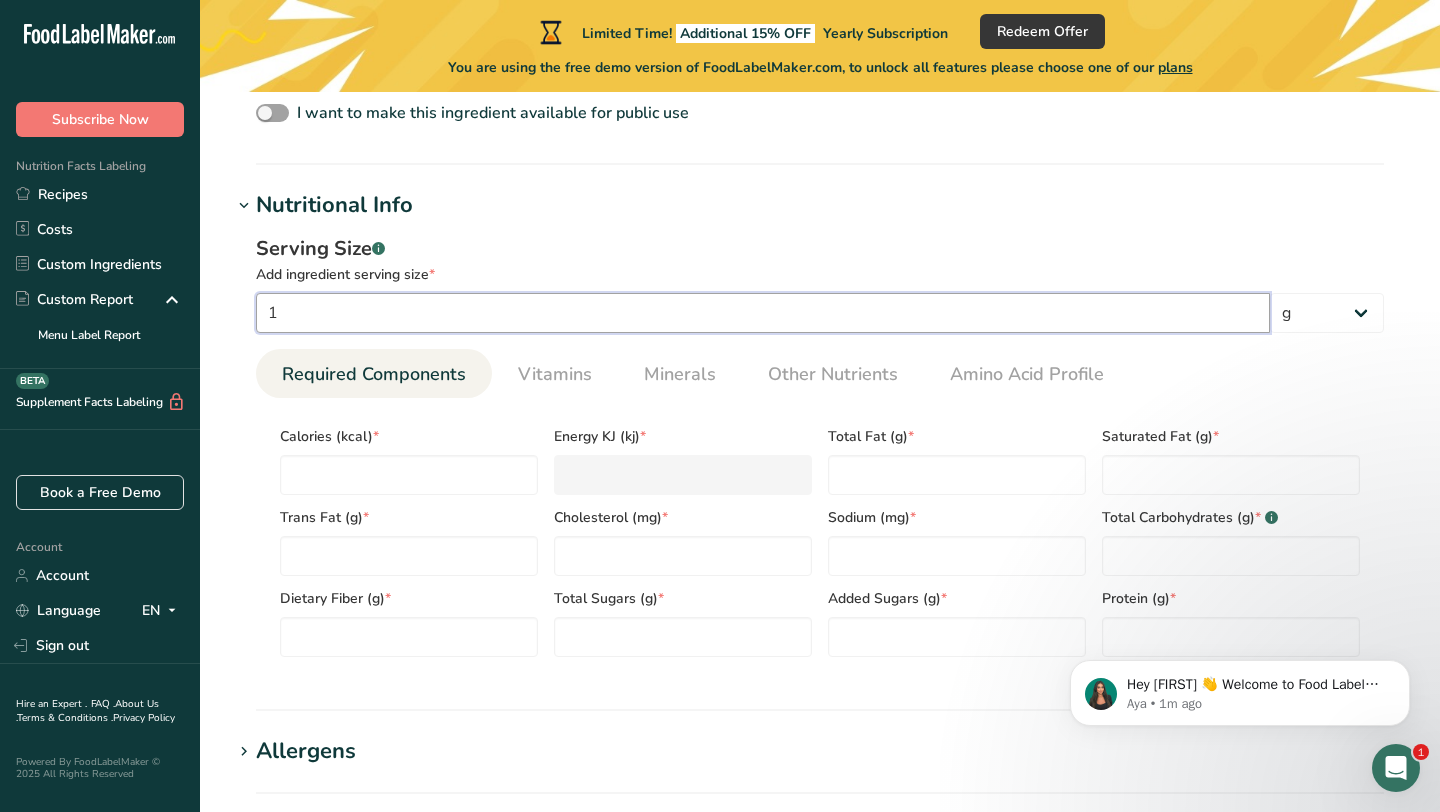type on "1" 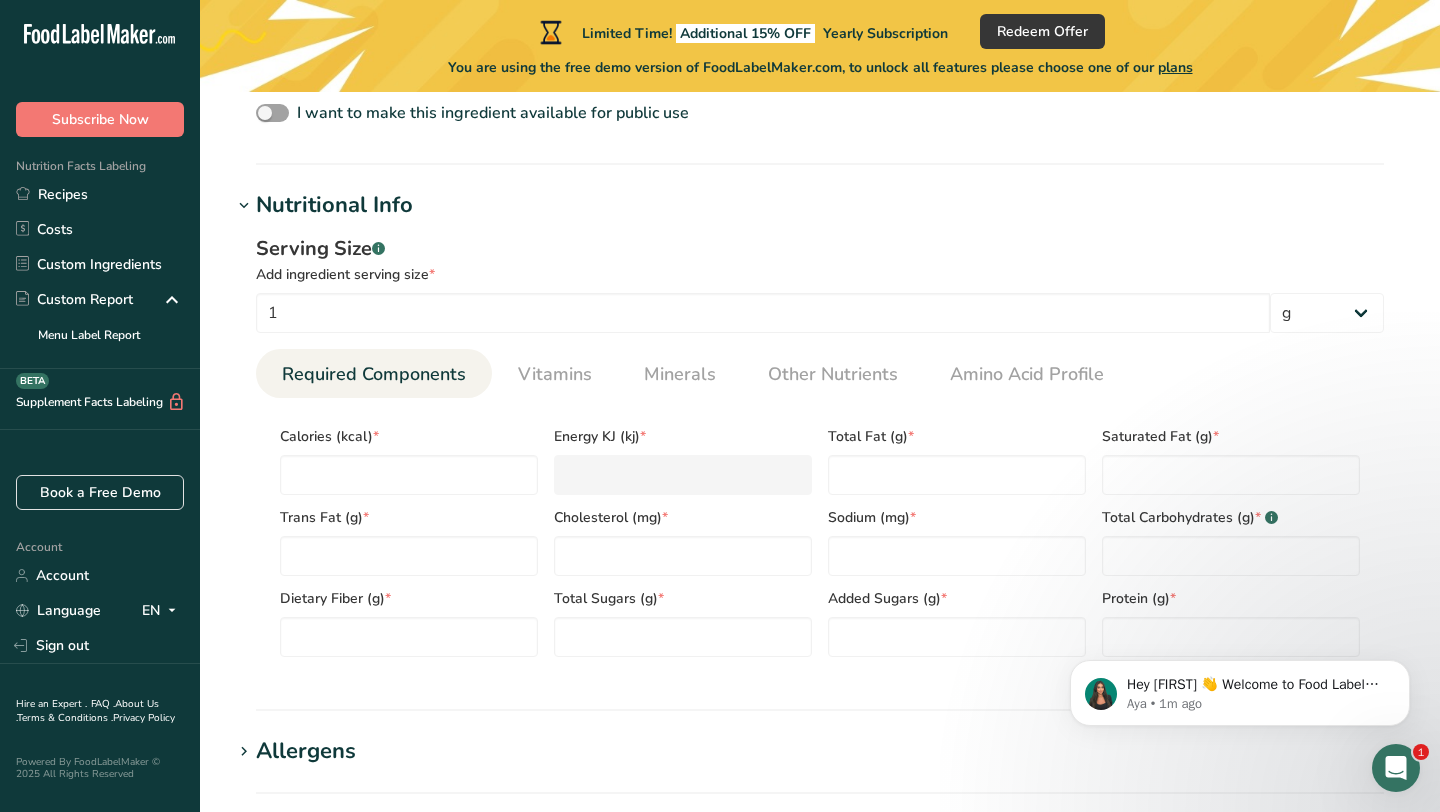 click on "Calories
(kcal) *" at bounding box center [409, 454] 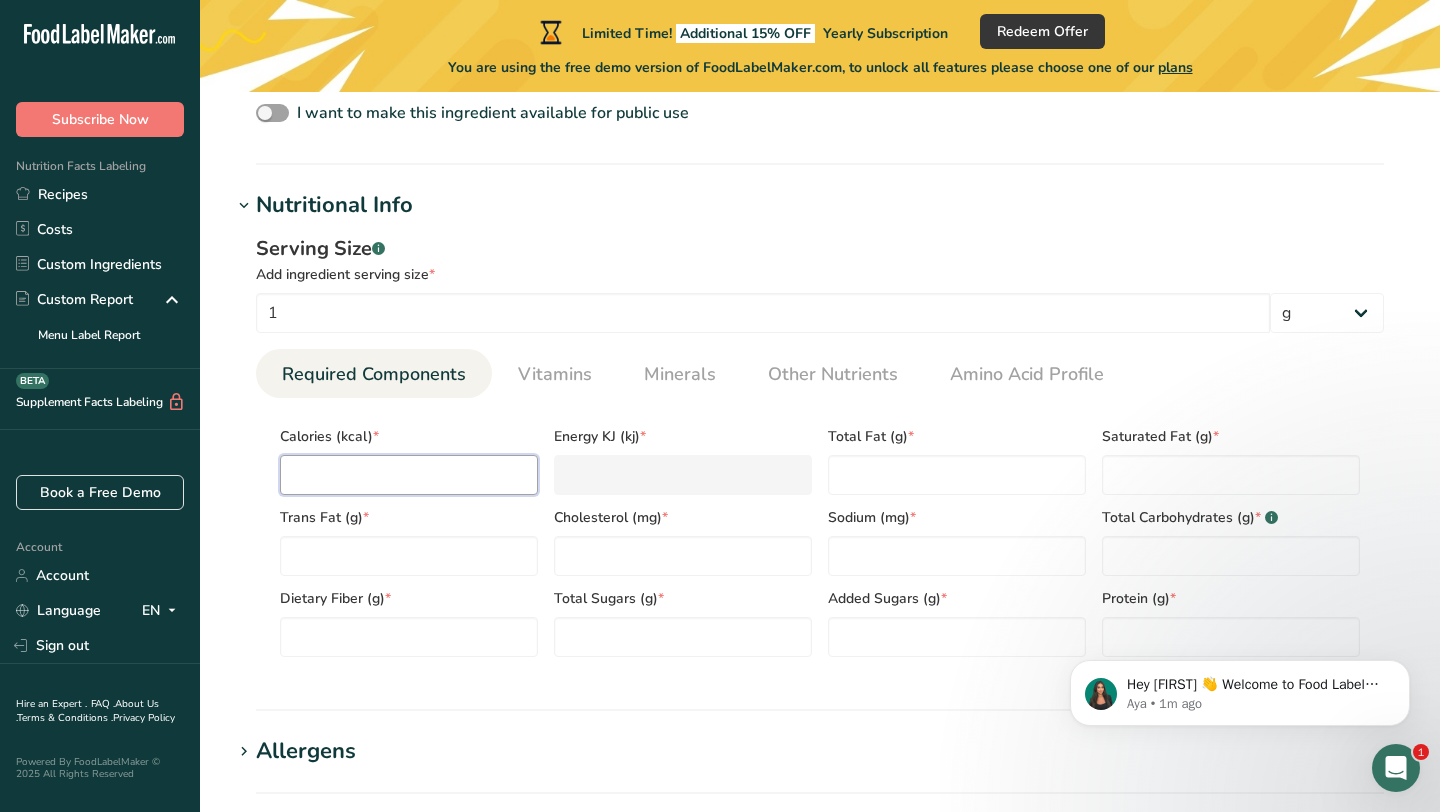 click at bounding box center (409, 475) 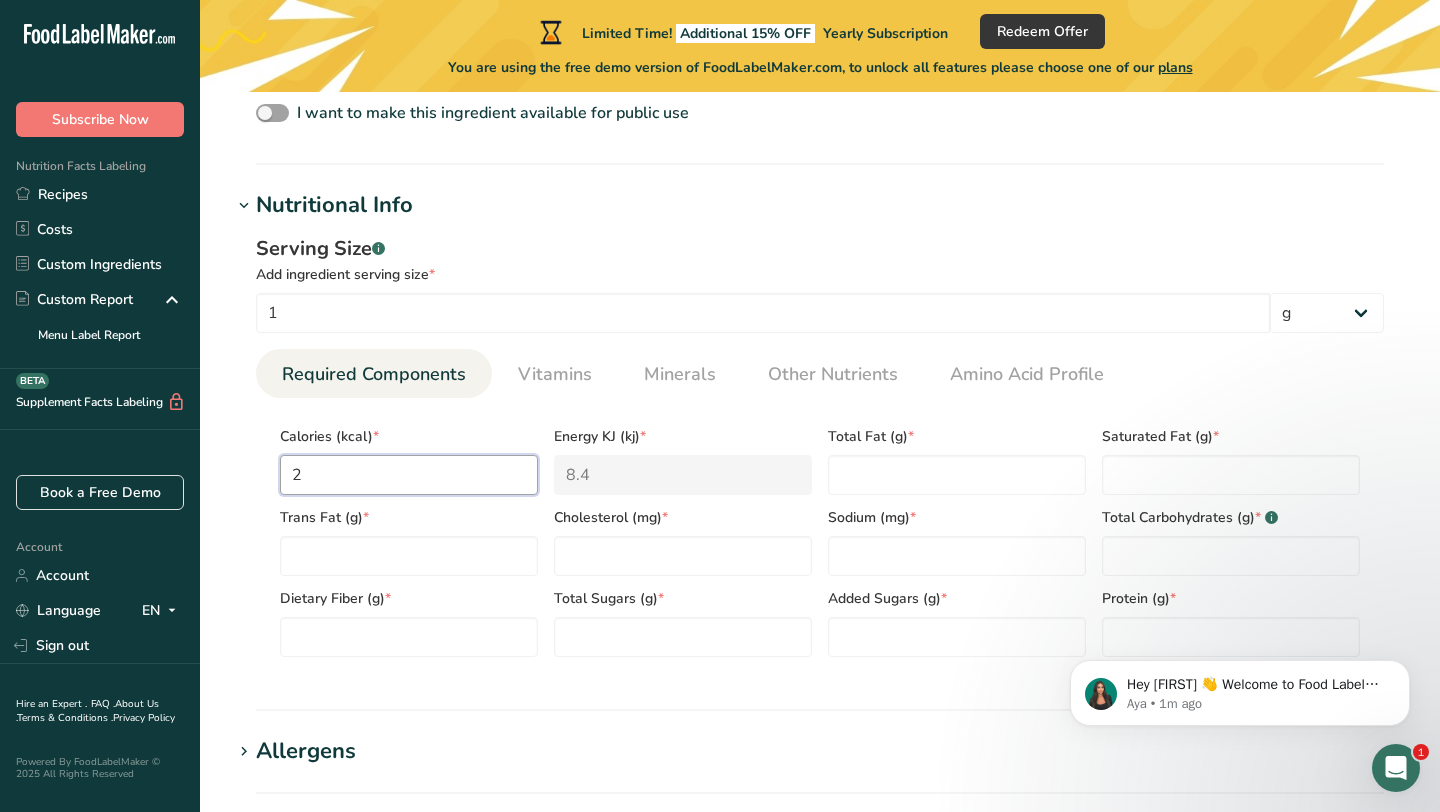 type on "20" 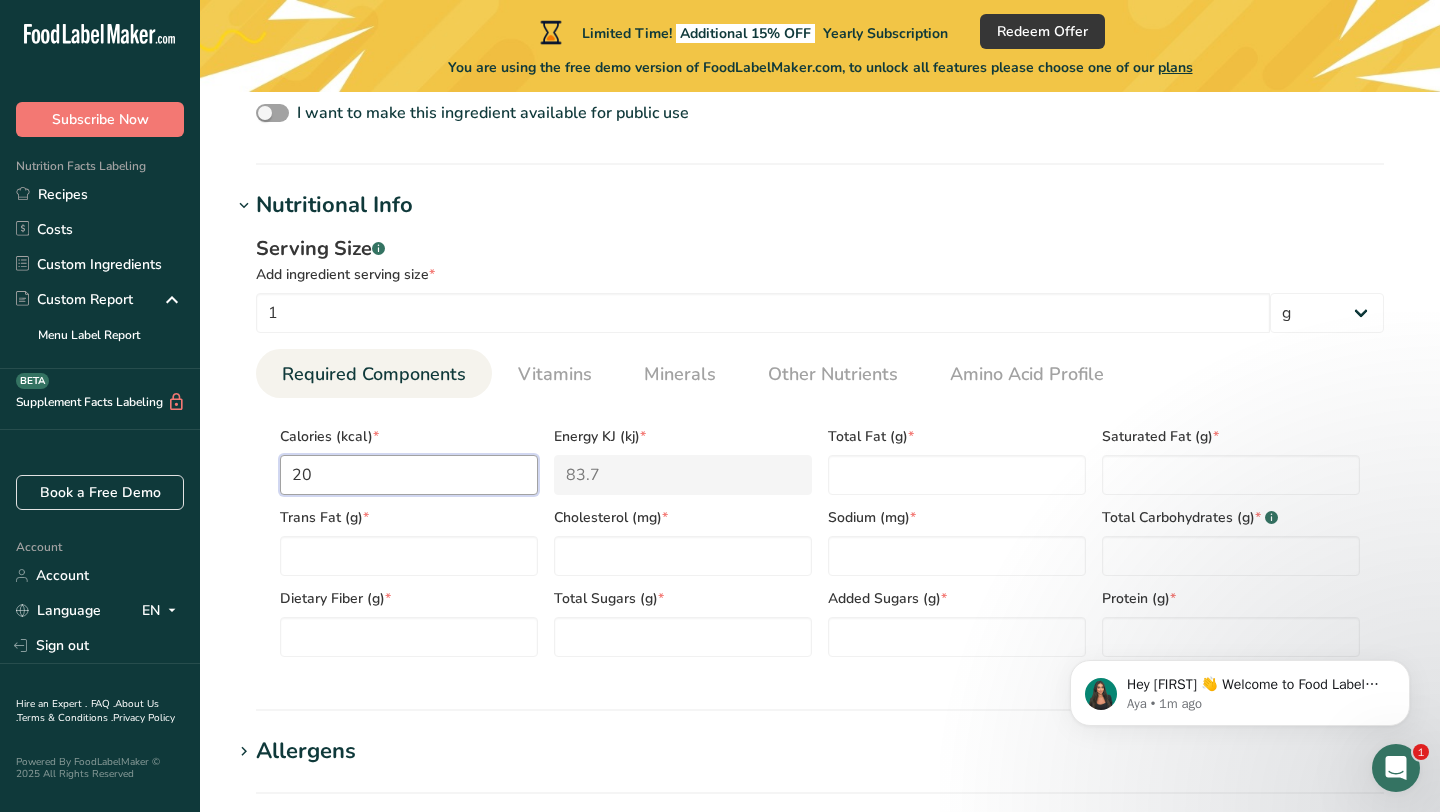 type on "200" 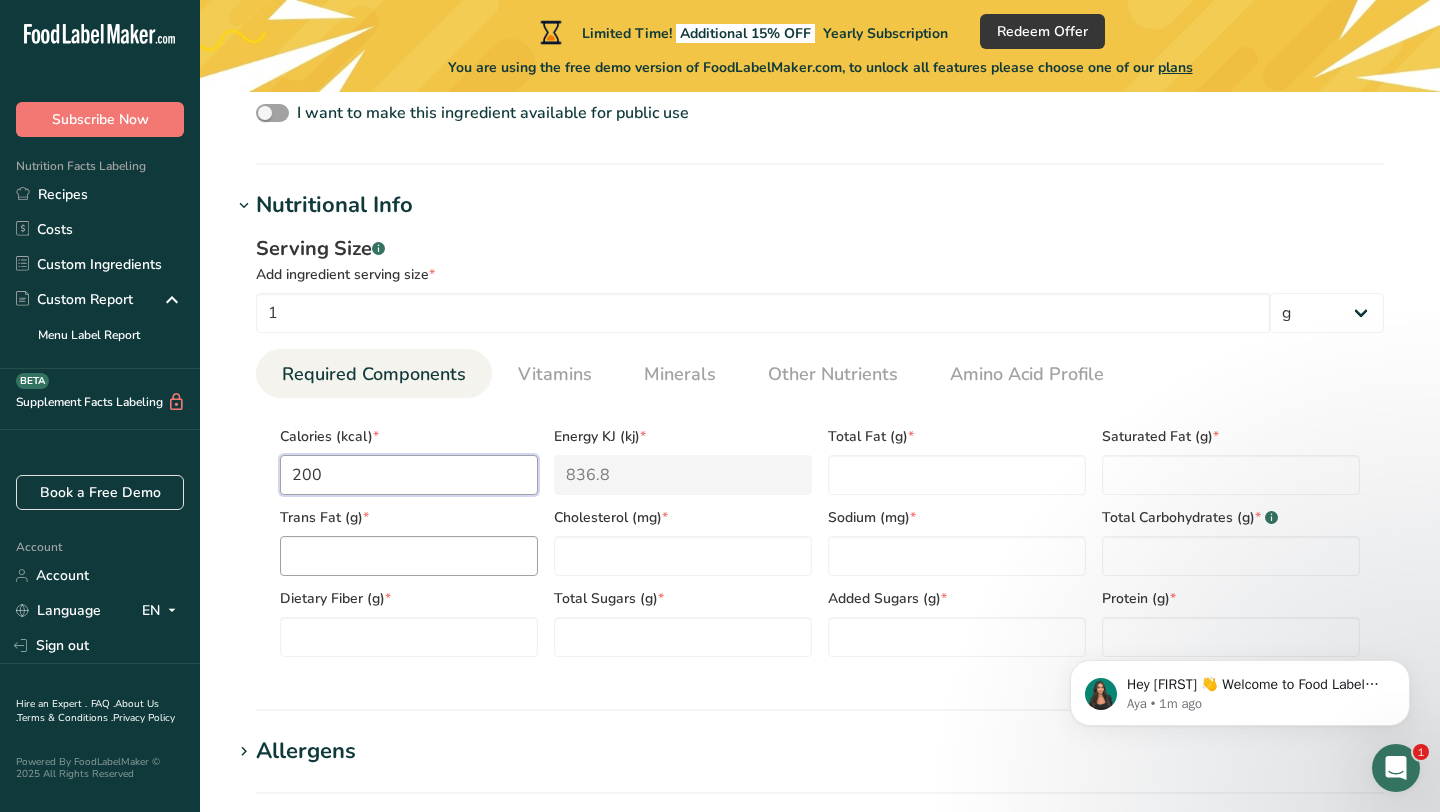 type on "200" 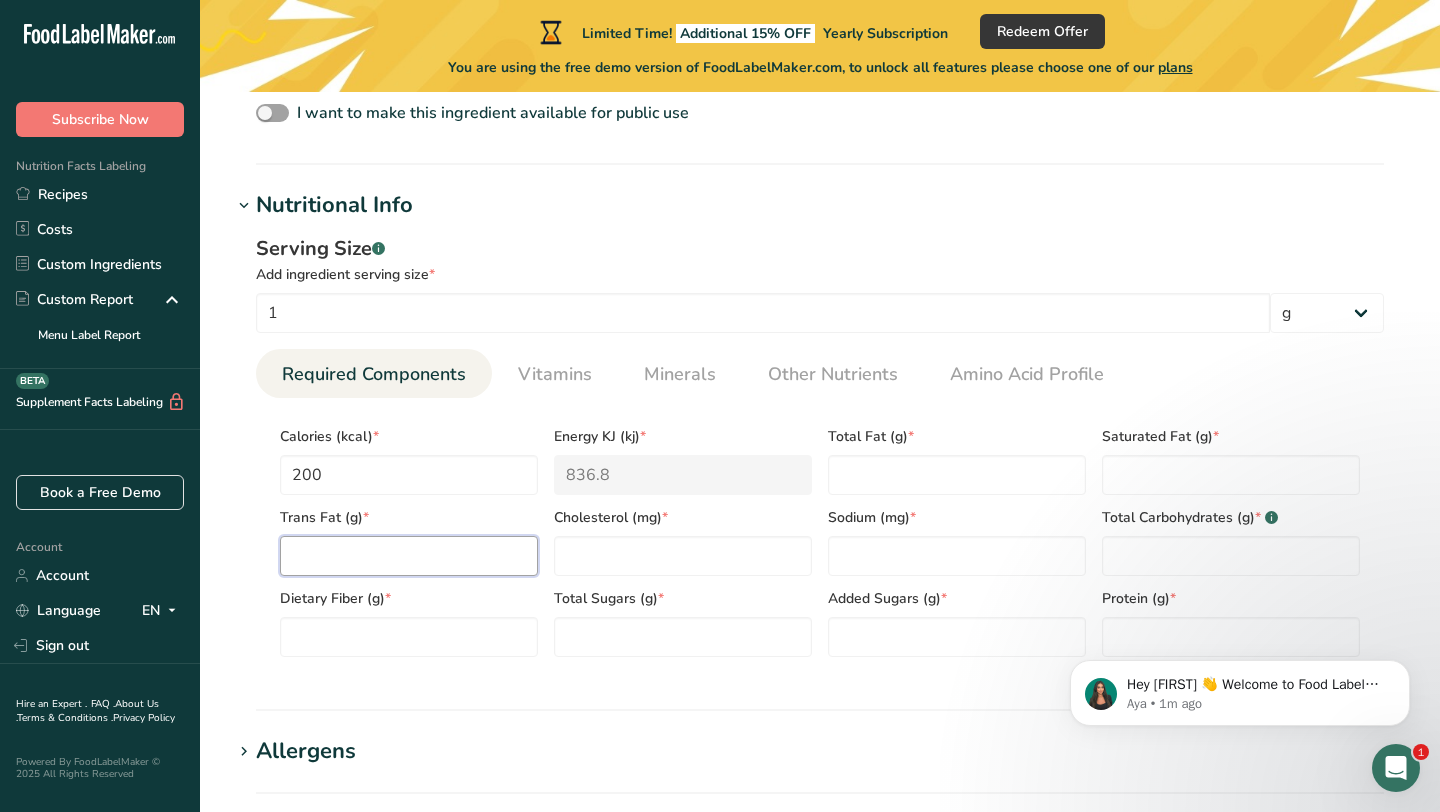 click at bounding box center [409, 556] 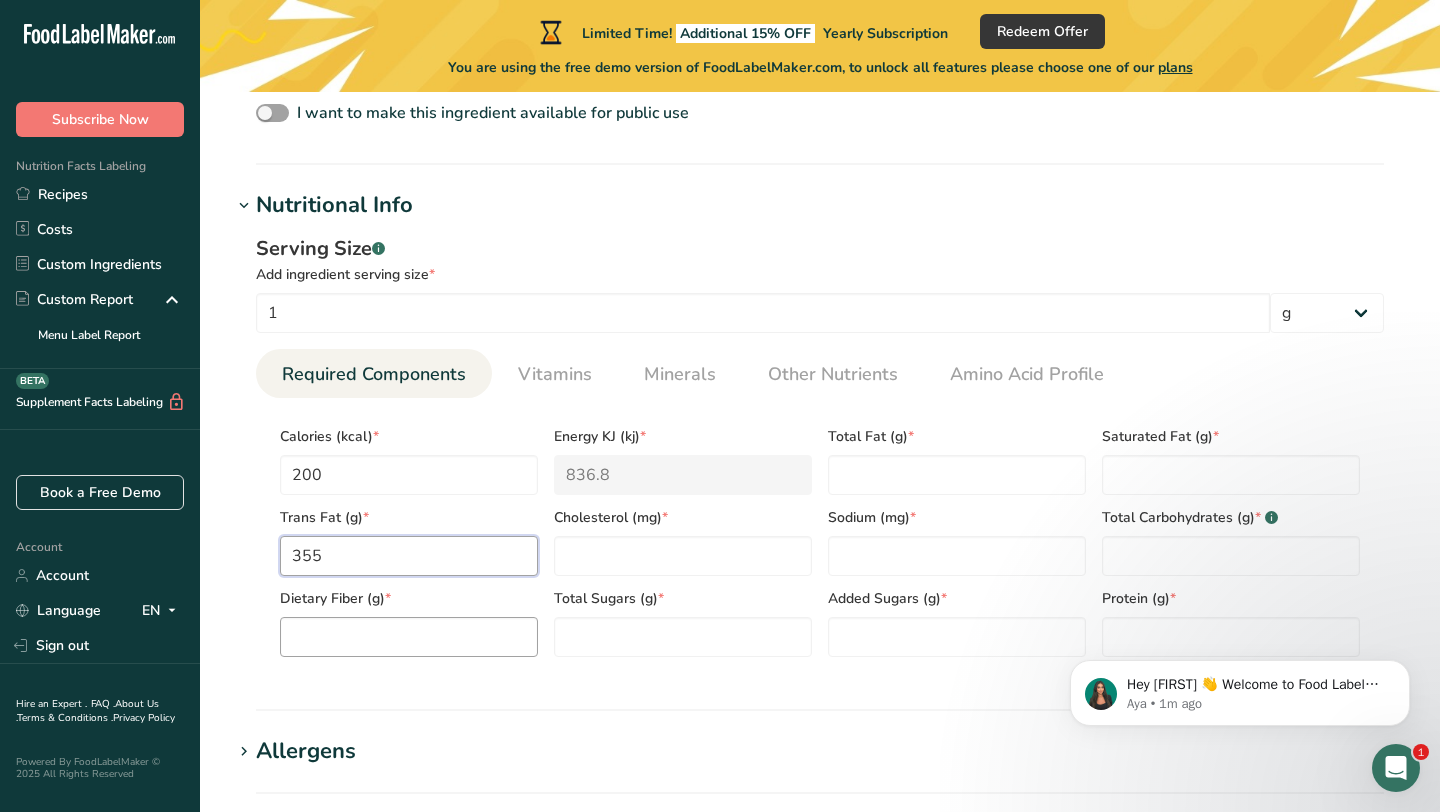 type on "355" 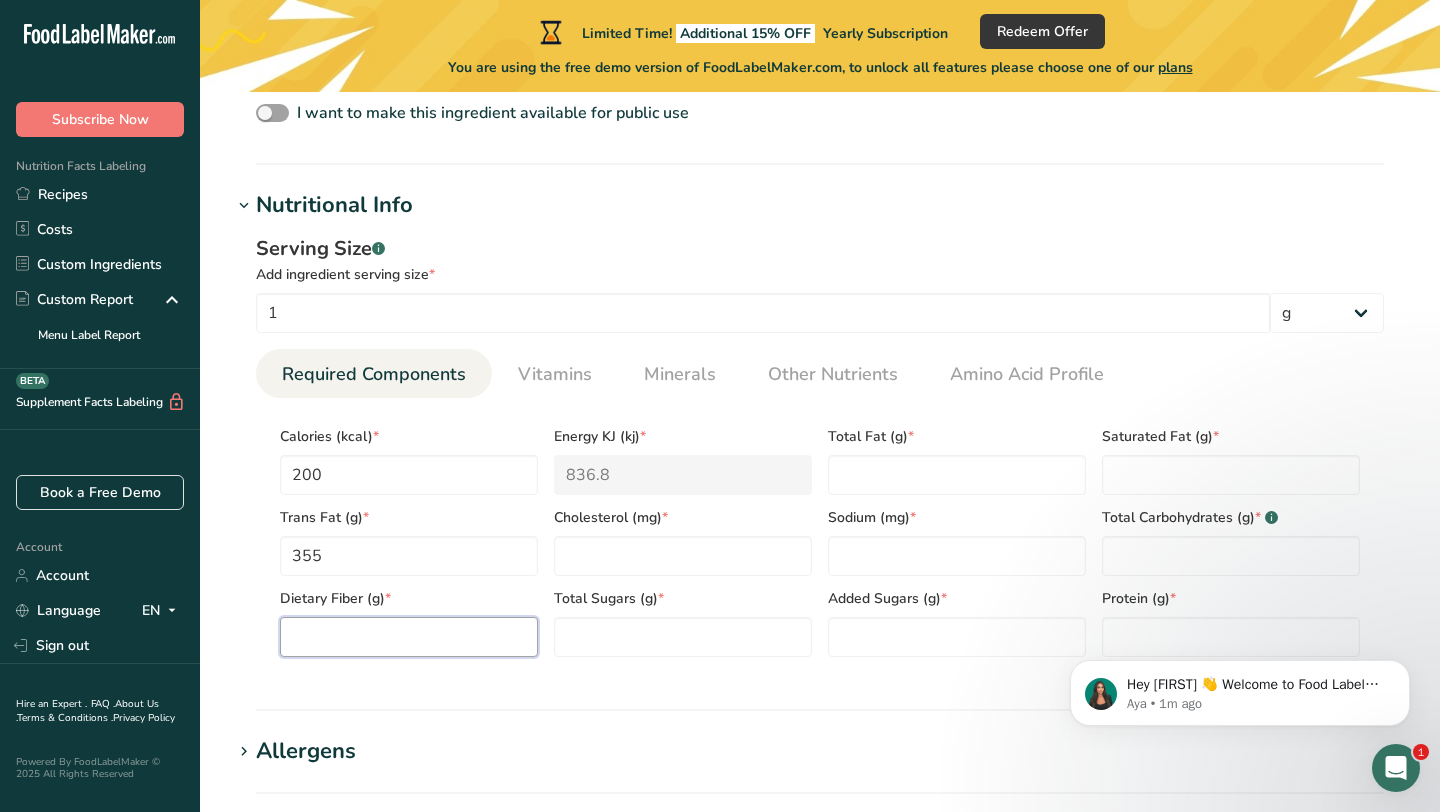 click at bounding box center [409, 637] 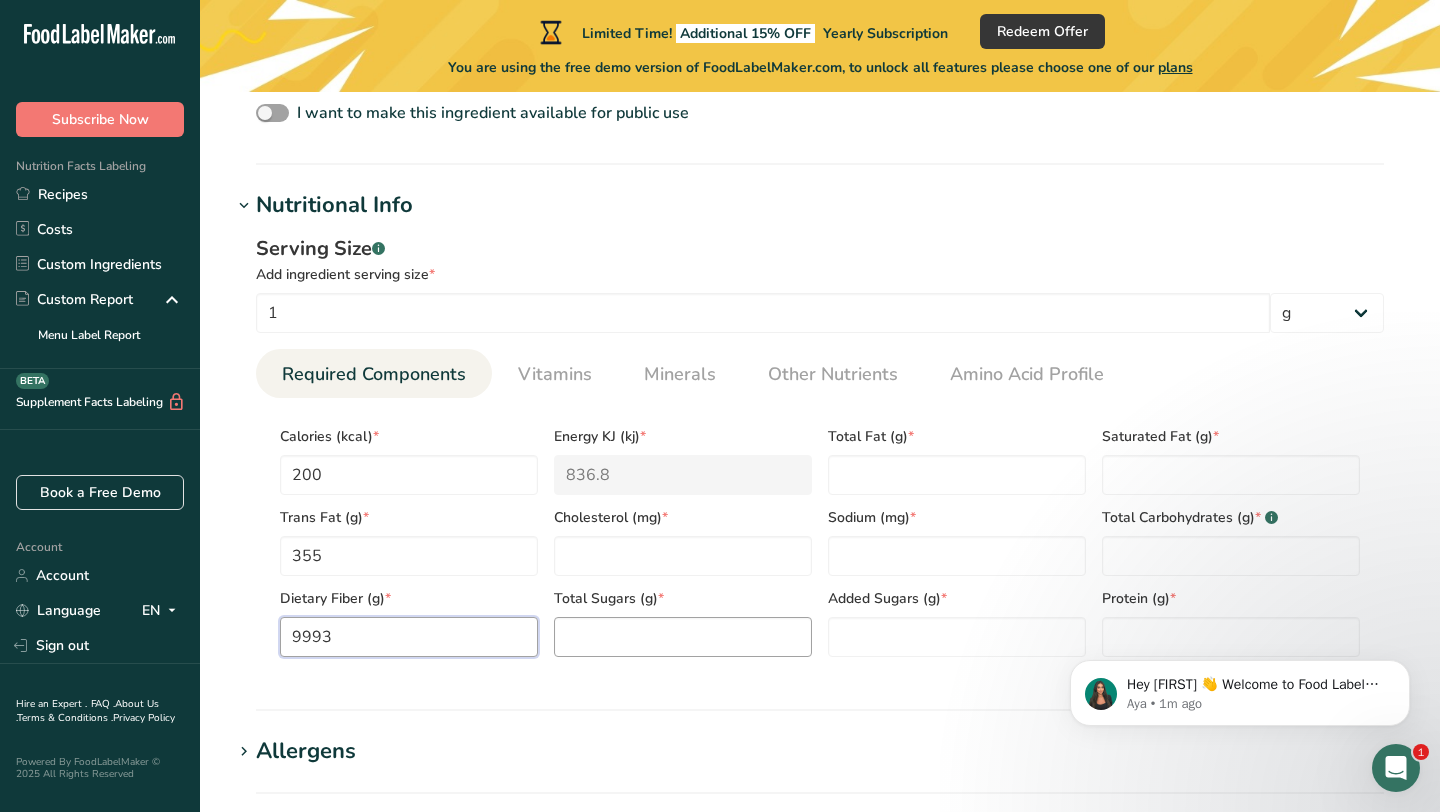 type on "9993" 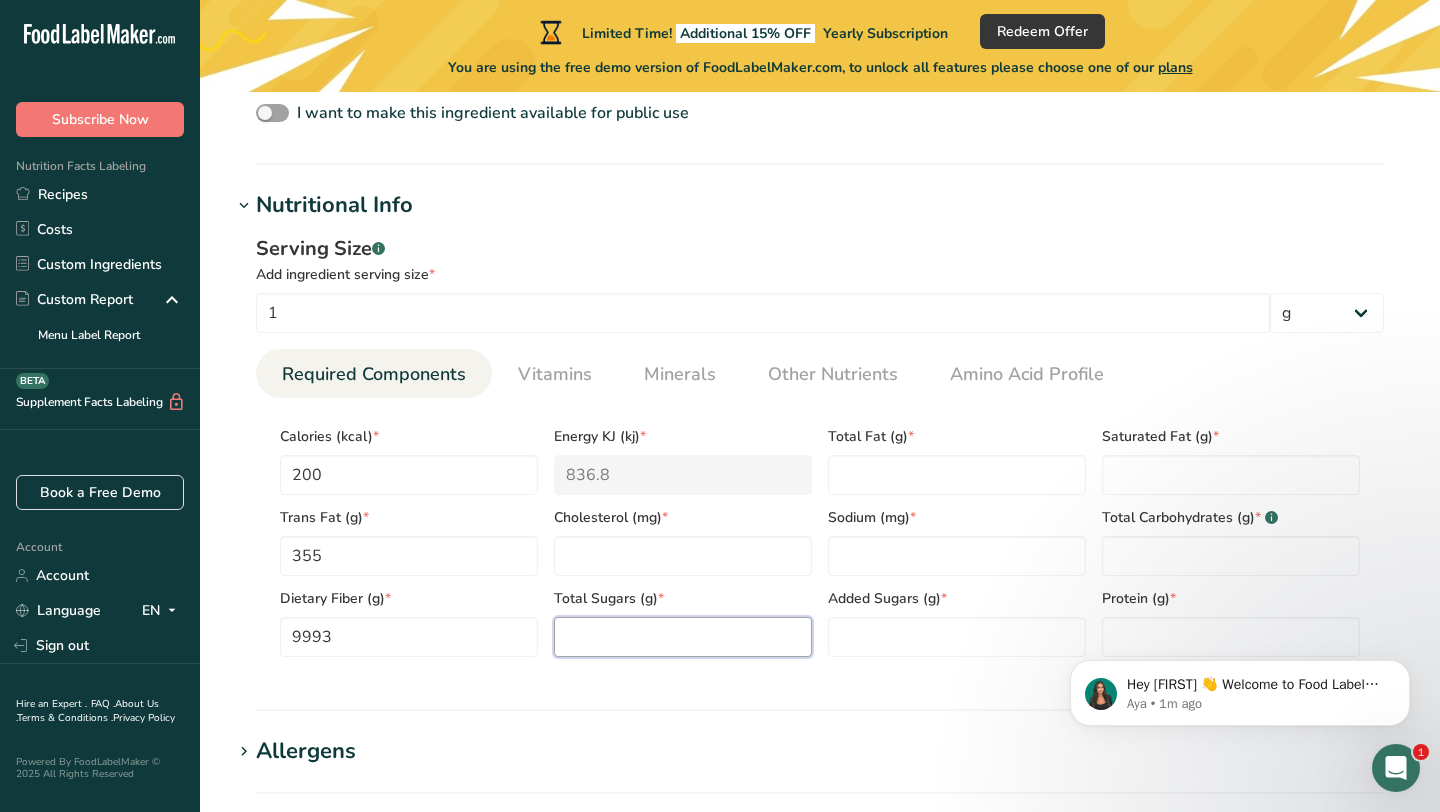 click at bounding box center (683, 637) 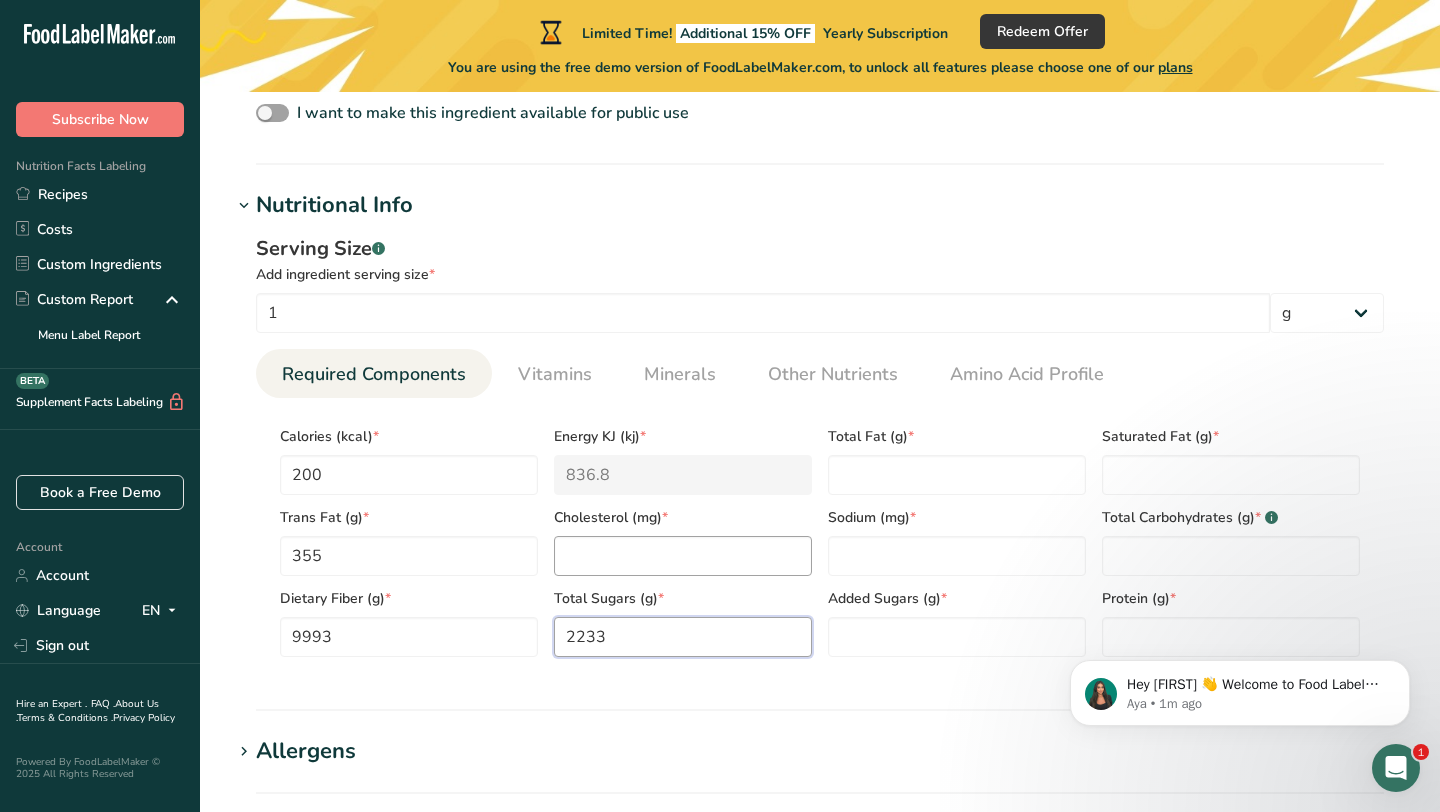 type on "2233" 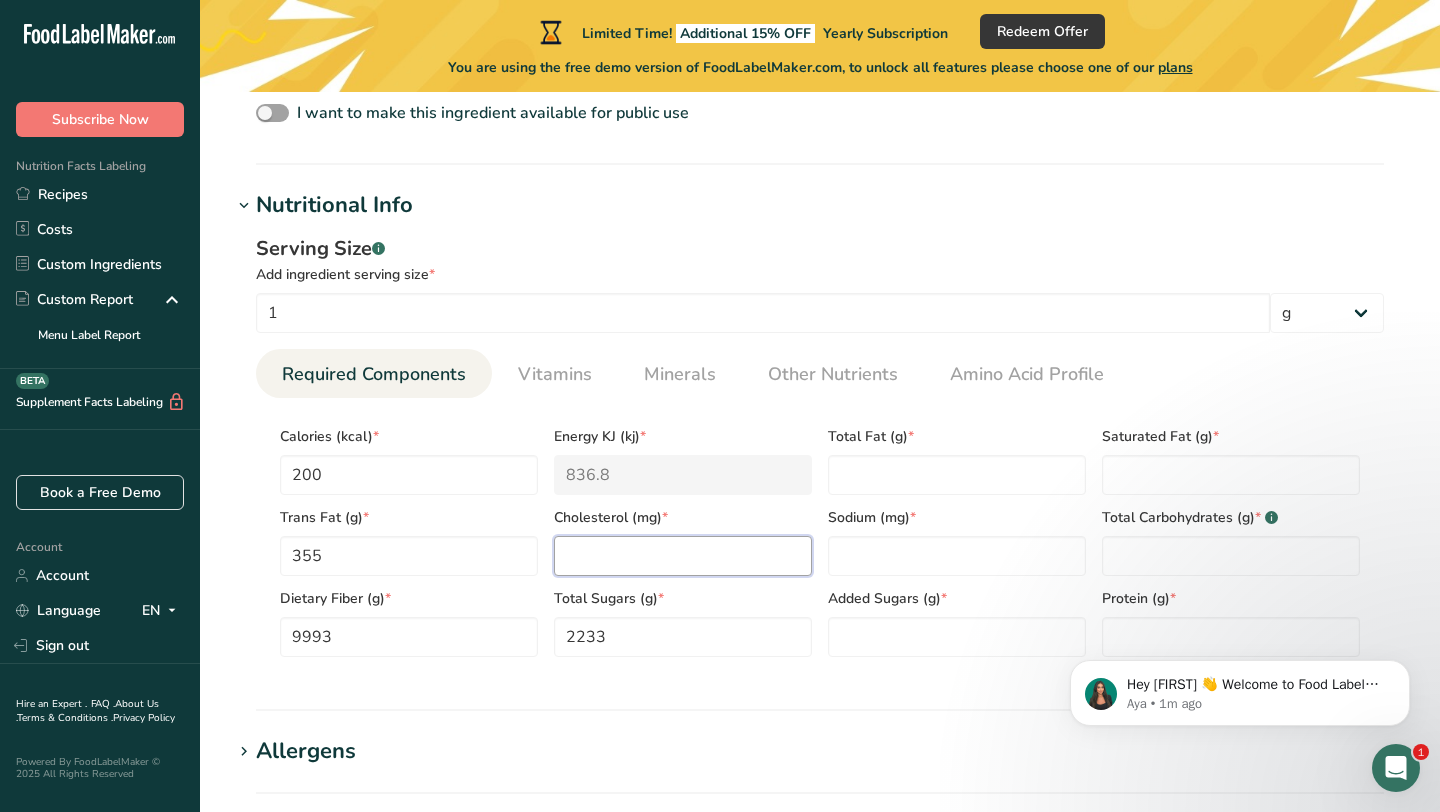 click at bounding box center (683, 556) 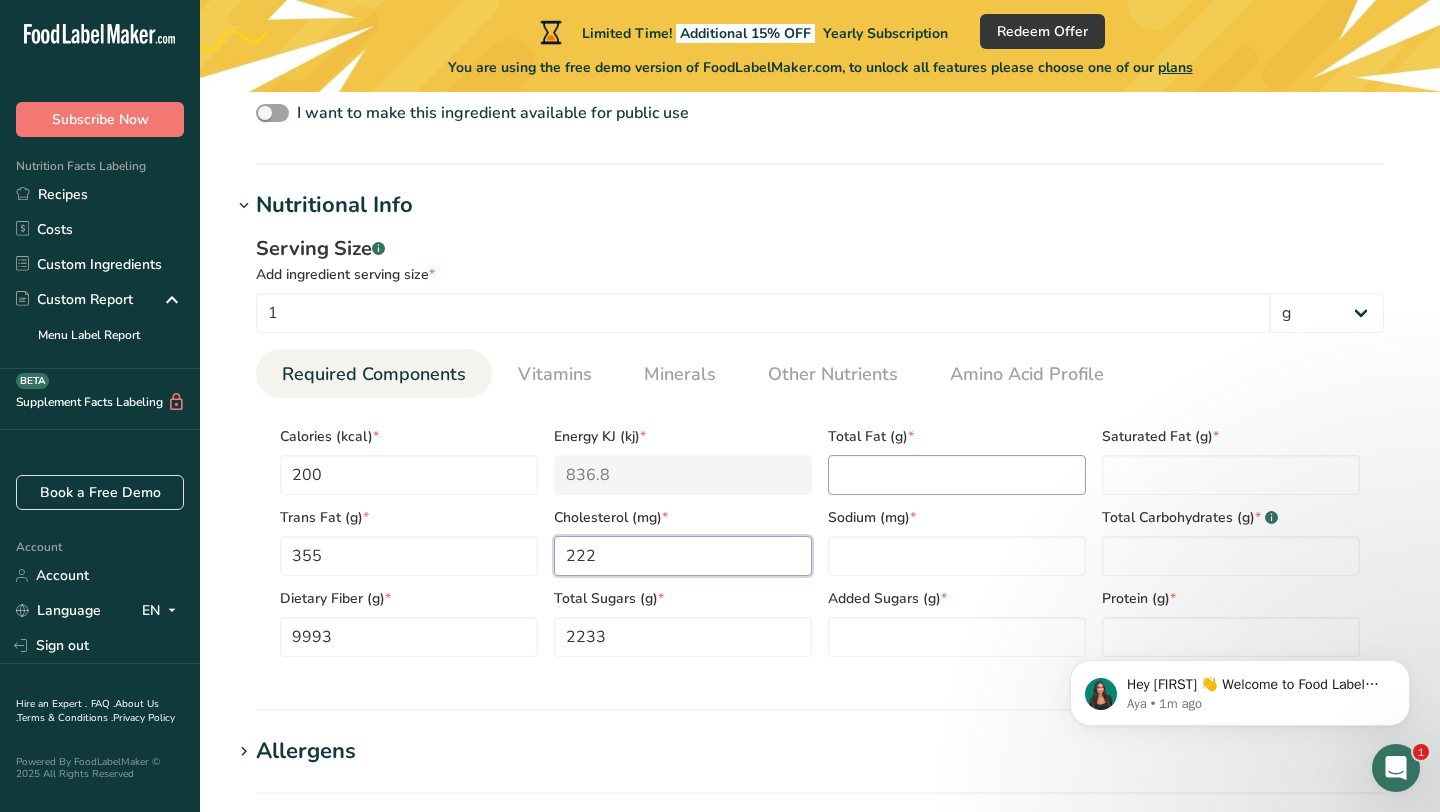 type on "222" 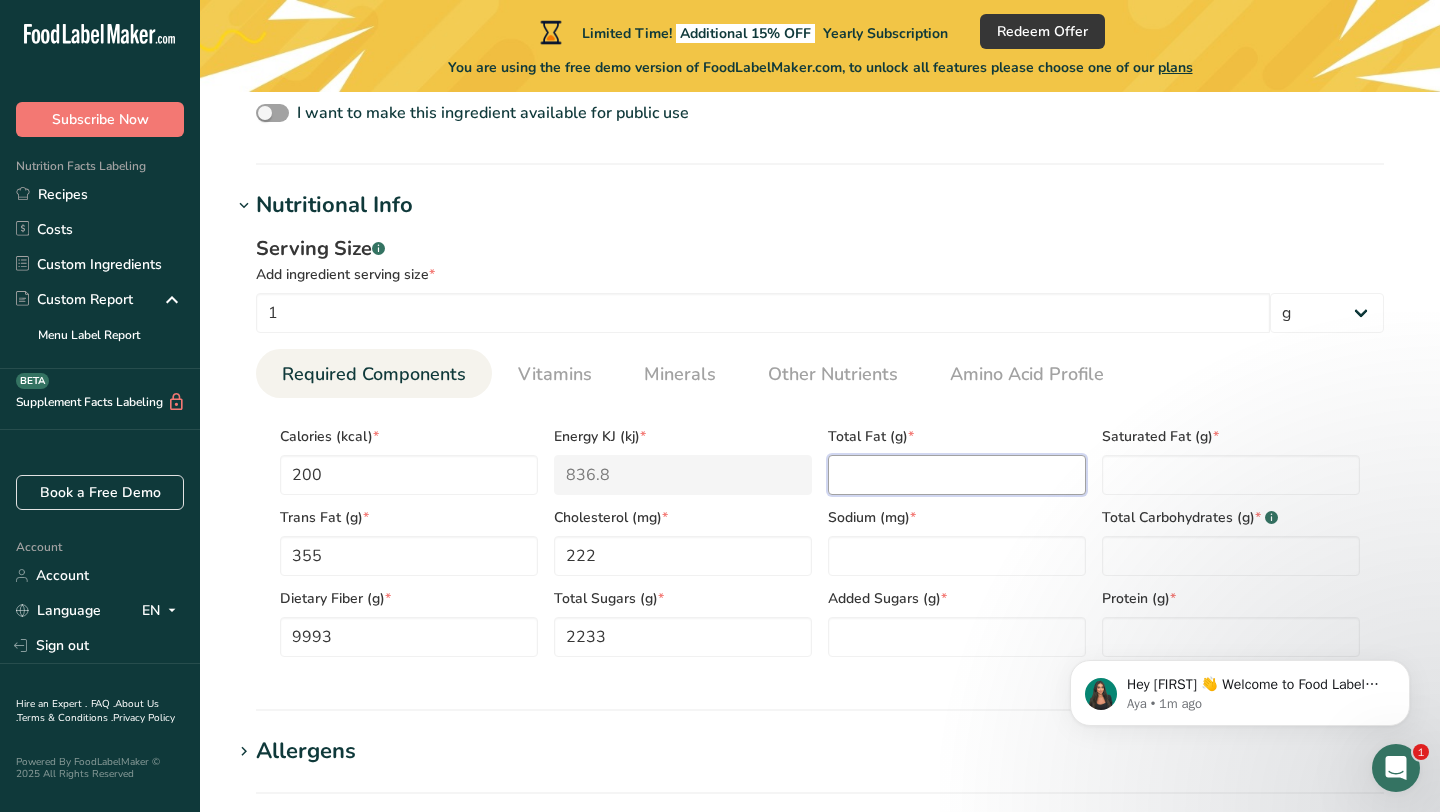 click at bounding box center [957, 475] 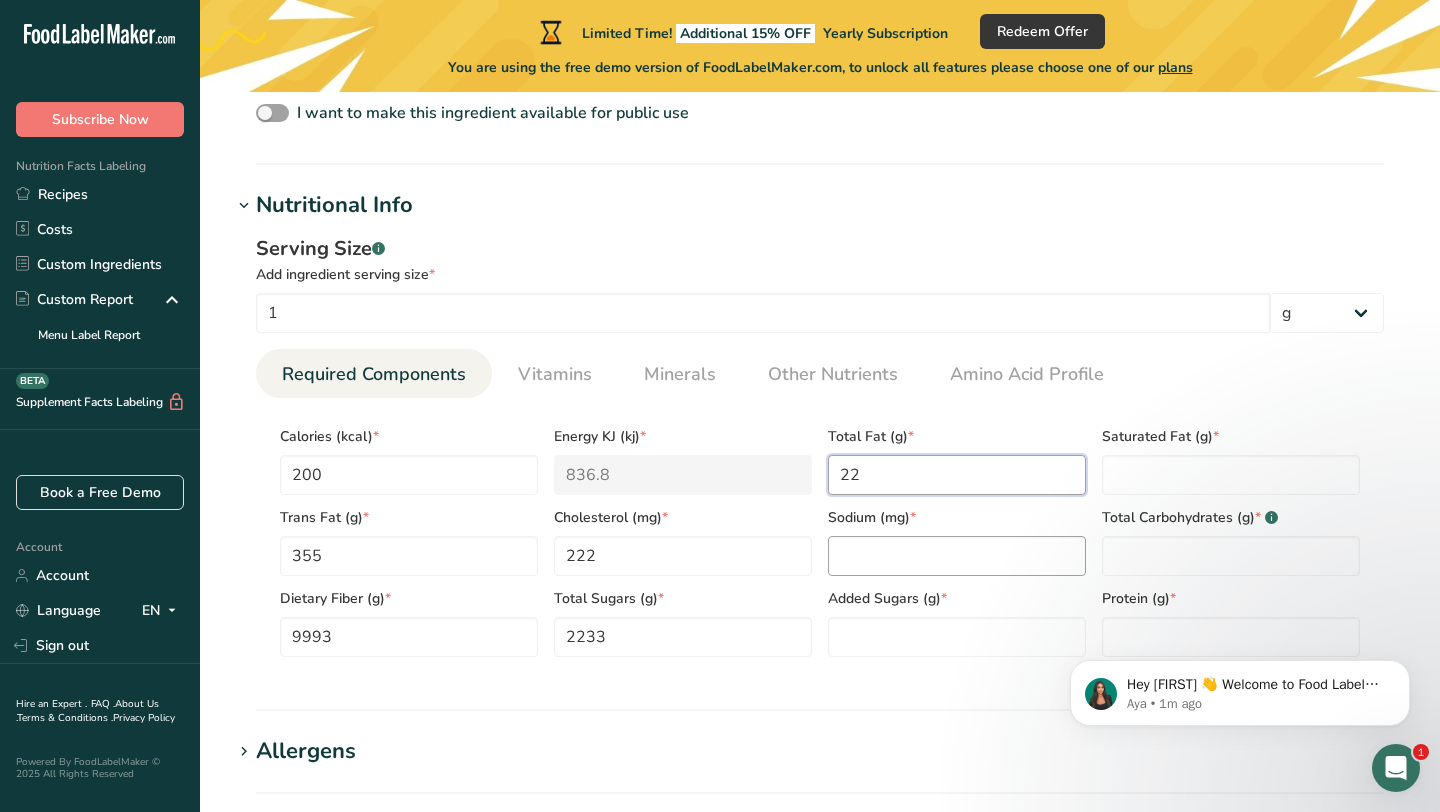 type on "22" 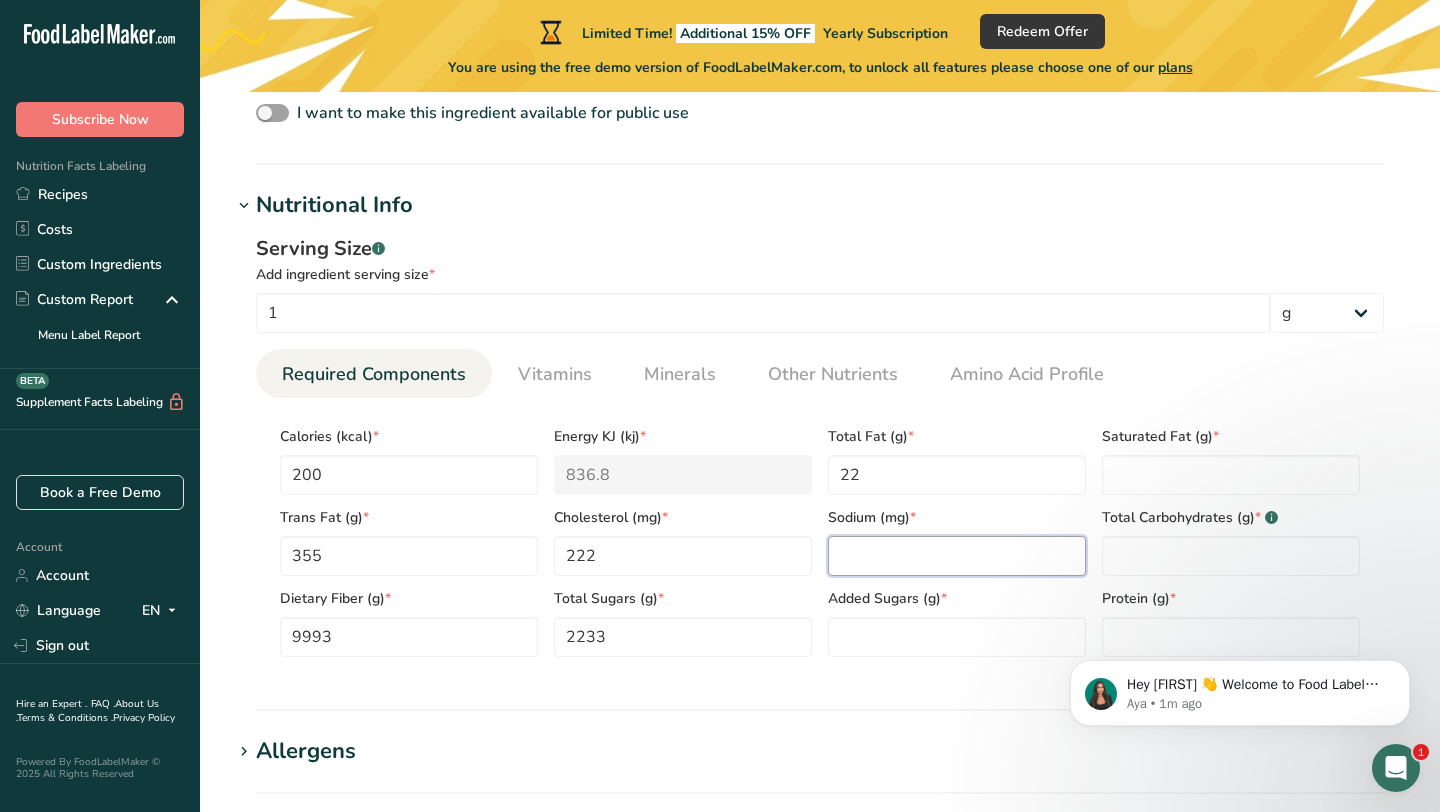click at bounding box center (957, 556) 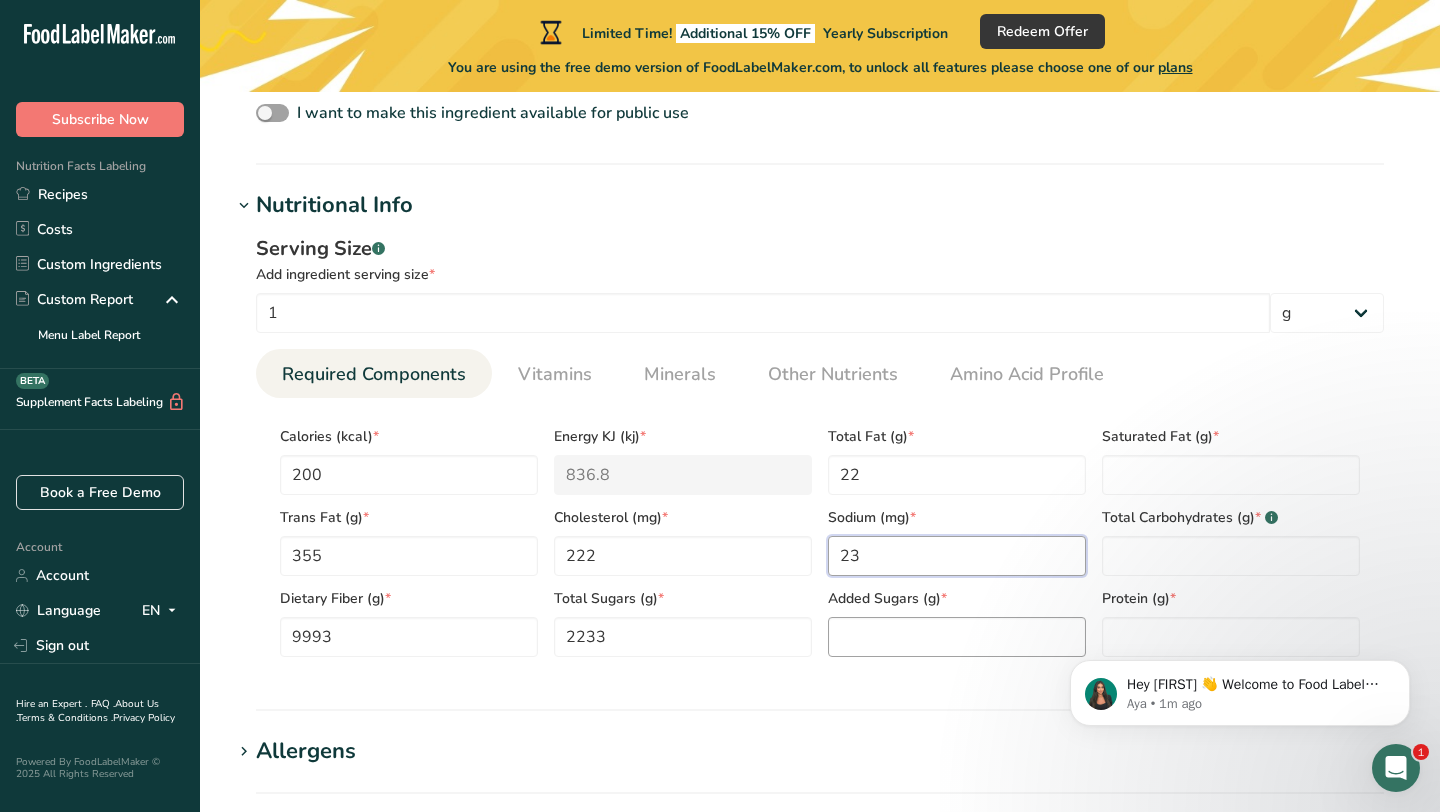 type on "23" 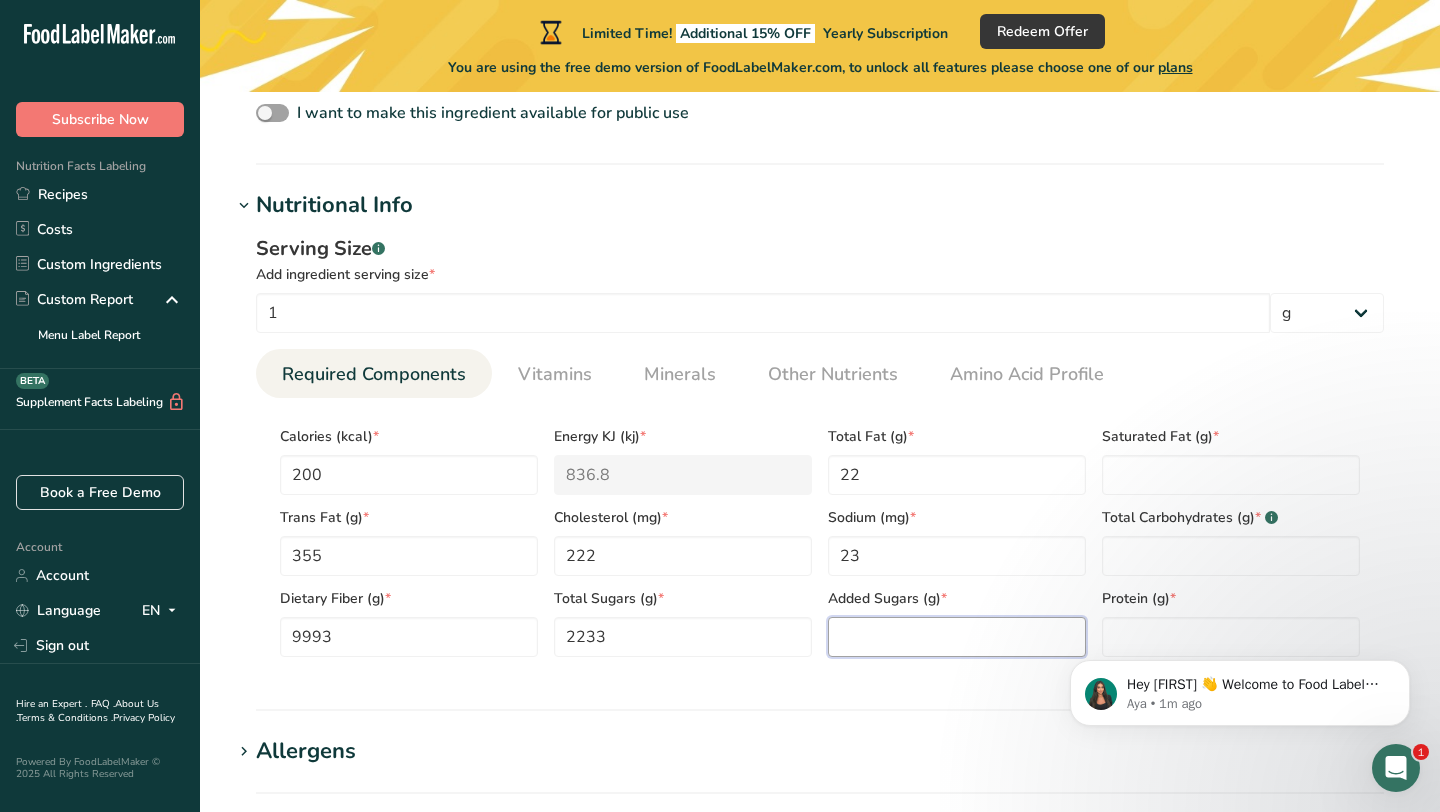 click at bounding box center [957, 637] 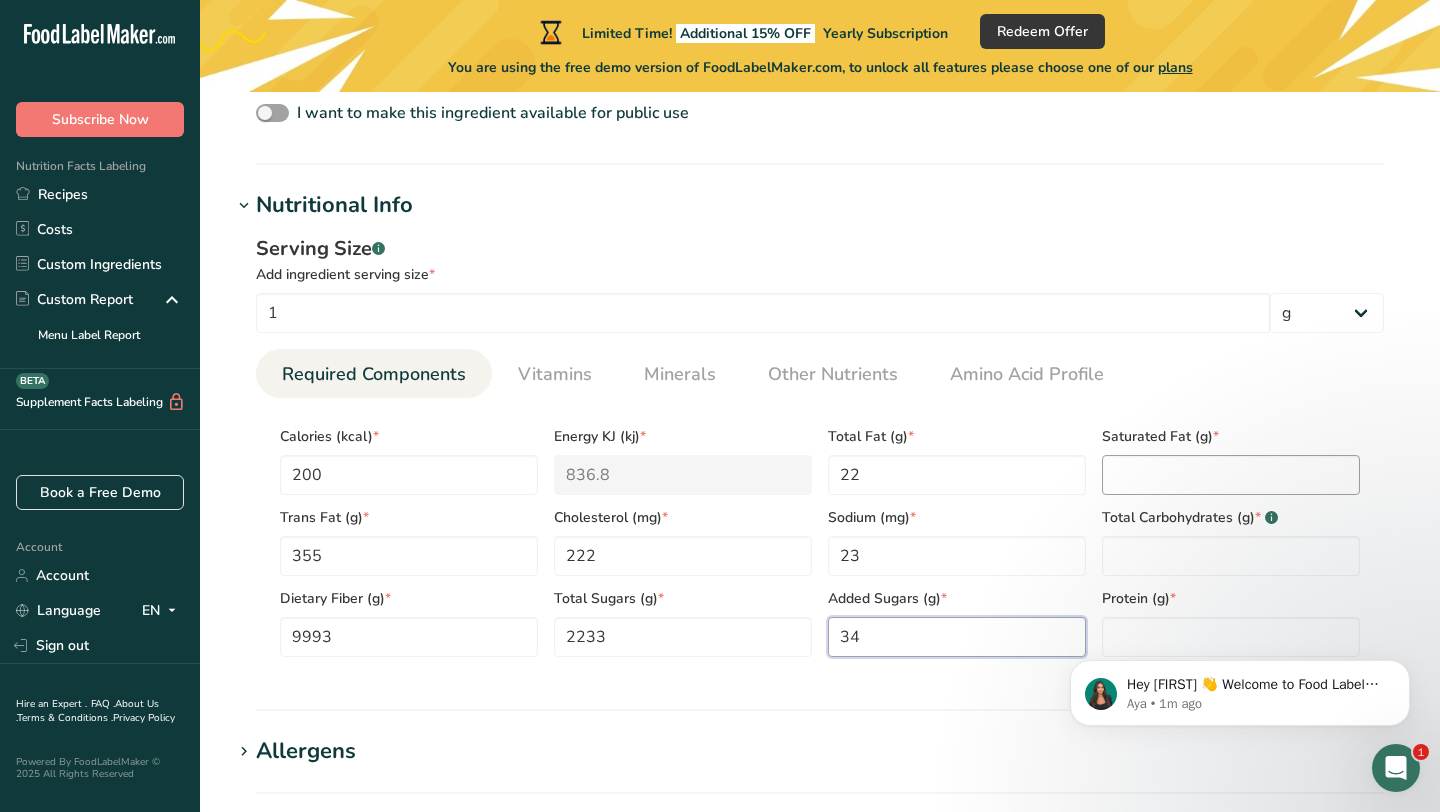 type on "34" 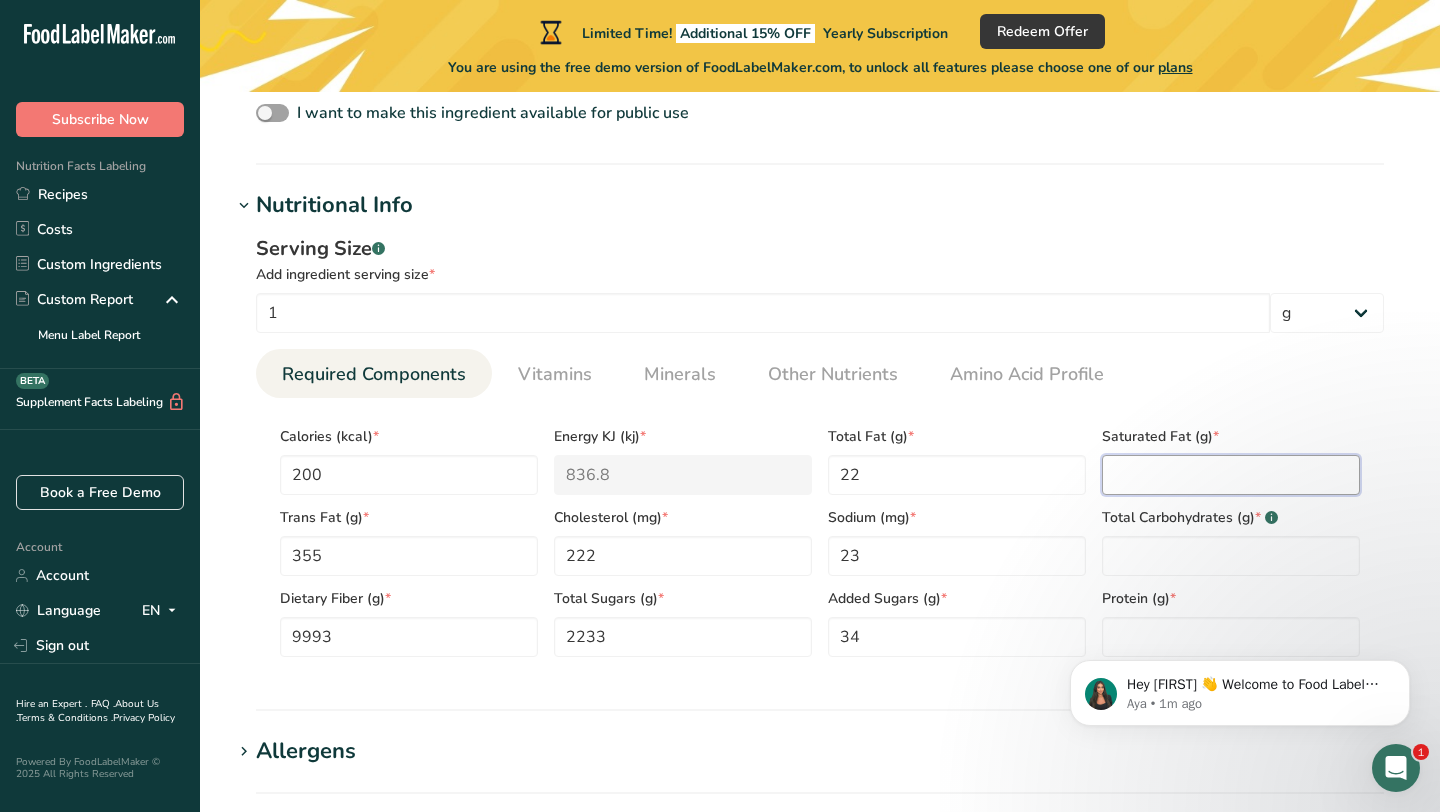 click at bounding box center (1231, 475) 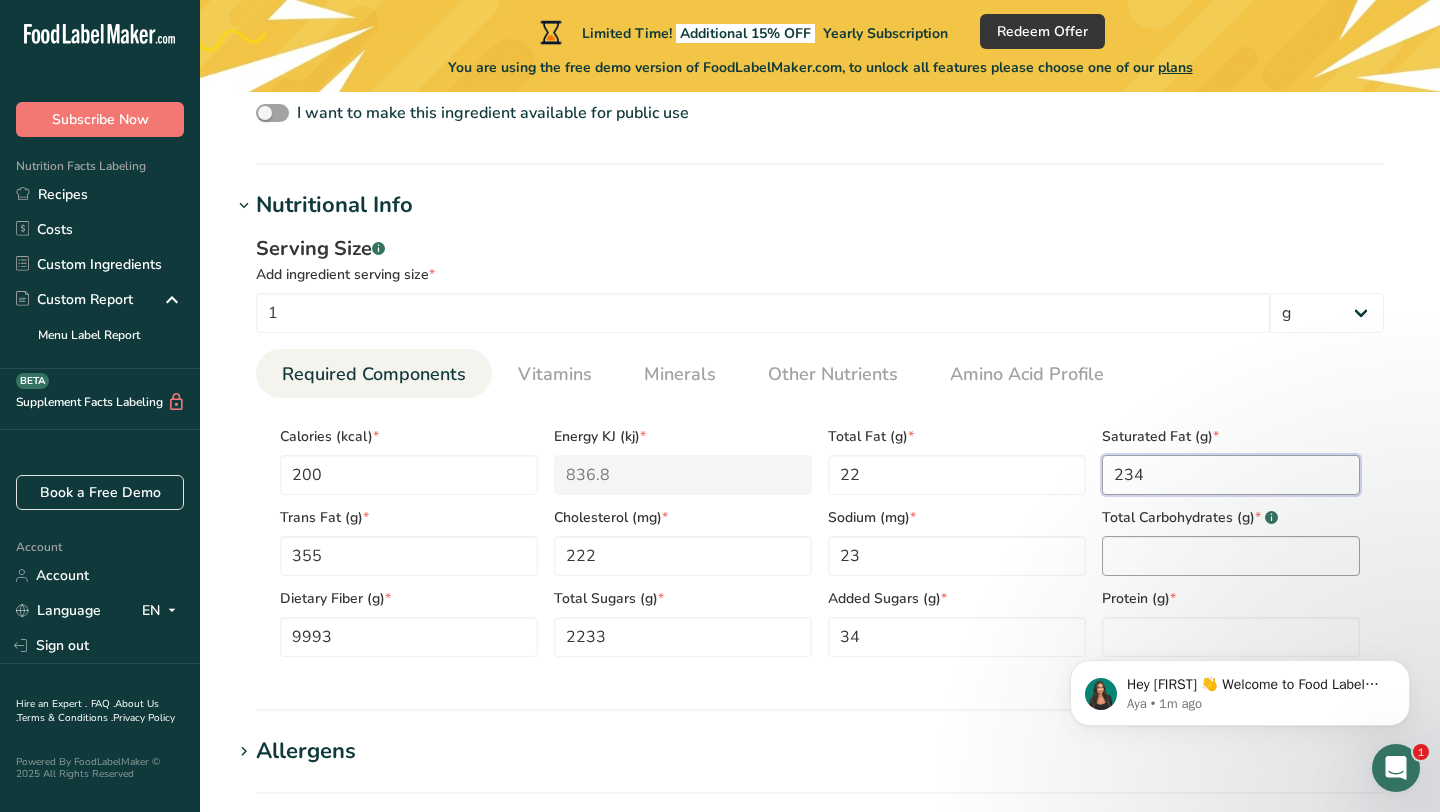 type on "234" 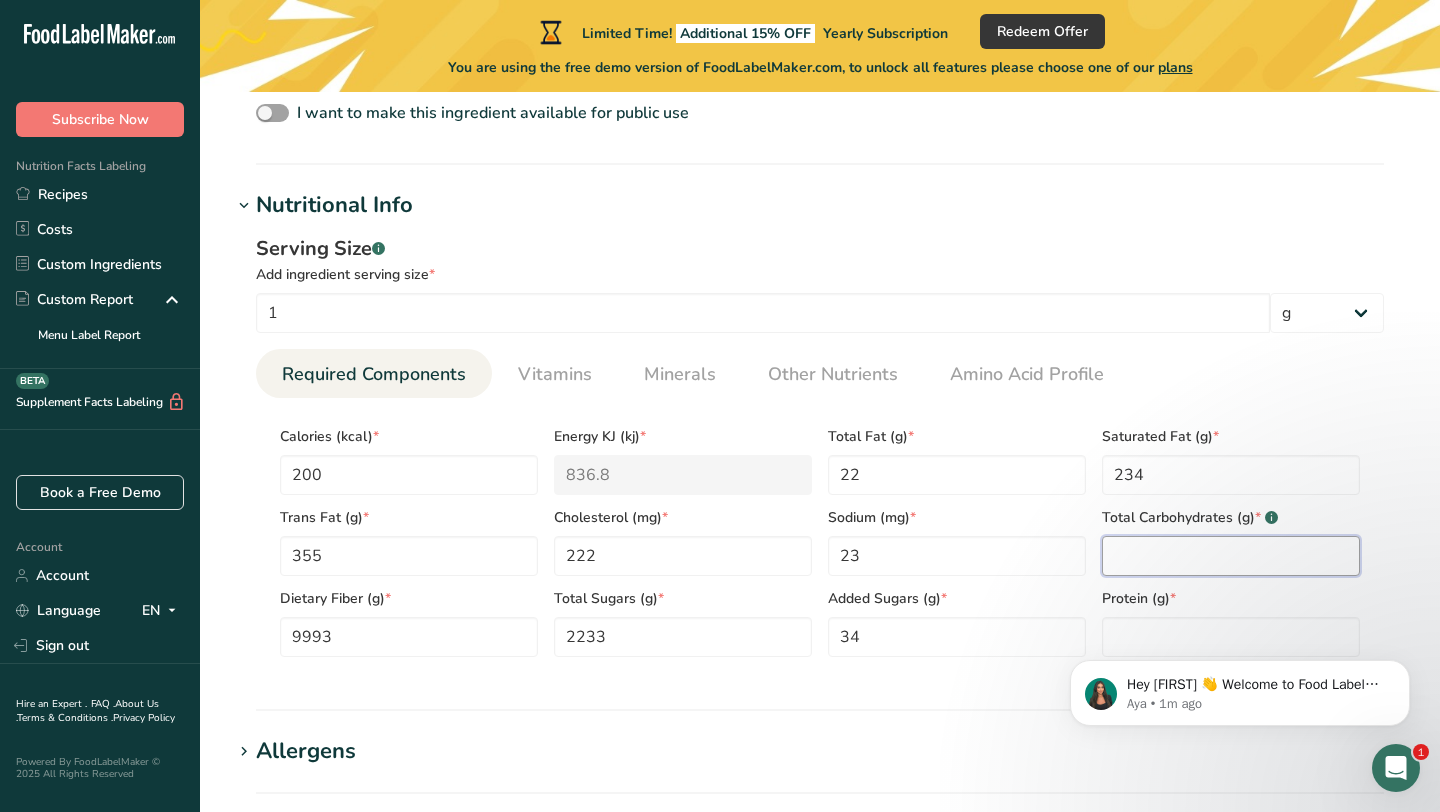 click at bounding box center (1231, 556) 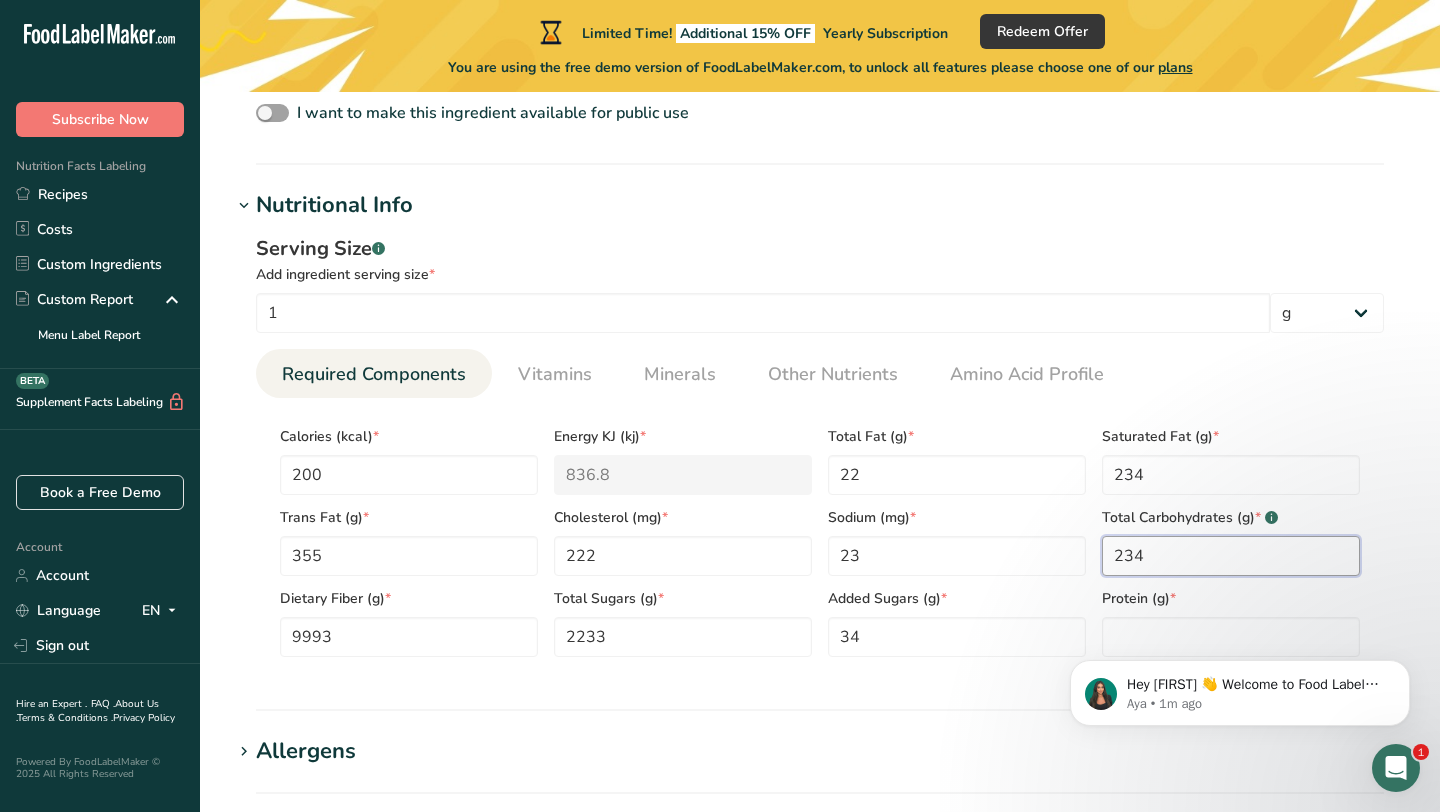 type on "234" 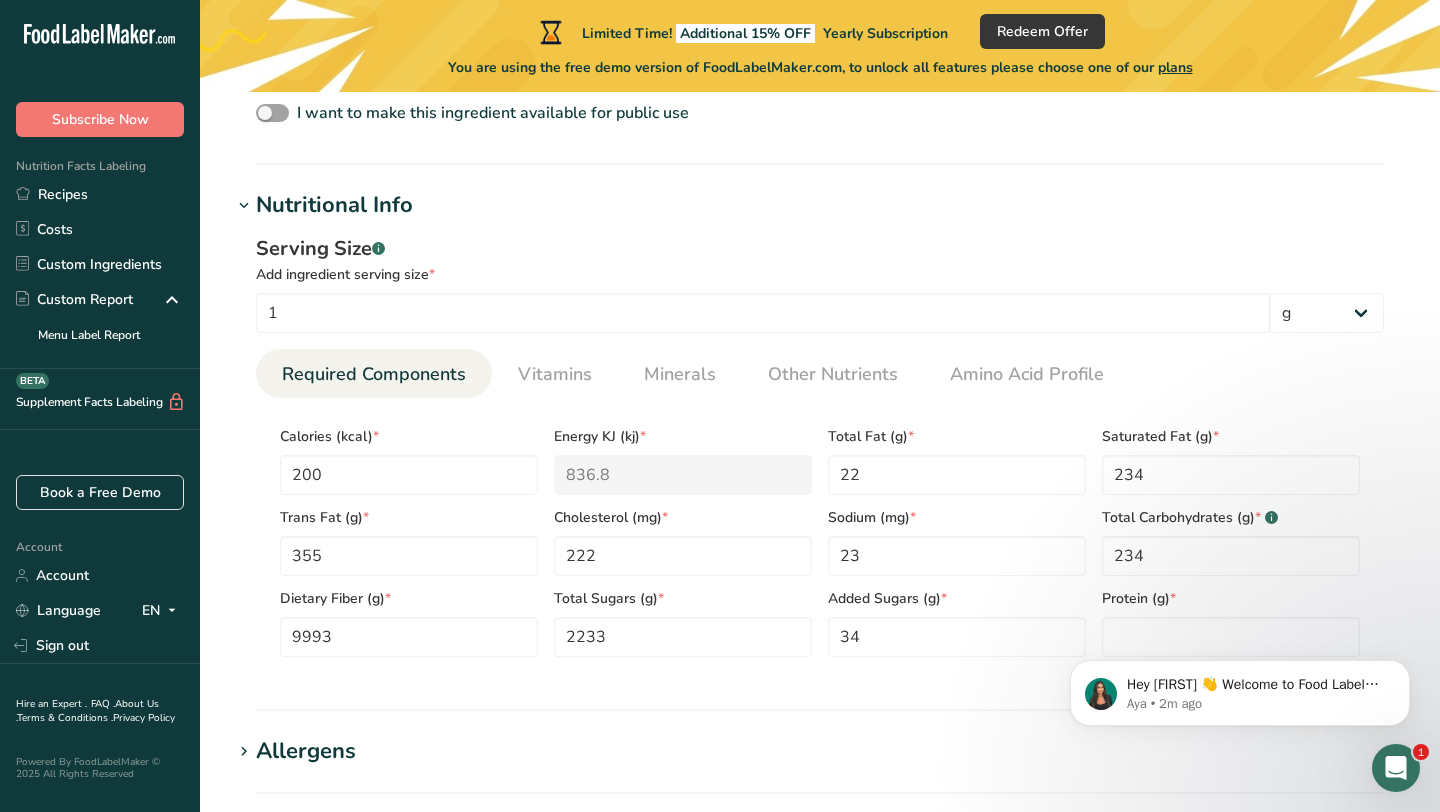 click on "Hey [FIRST] 👋 Welcome to Food Label Maker🙌 Take a look around! If you have any questions, just reply to this message. Aya • 2m ago" at bounding box center [1240, 688] 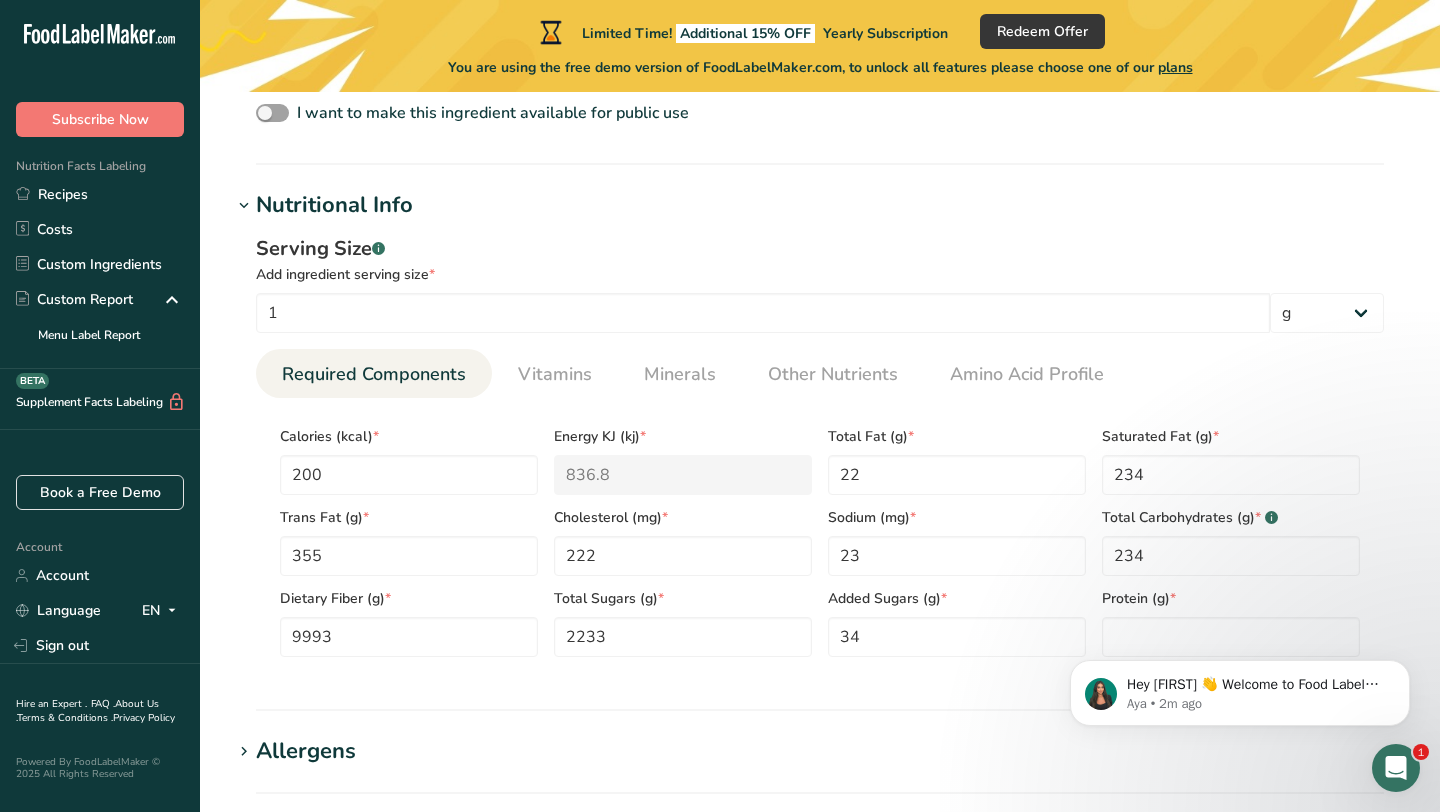 click on "Hey [FIRST] 👋 Welcome to Food Label Maker🙌 Take a look around! If you have any questions, just reply to this message. Aya • 2m ago" at bounding box center (1240, 688) 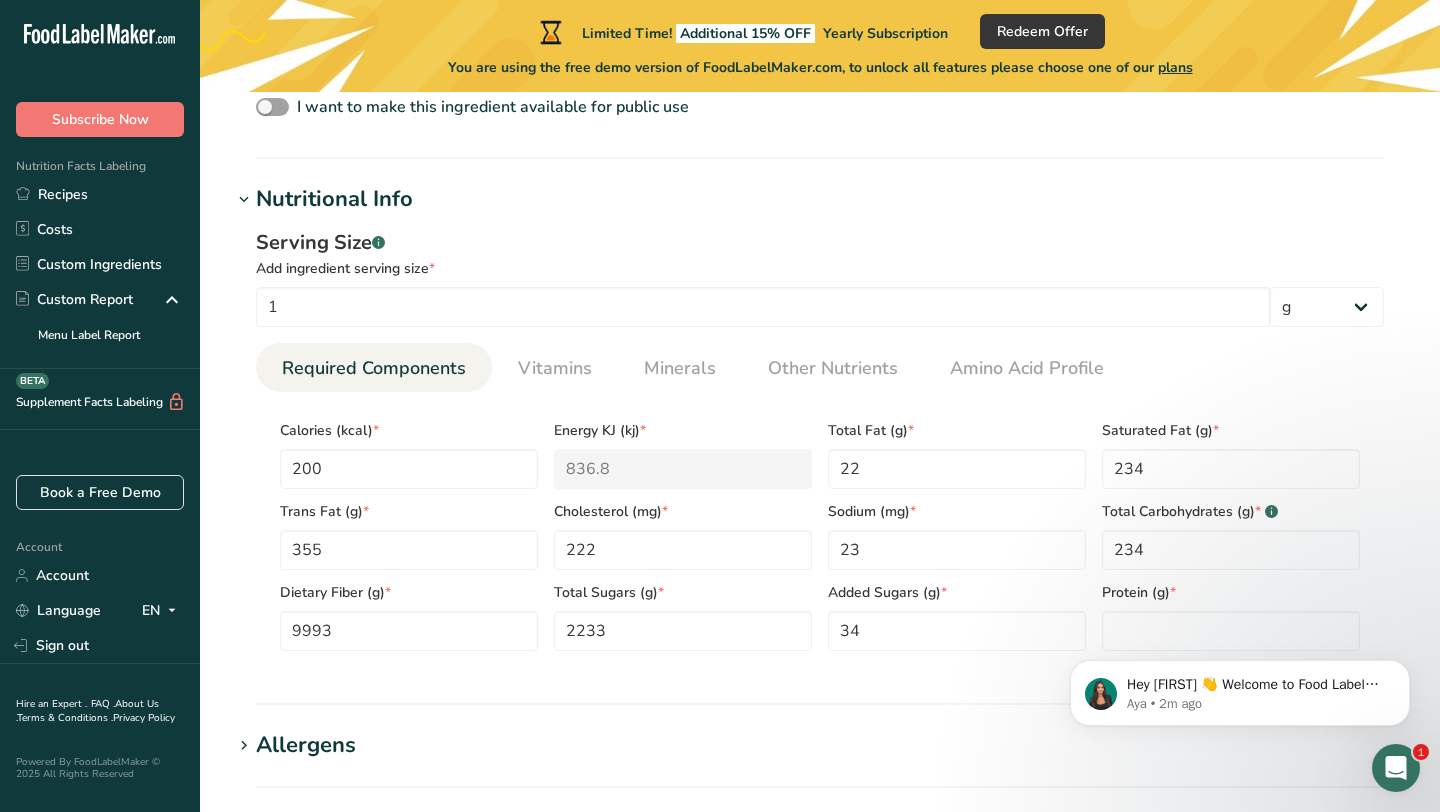 click on "Hey [FIRST] 👋 Welcome to Food Label Maker🙌 Take a look around! If you have any questions, just reply to this message. Aya • 2m ago" 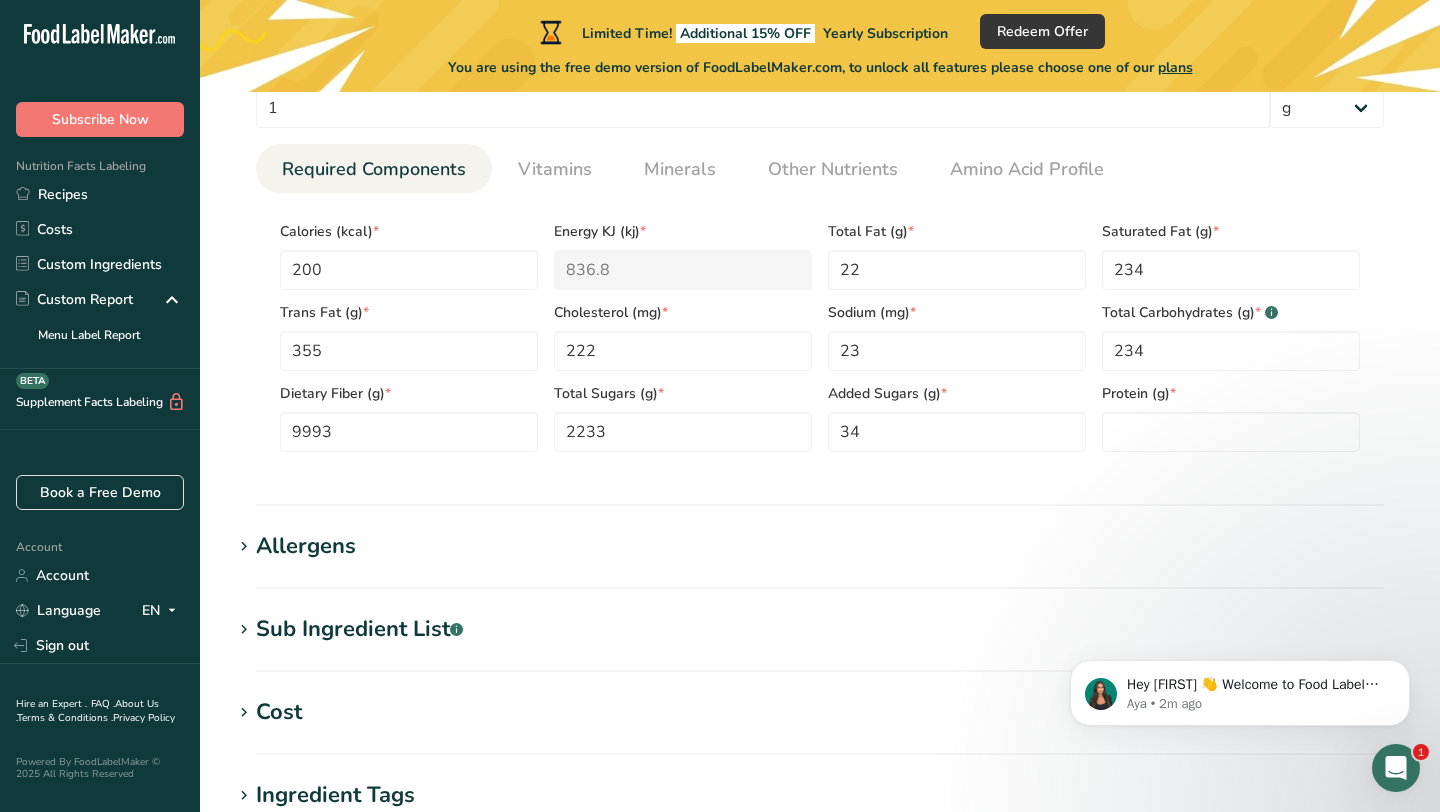 scroll, scrollTop: 901, scrollLeft: 0, axis: vertical 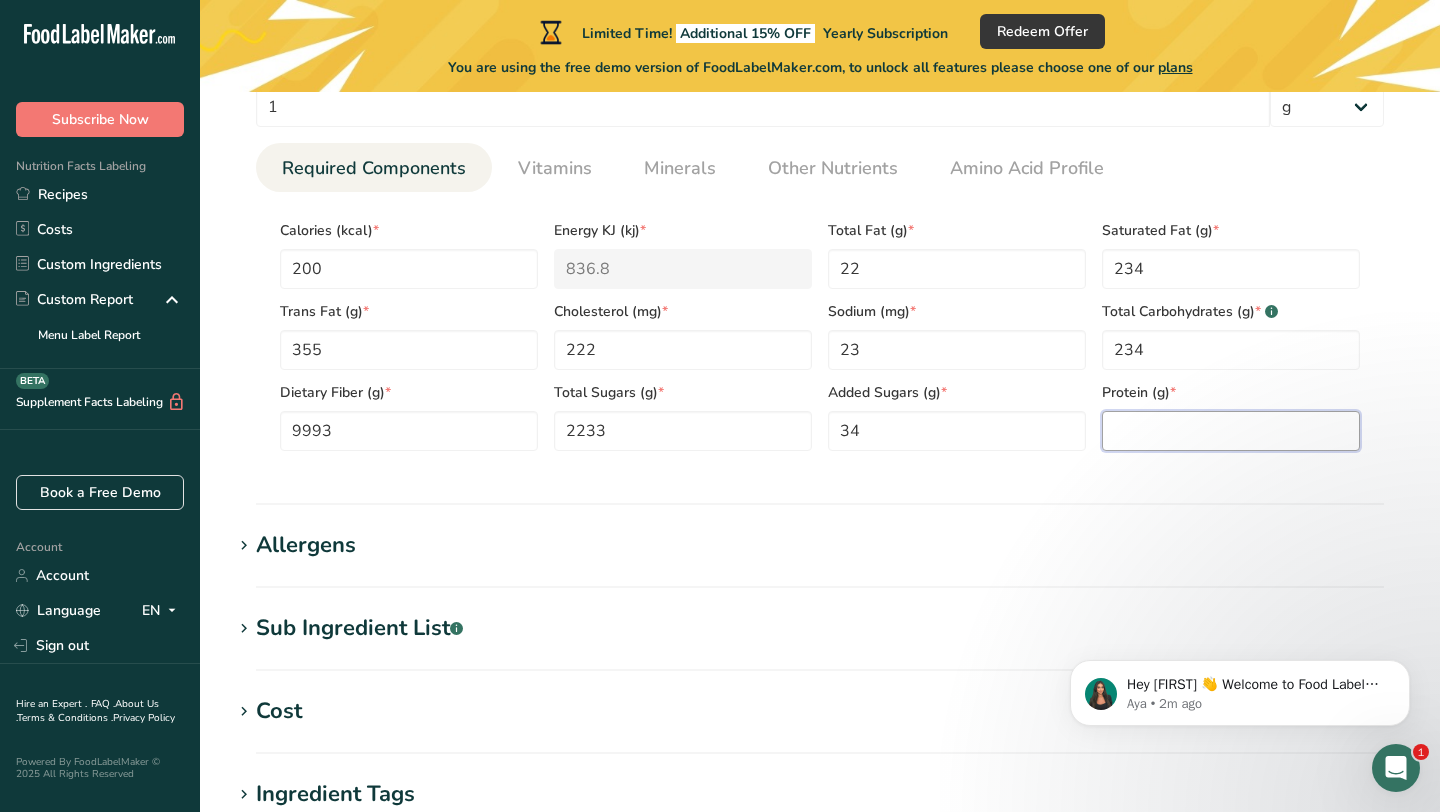 click at bounding box center [1231, 431] 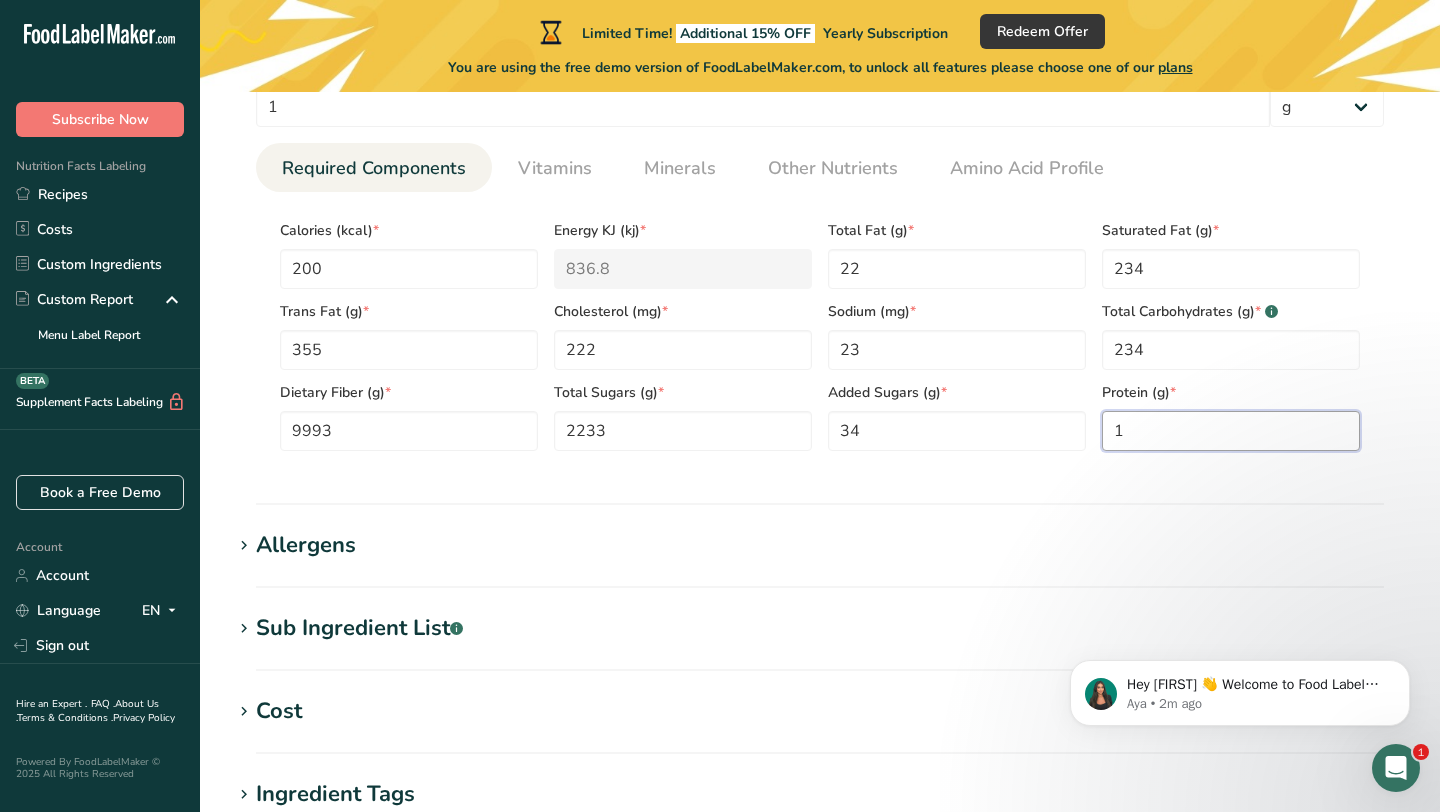 click on "1" at bounding box center [1231, 431] 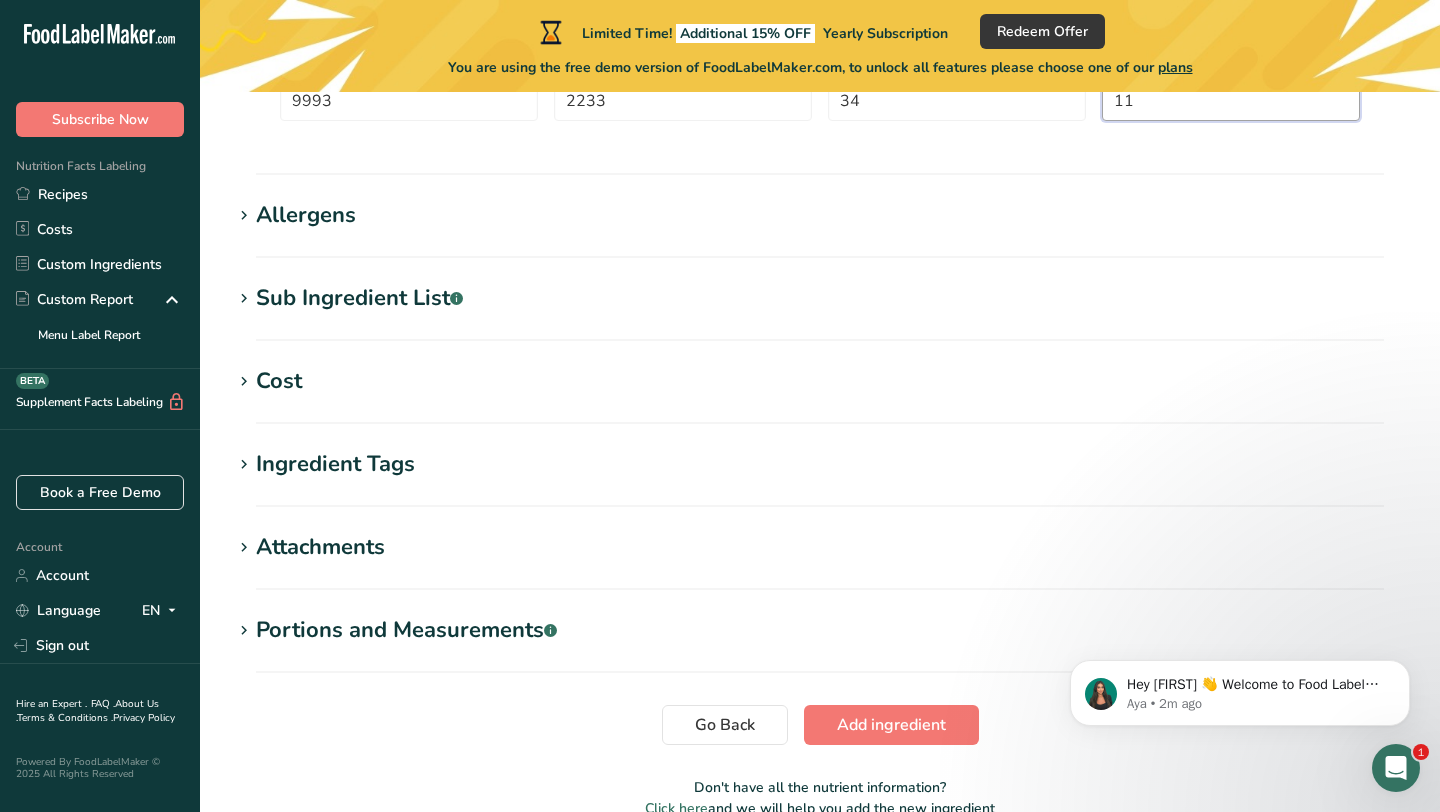 scroll, scrollTop: 1232, scrollLeft: 0, axis: vertical 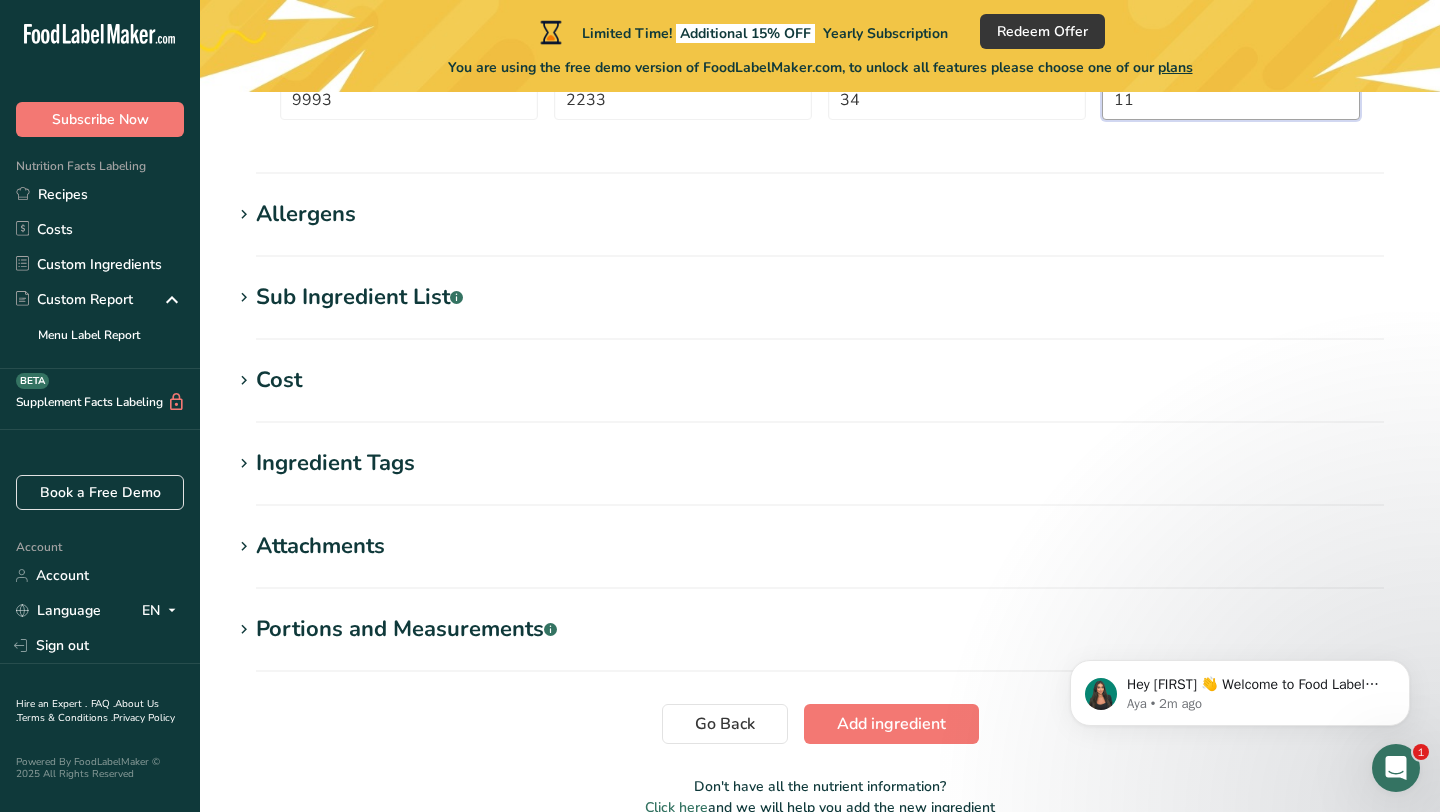 type on "11" 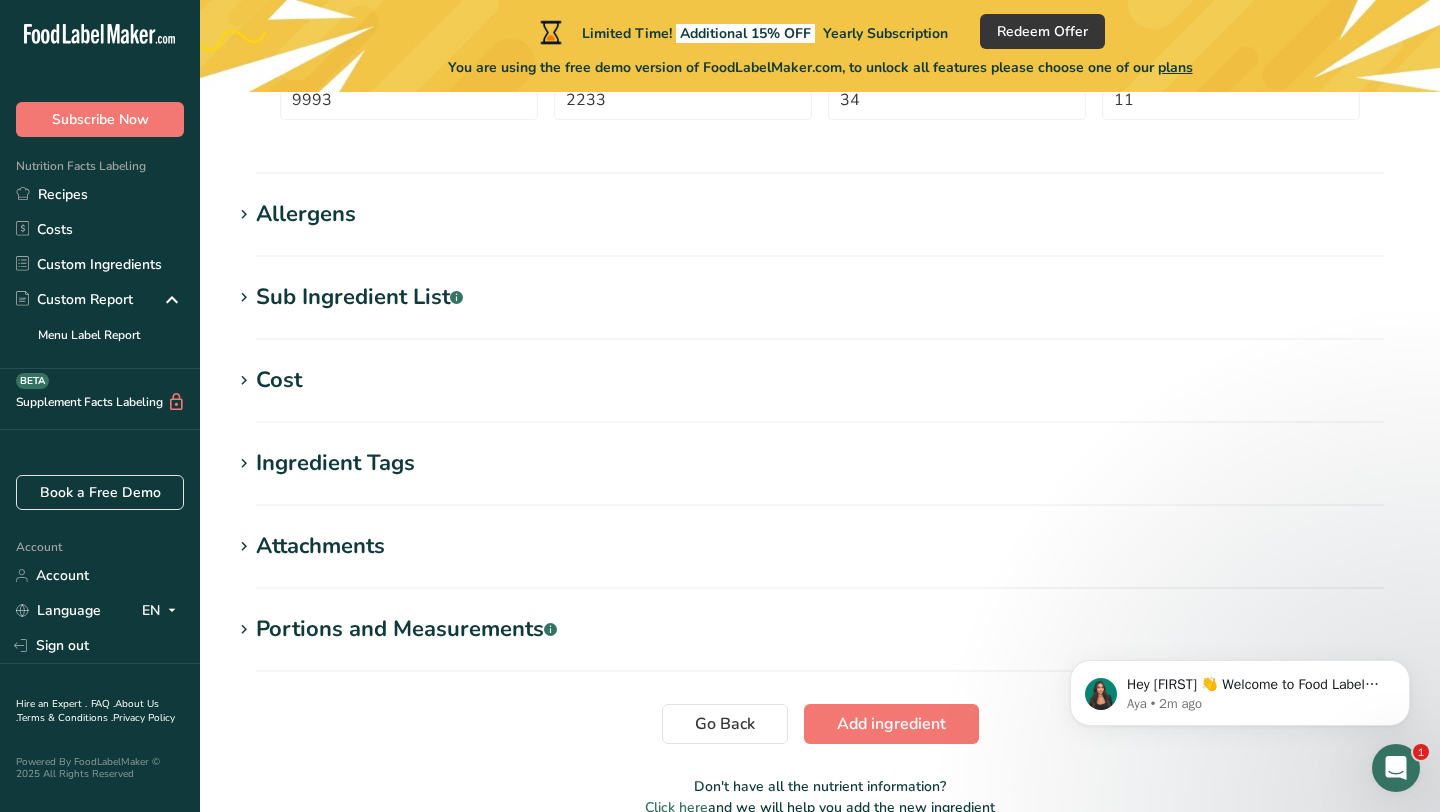 click on "Allergens" at bounding box center (306, 214) 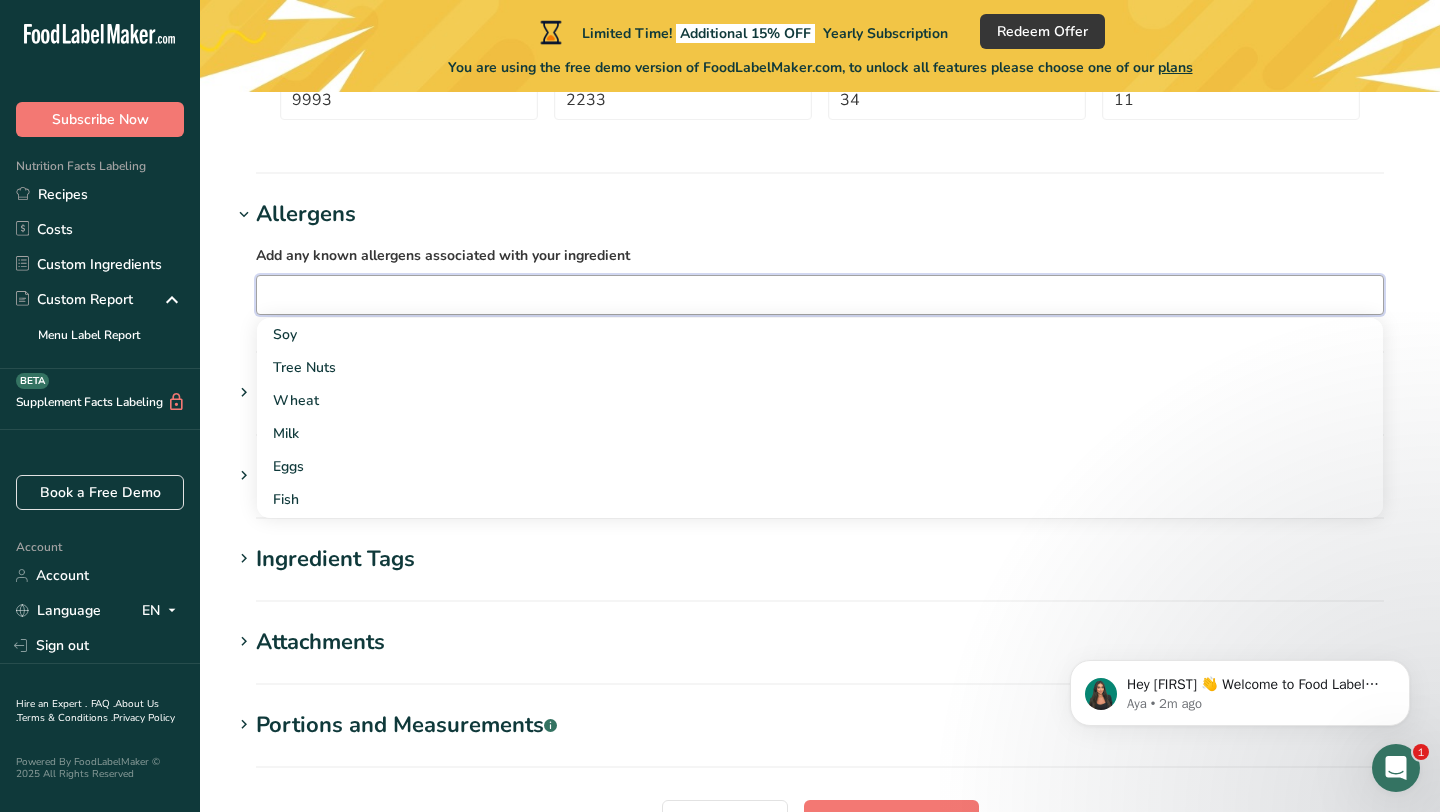 click at bounding box center [820, 294] 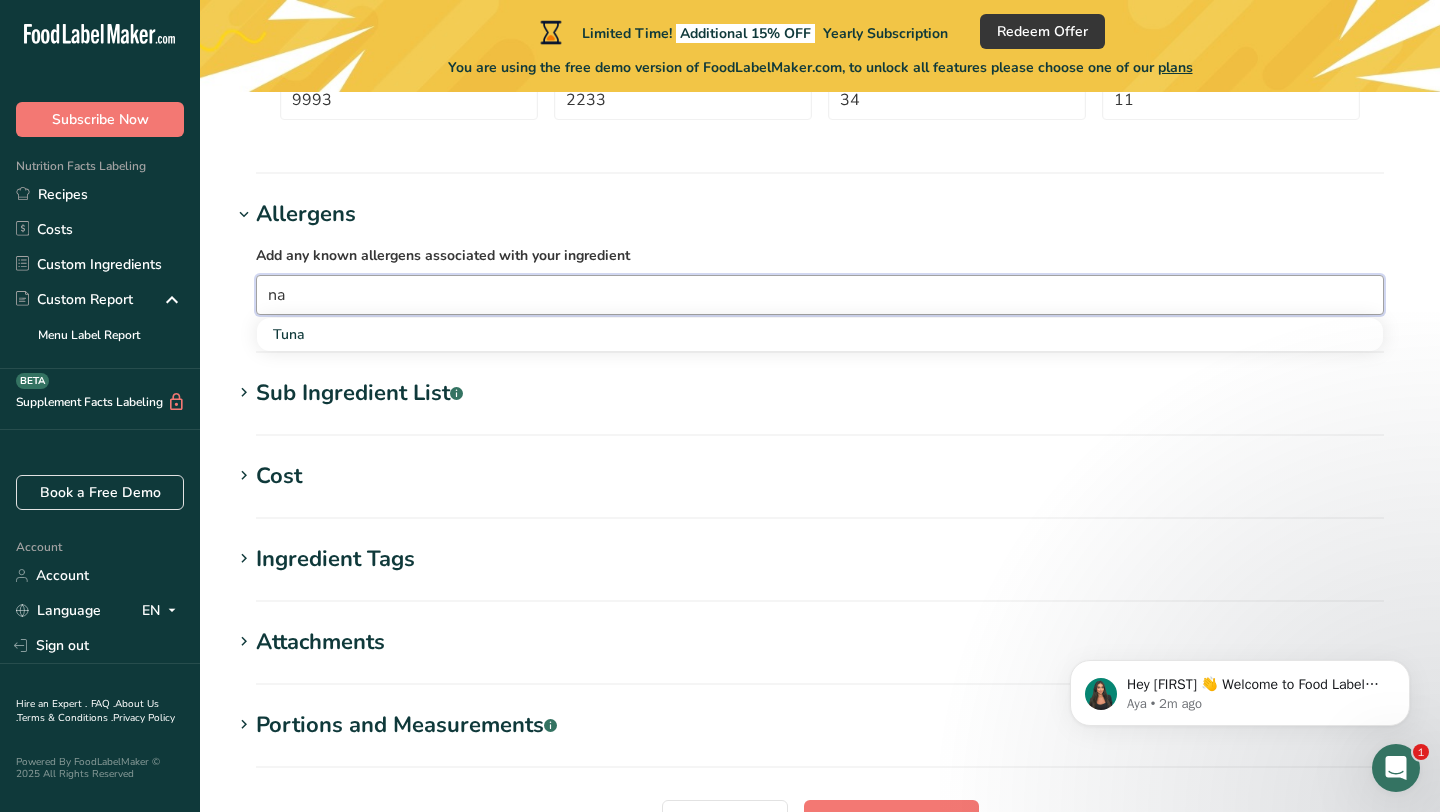 type on "na" 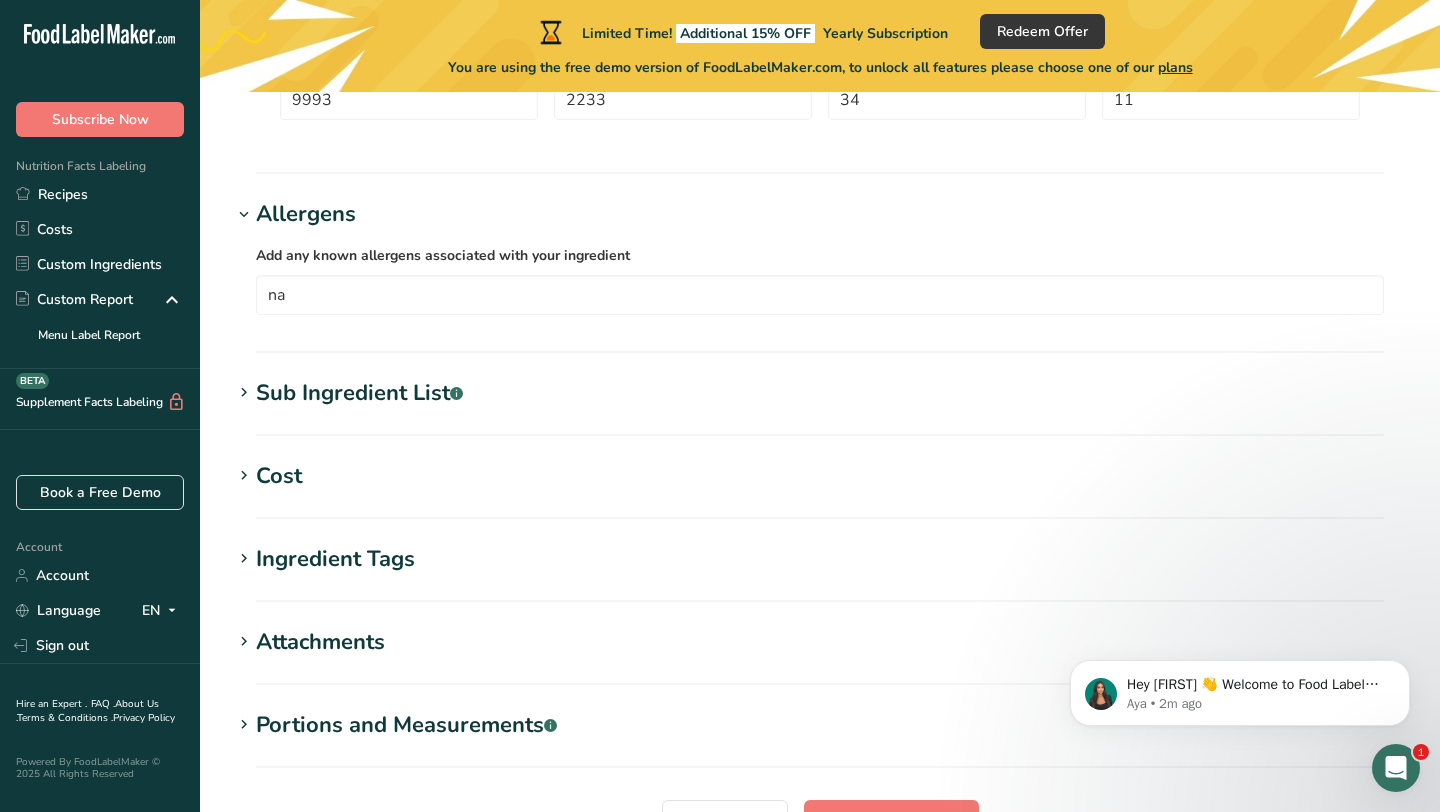 click on "Sub Ingredient List
.a-a{fill:#347362;}.b-a{fill:#fff;}" at bounding box center [359, 393] 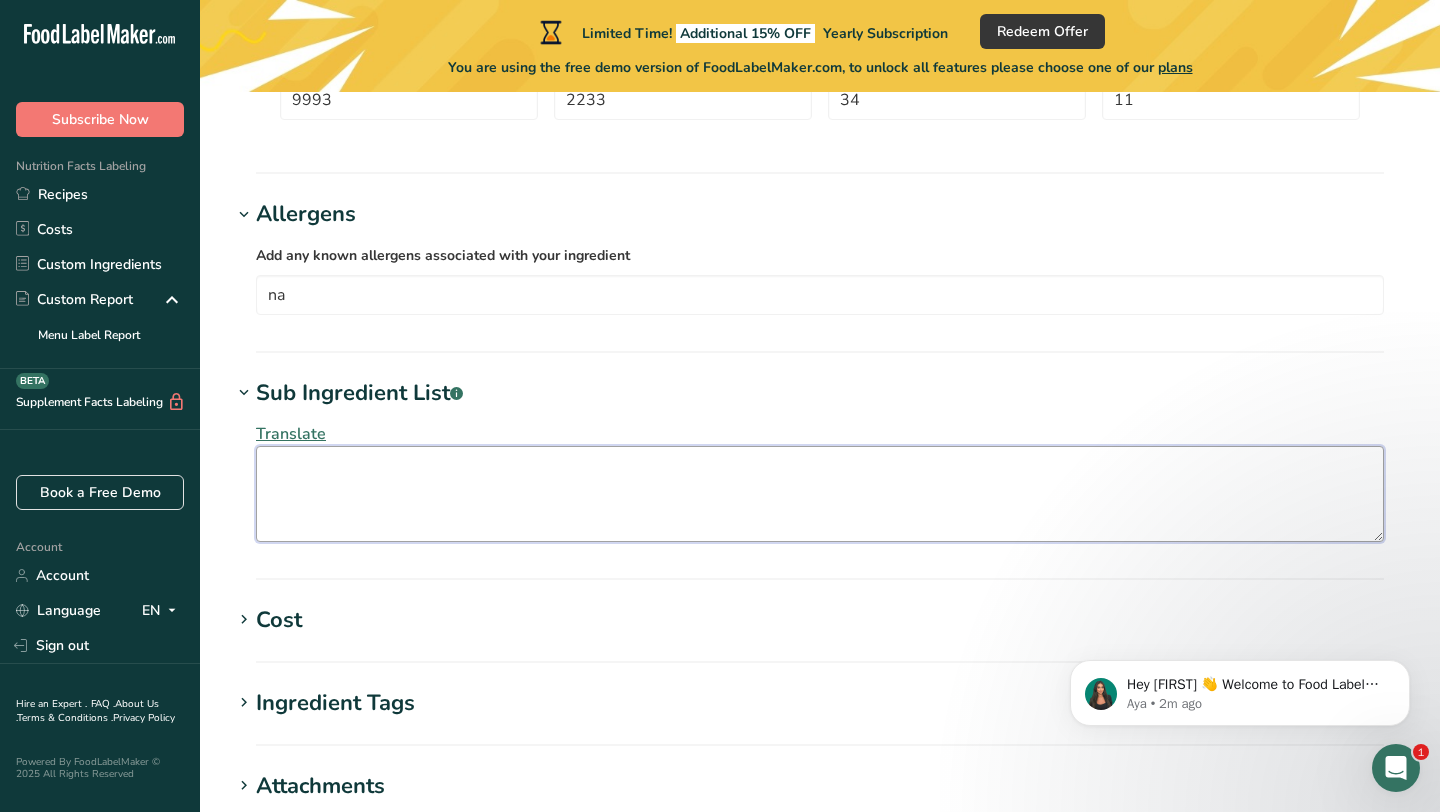 click at bounding box center [820, 494] 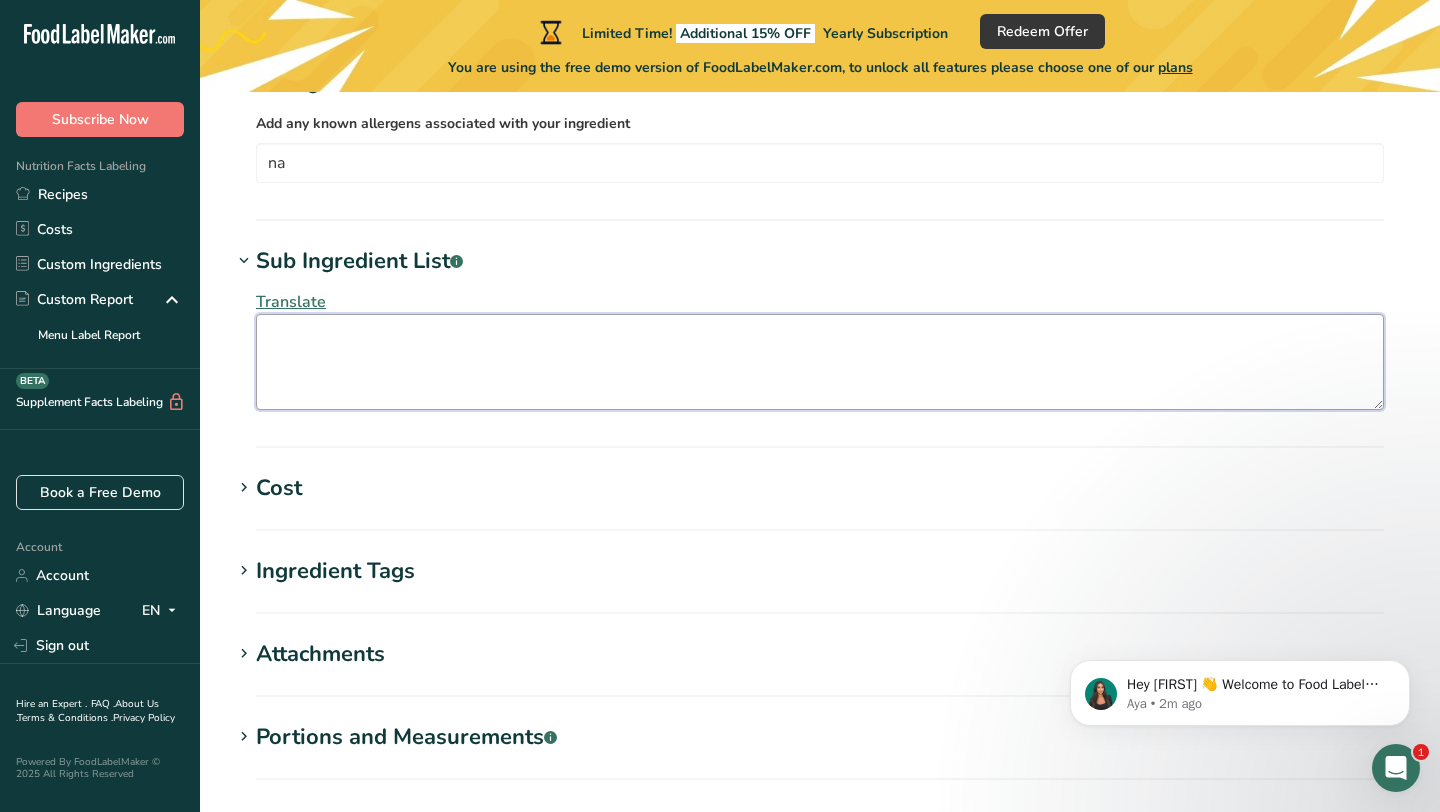 scroll, scrollTop: 1397, scrollLeft: 0, axis: vertical 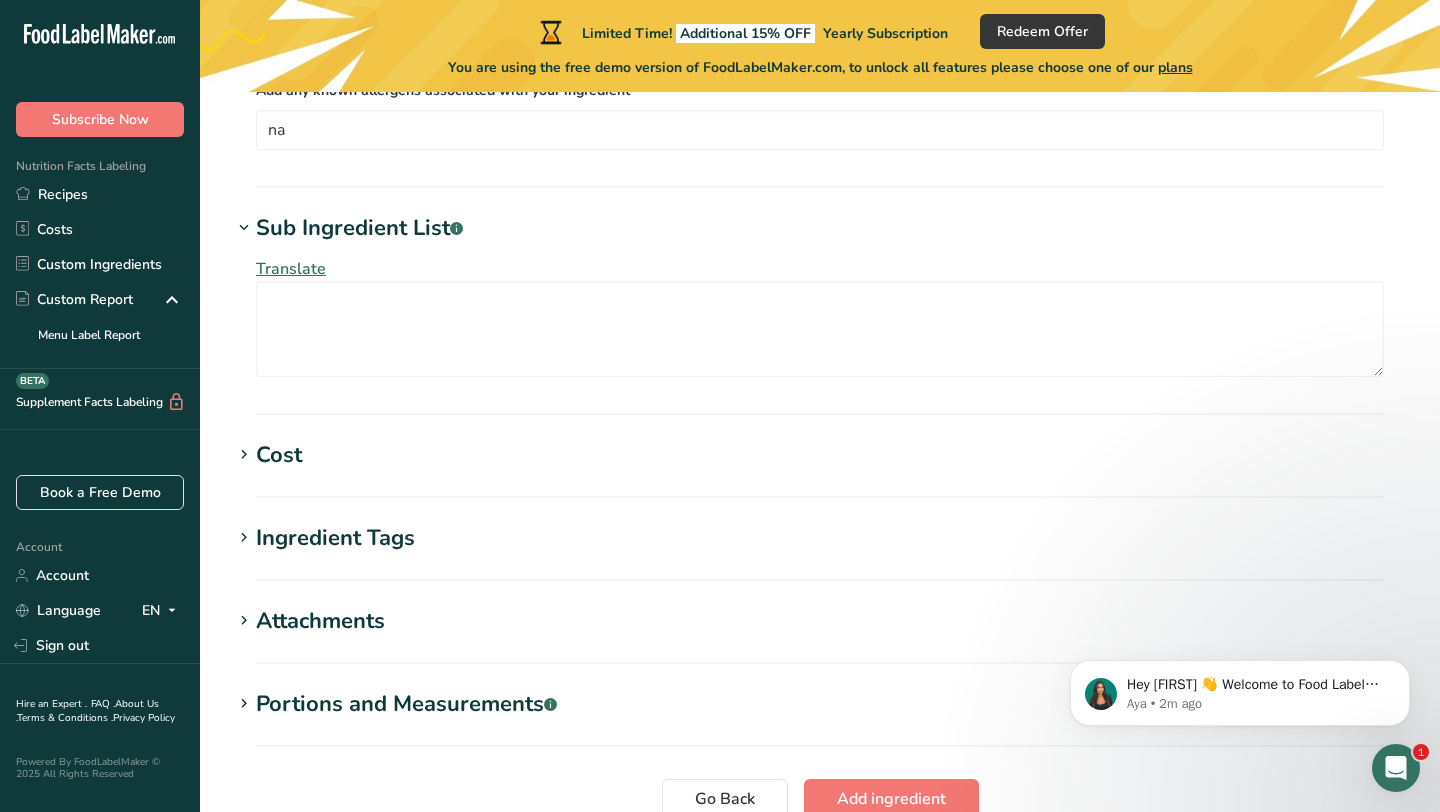 click on "Cost" at bounding box center [820, 455] 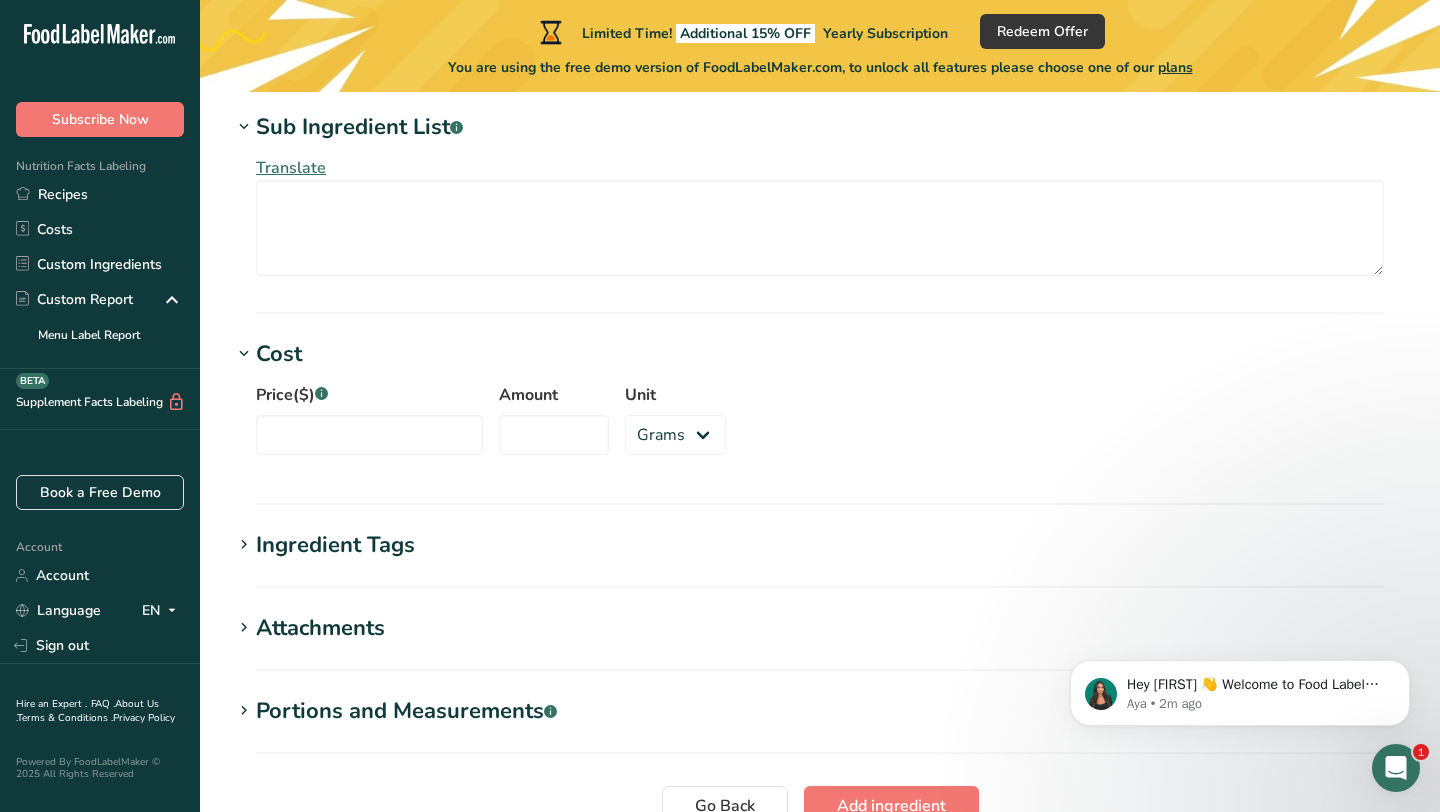 scroll, scrollTop: 1497, scrollLeft: 0, axis: vertical 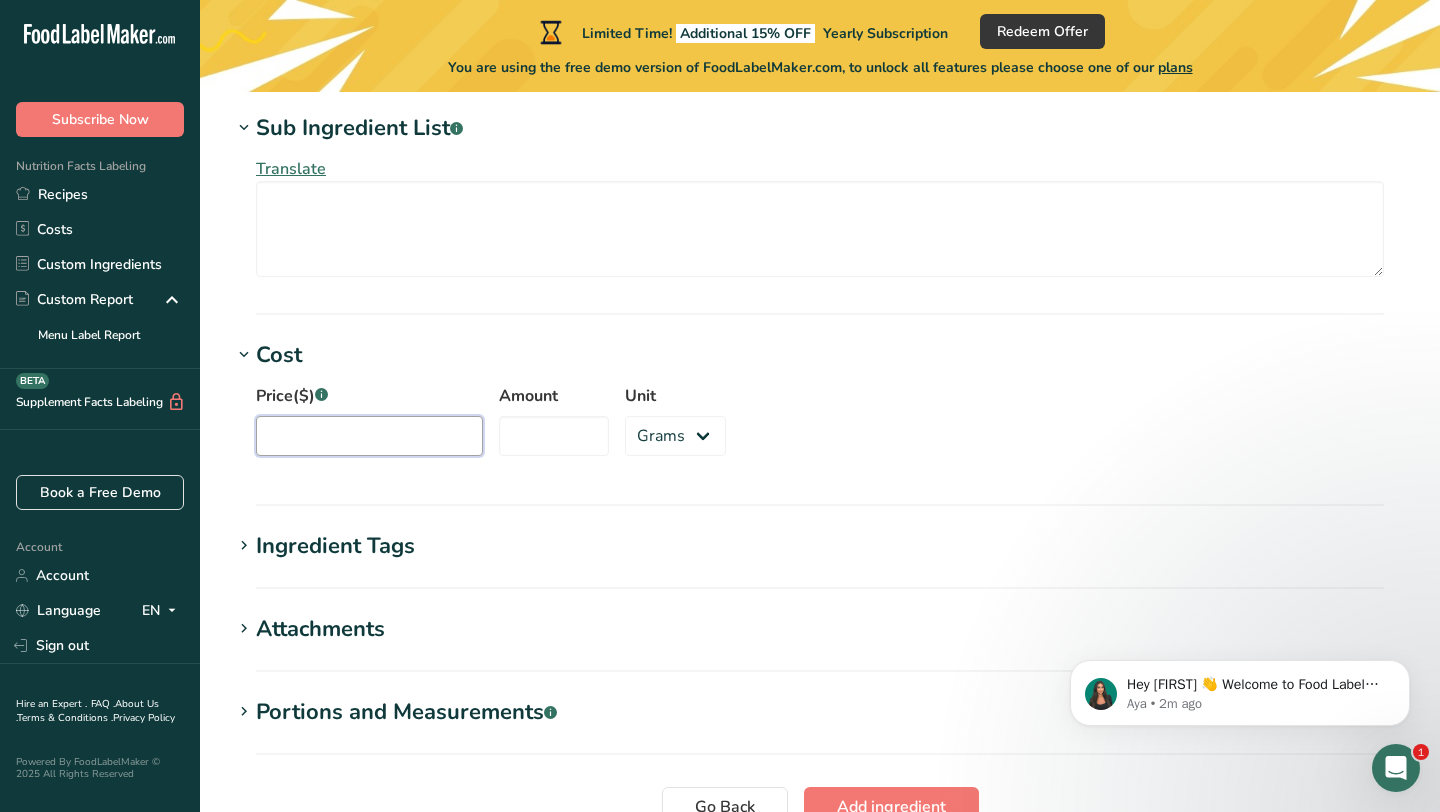 click on "Price($)
.a-a{fill:#347362;}.b-a{fill:#fff;}" at bounding box center (369, 436) 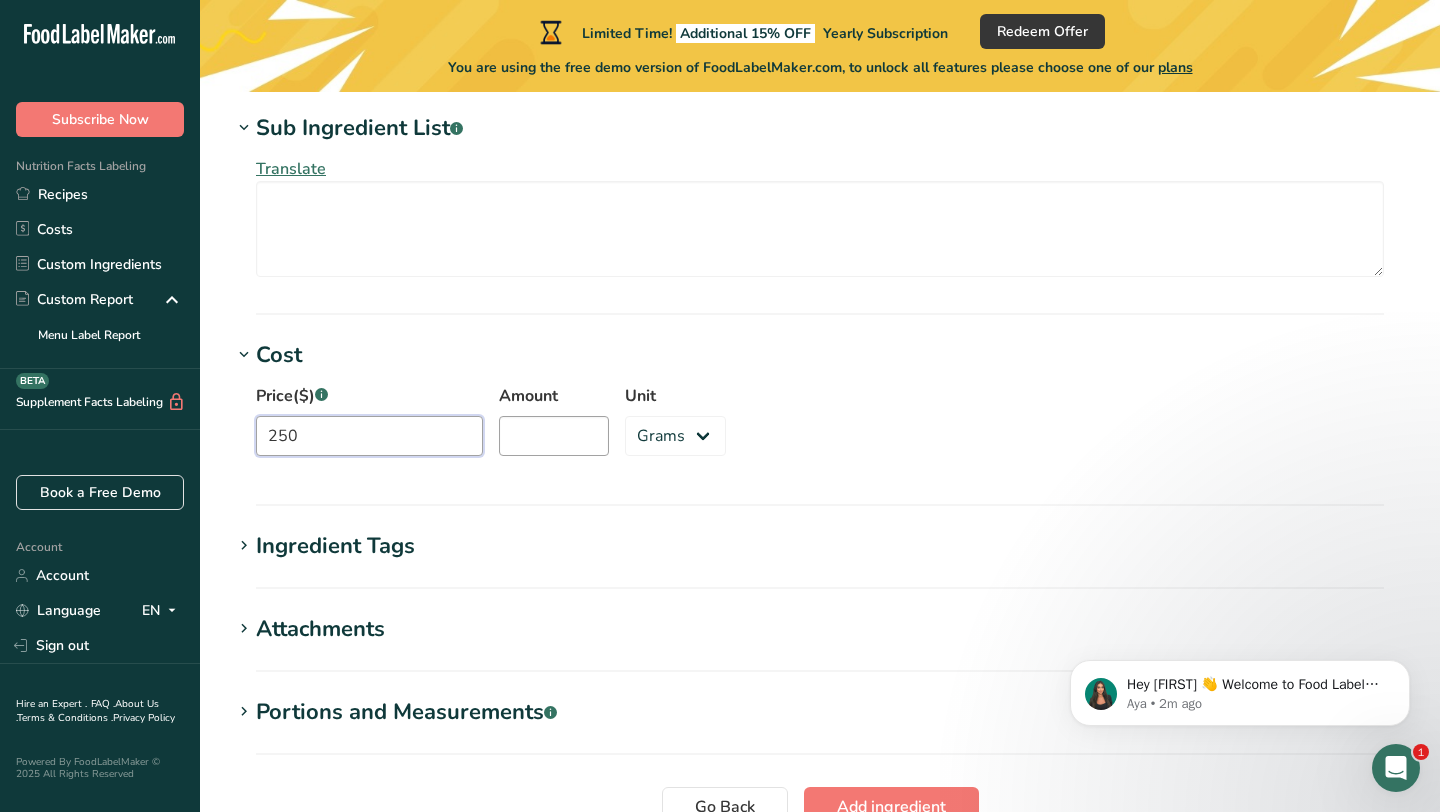 type on "250" 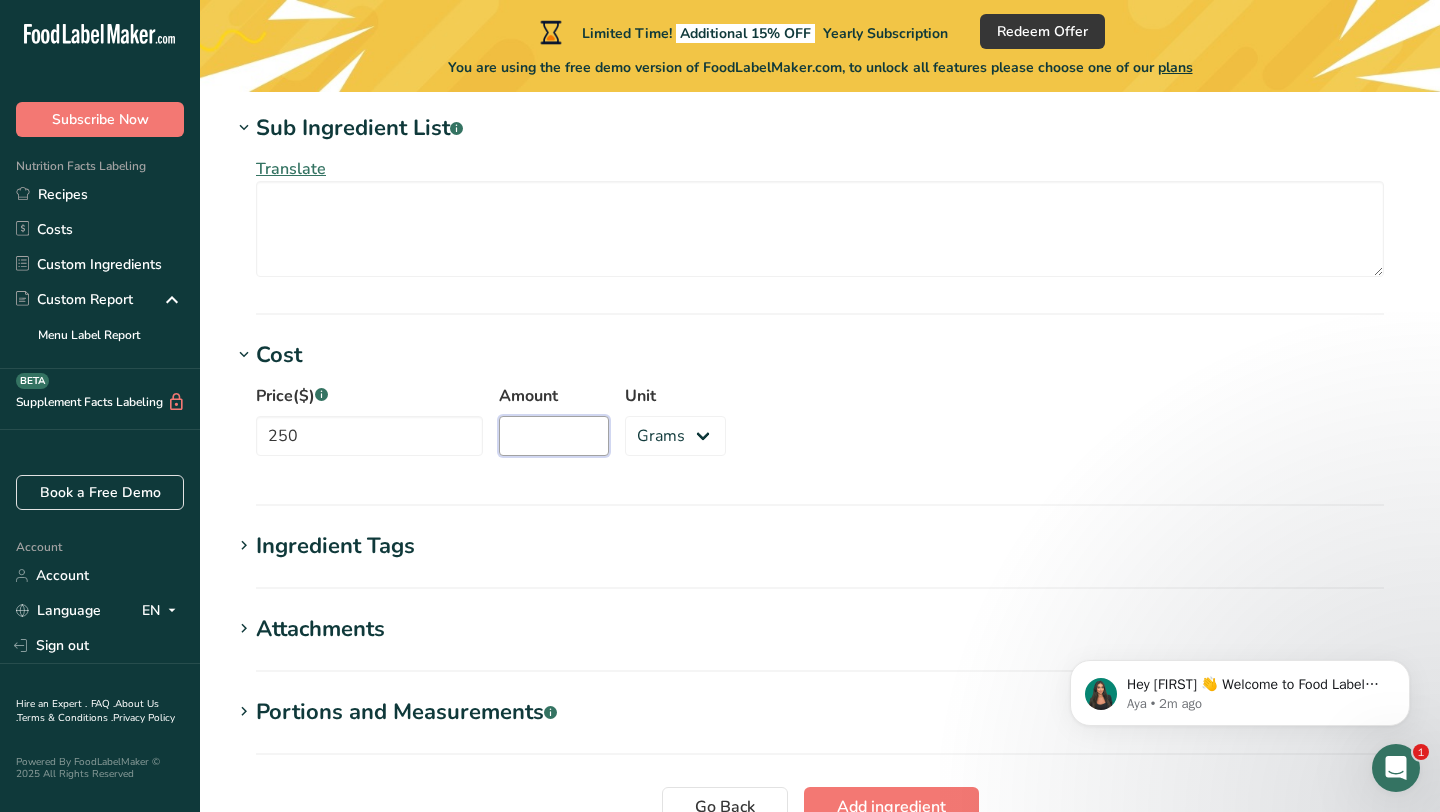click on "Amount" at bounding box center [554, 436] 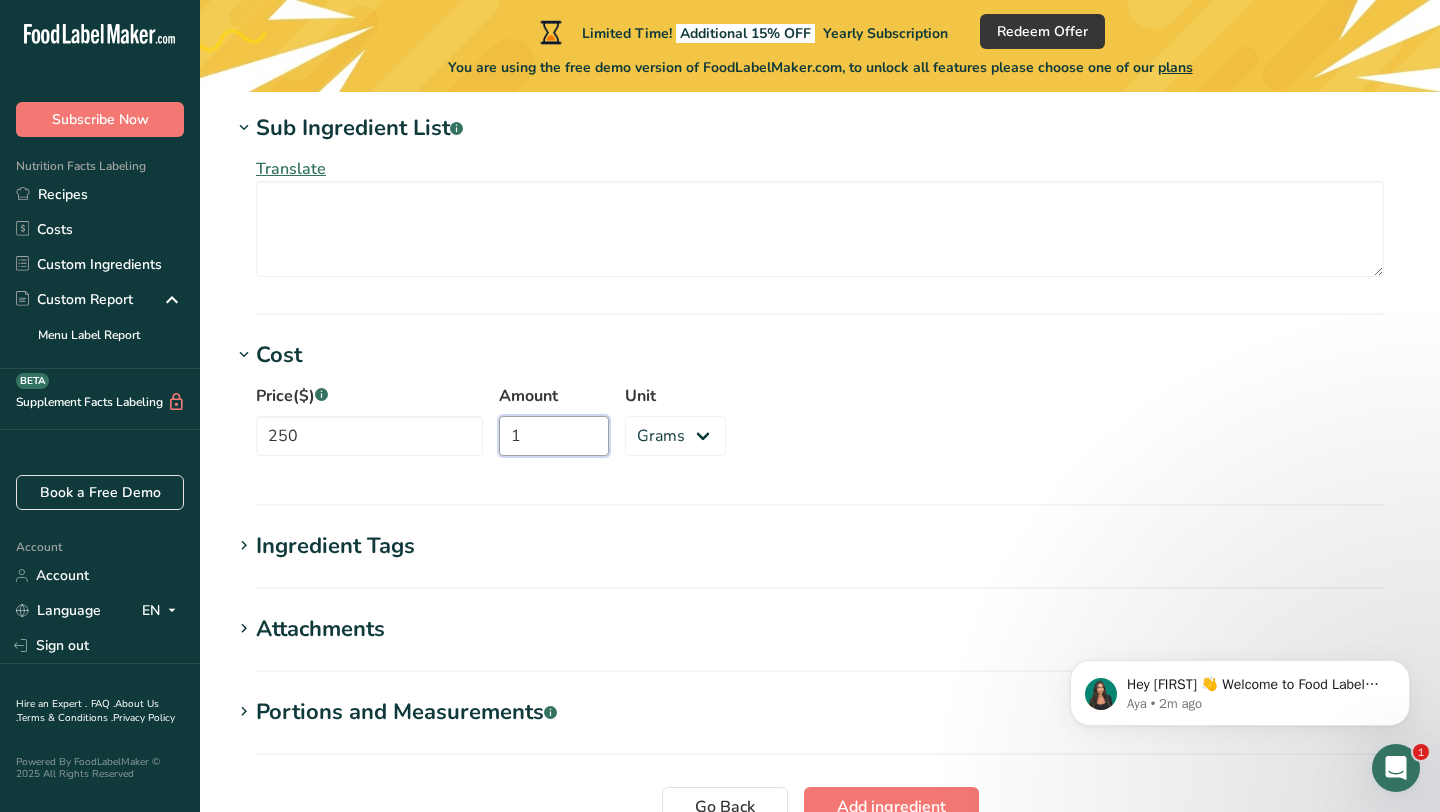 type on "1" 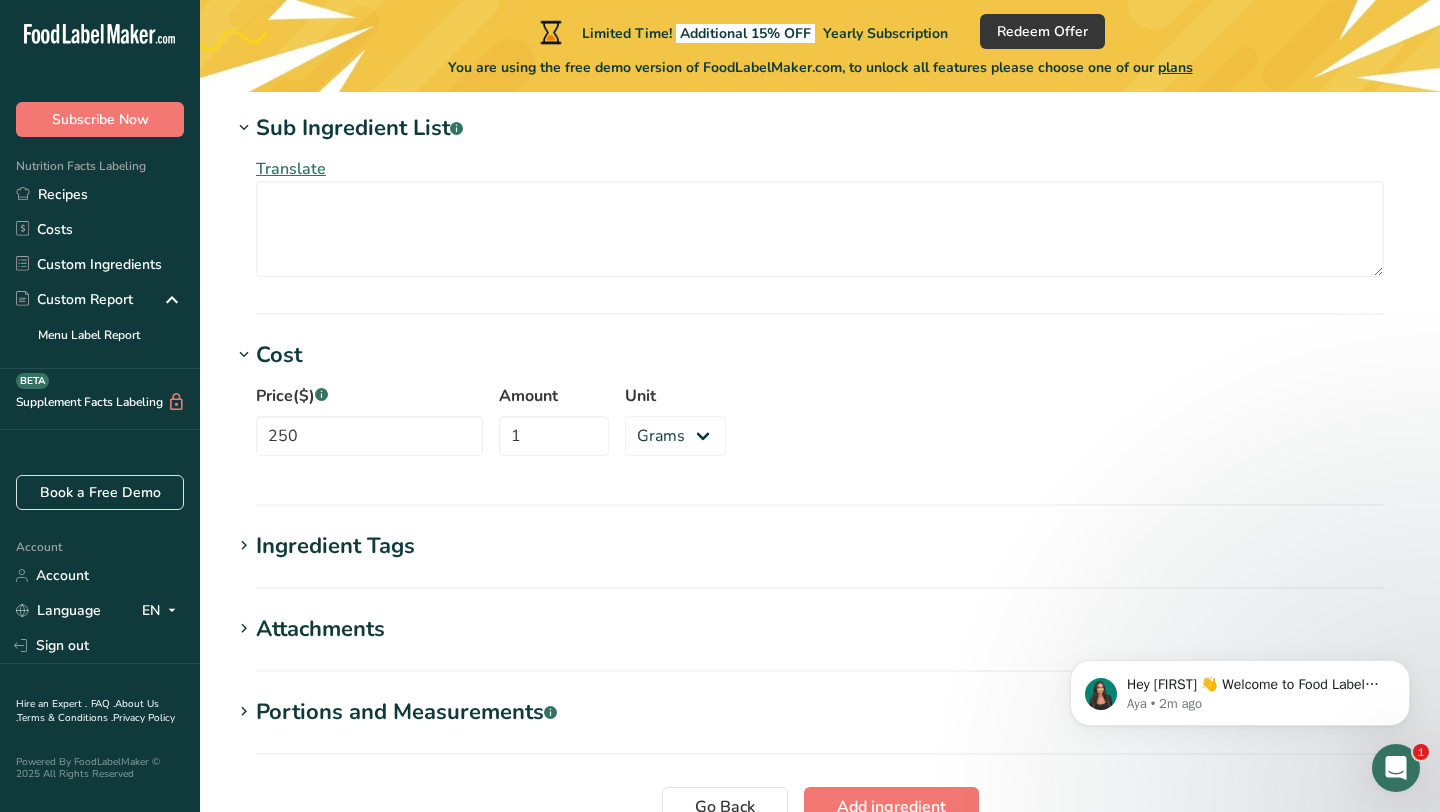 click on "Ingredient Tags
Add tags         Standard Tags Custom Tags
Source of Antioxidants
Prebiotic Effect
Source of Omega 3
Plant-based Protein
Dairy free
Gluten free
Vegan
Vegetarian
Soy free
Source of Healthy Fats
Source of B-Vitamins
Organic
Organic Certified
Non-GMO
Kosher Pareve
Kosher Dairy
Halal
No Synthetic Additives
Clean Label
Bio-Engineered
Keto Friendly" at bounding box center (820, 559) 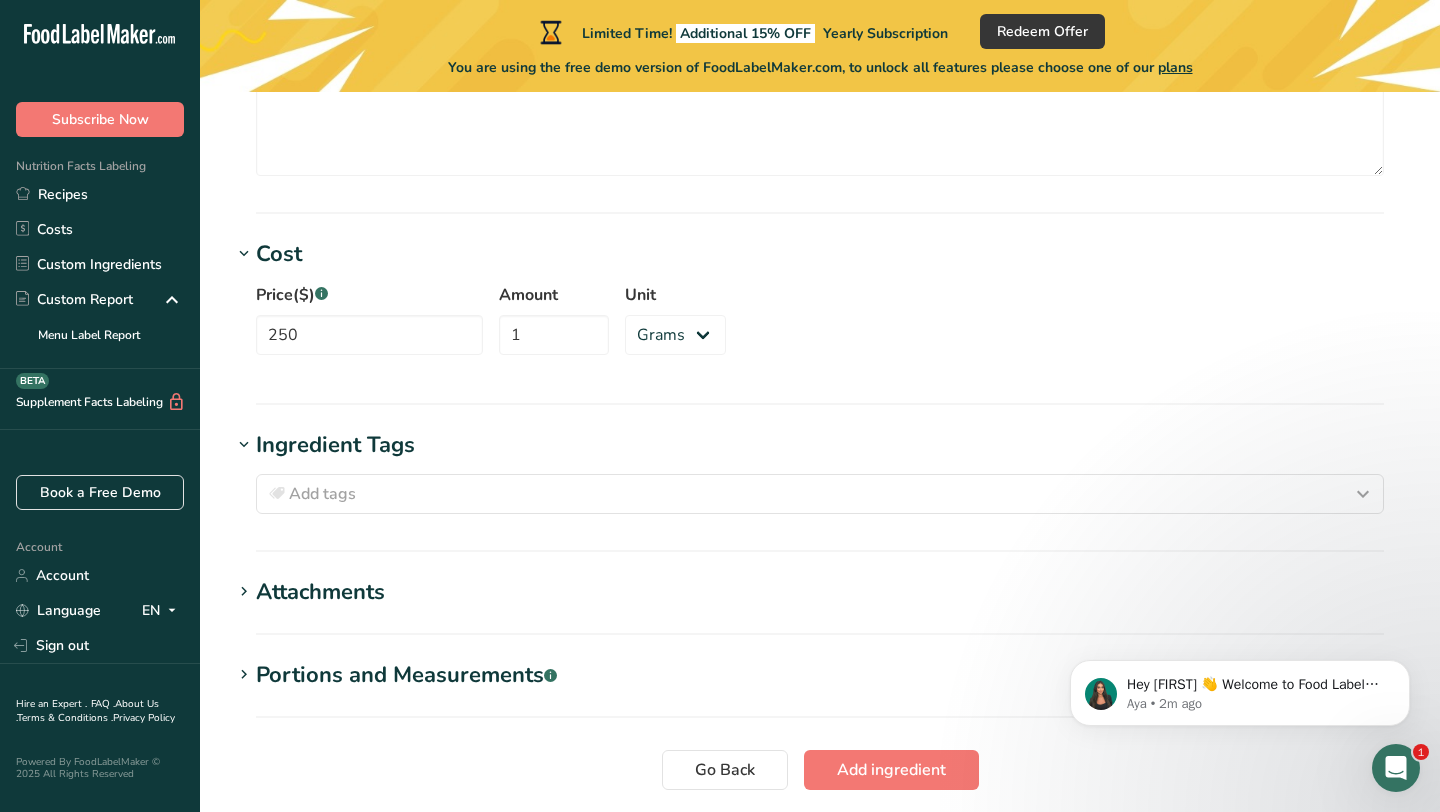 scroll, scrollTop: 1620, scrollLeft: 0, axis: vertical 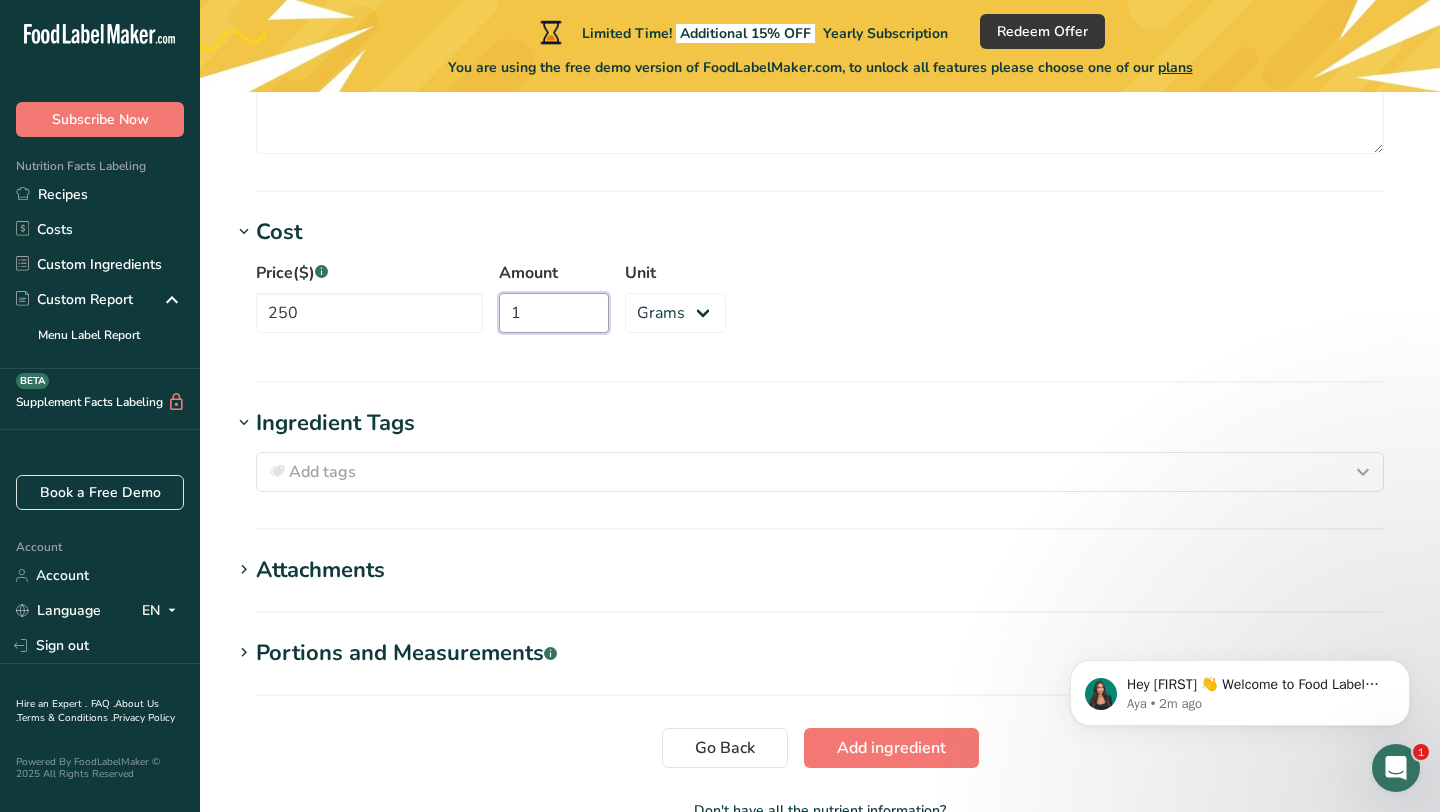 click on "1" at bounding box center [554, 313] 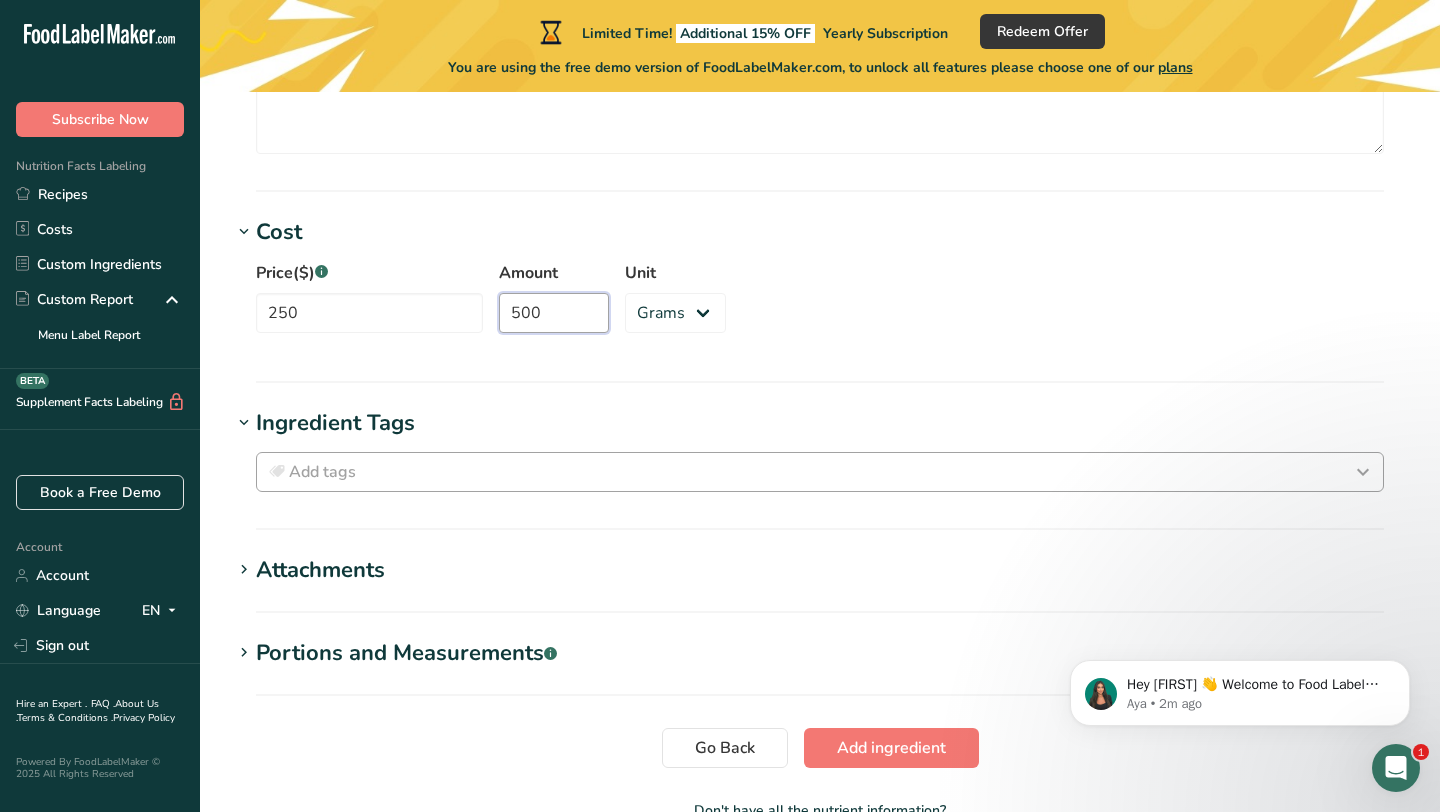 type on "500" 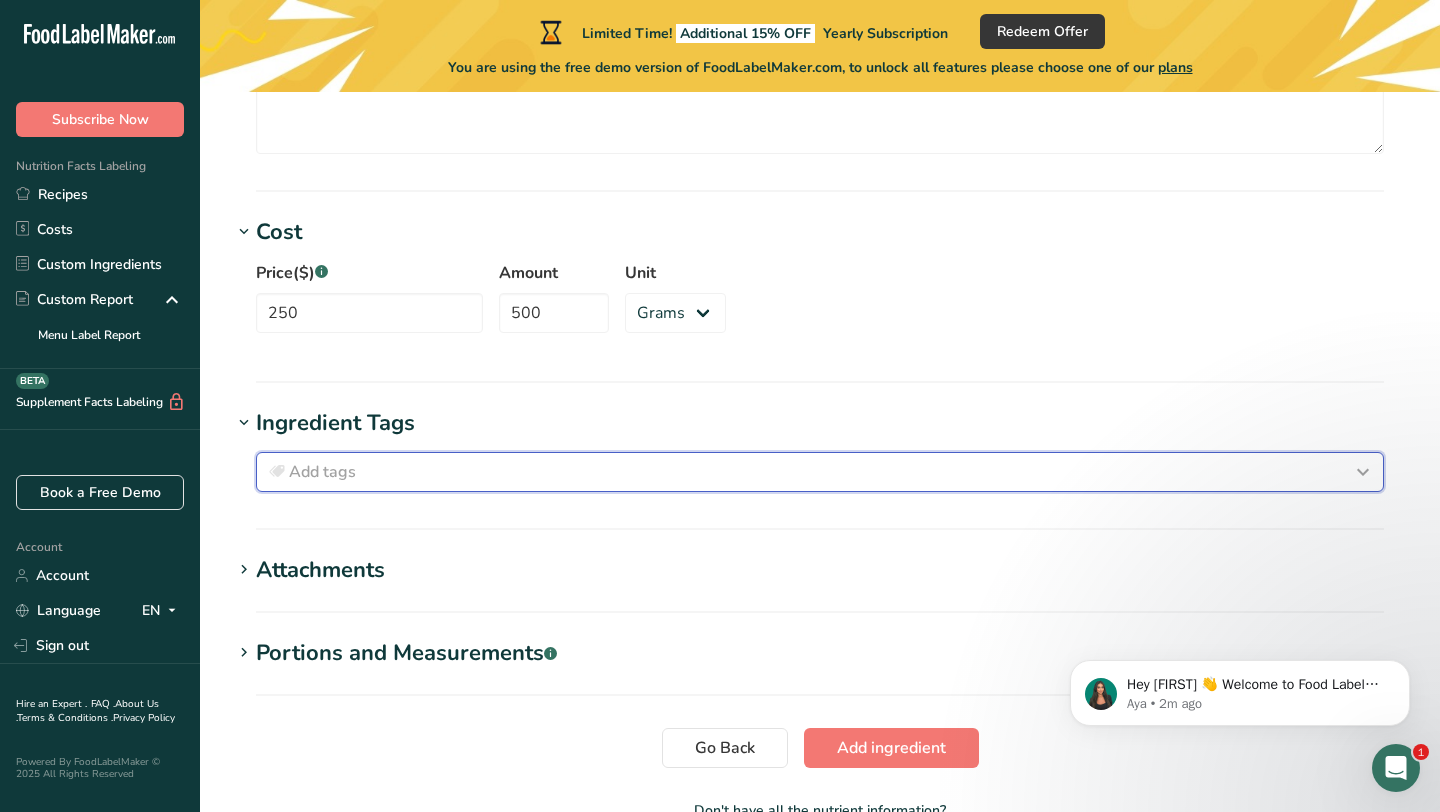 click on "Add tags" at bounding box center [820, 472] 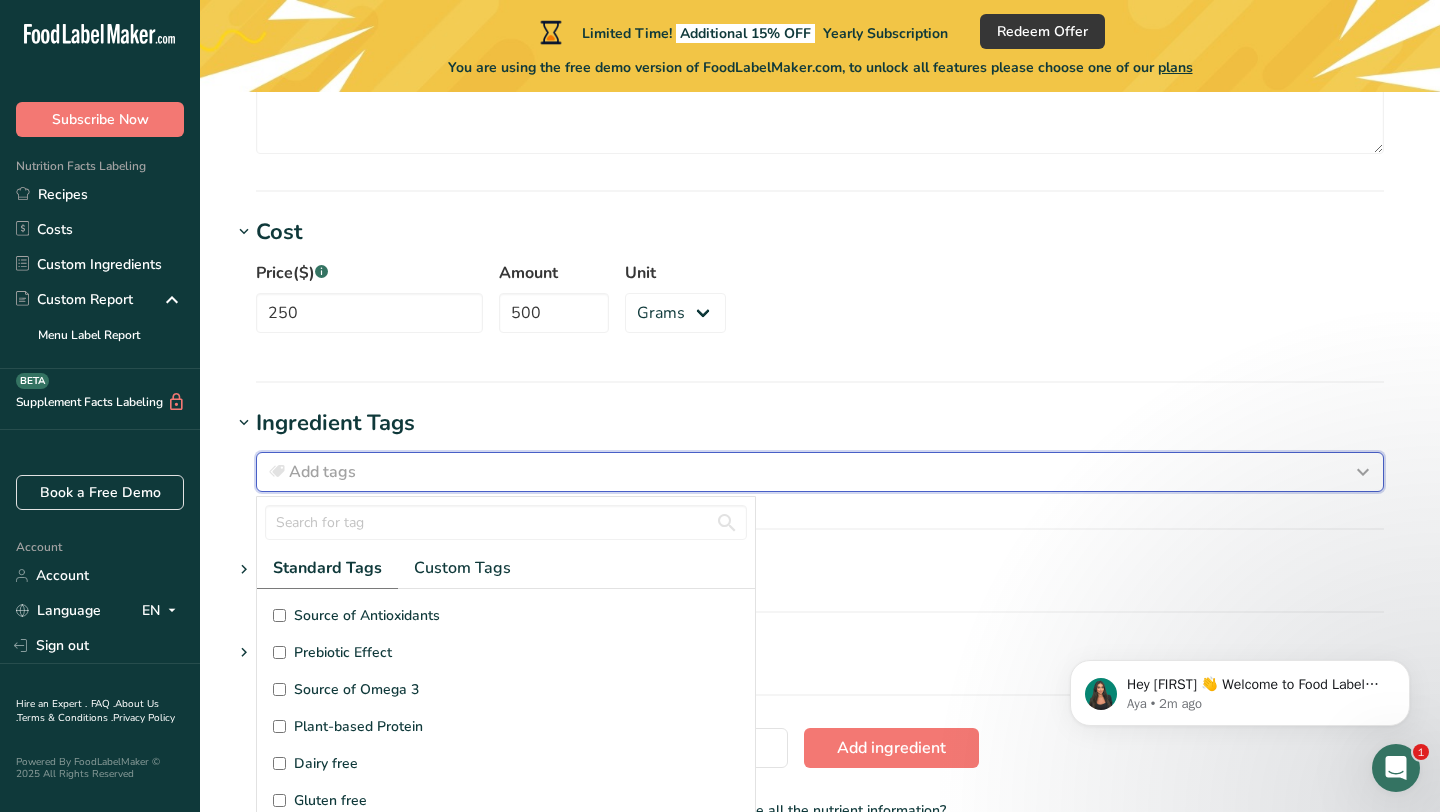 scroll, scrollTop: 13, scrollLeft: 0, axis: vertical 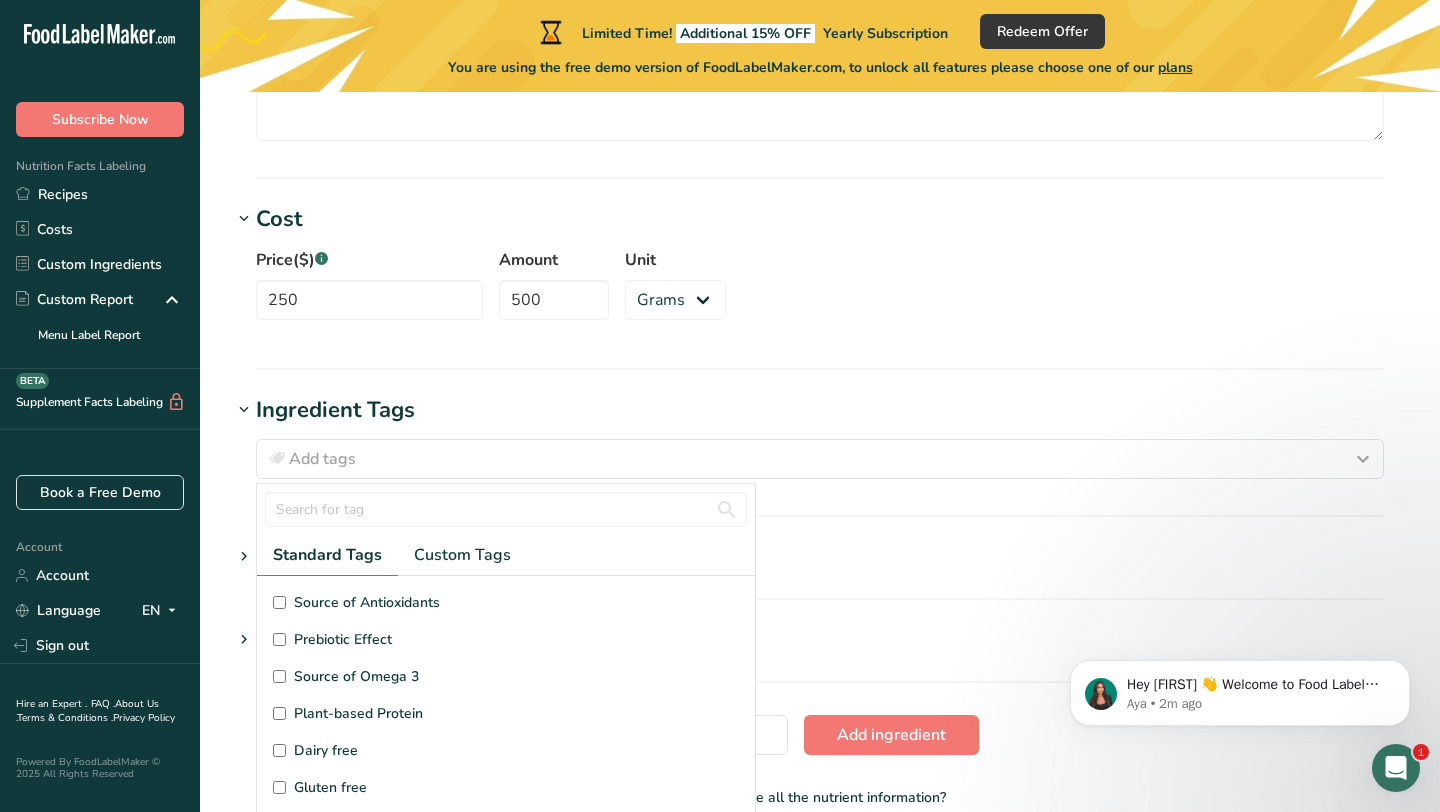 click on "Cost
Price($)
.a-a{fill:#347362;}.b-a{fill:#fff;}           250   Amount 500   Unit
Grams
kg
mg
mcg
lb
oz" at bounding box center [820, 286] 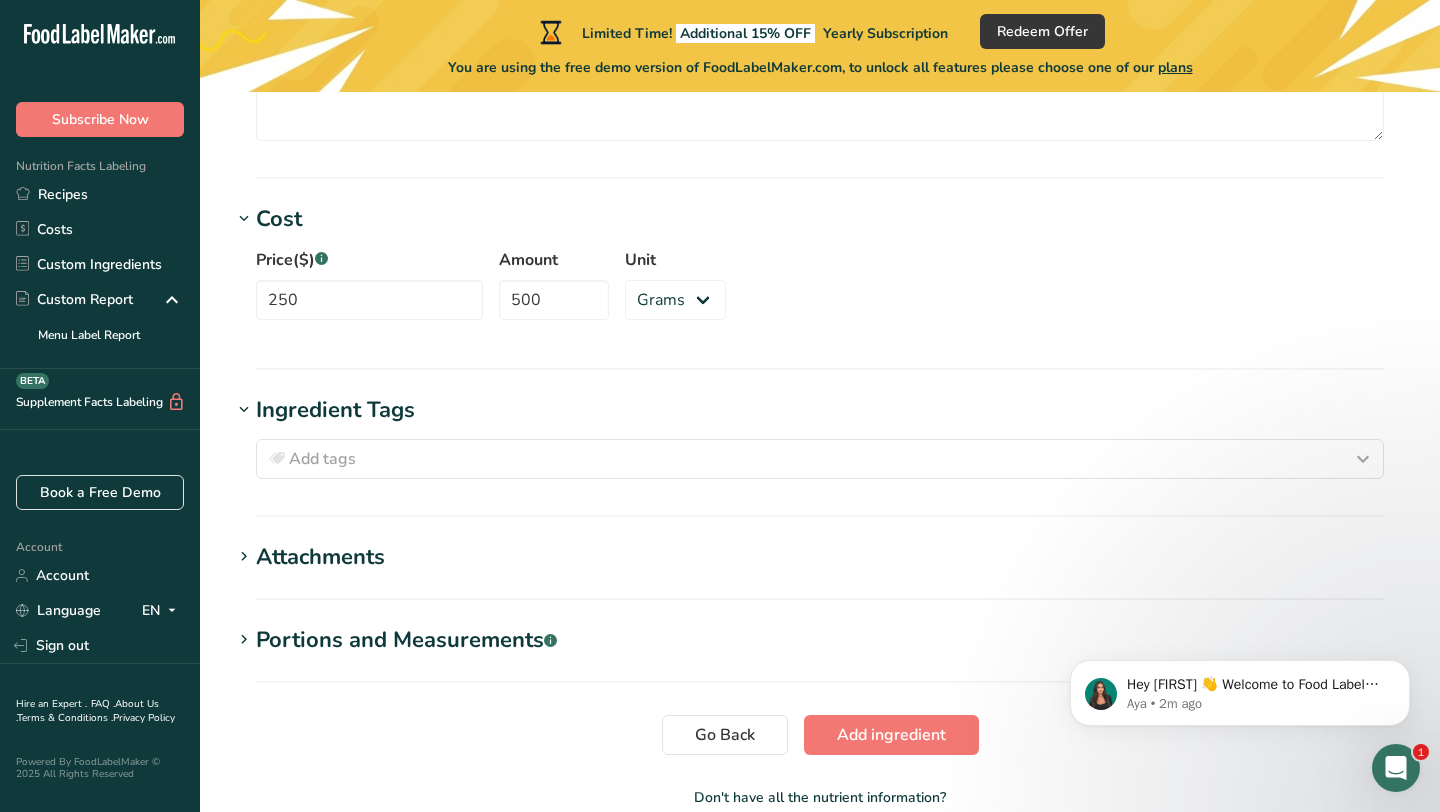 scroll, scrollTop: 1633, scrollLeft: 0, axis: vertical 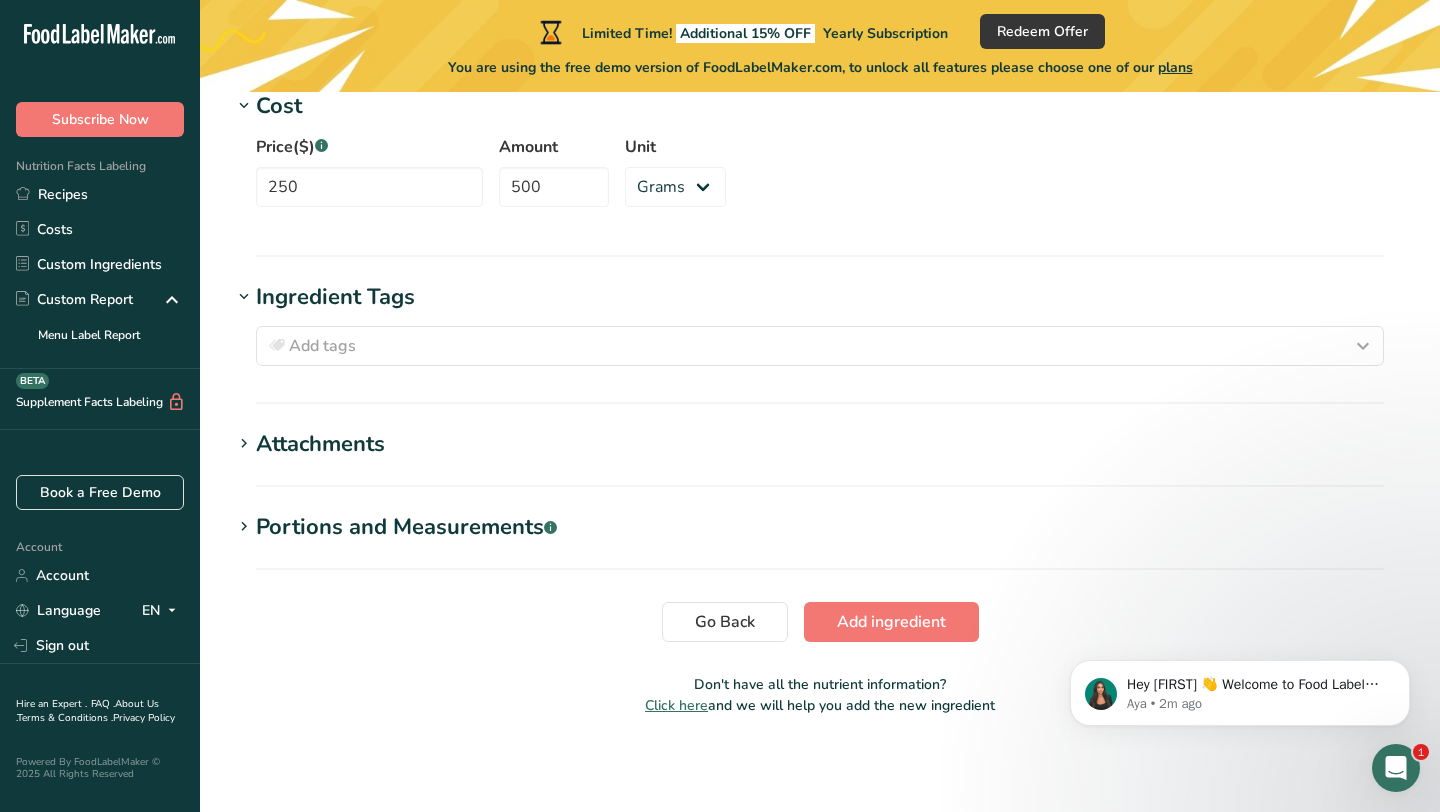 click on "Ingredient Tags
Add tags         Standard Tags Custom Tags
Source of Antioxidants
Prebiotic Effect
Source of Omega 3
Plant-based Protein
Dairy free
Gluten free
Vegan
Vegetarian
Soy free
Source of Healthy Fats
Source of B-Vitamins
Organic
Organic Certified
Non-GMO
Kosher Pareve
Kosher Dairy
Halal
No Synthetic Additives
Clean Label
Bio-Engineered
Keto Friendly" at bounding box center (820, 342) 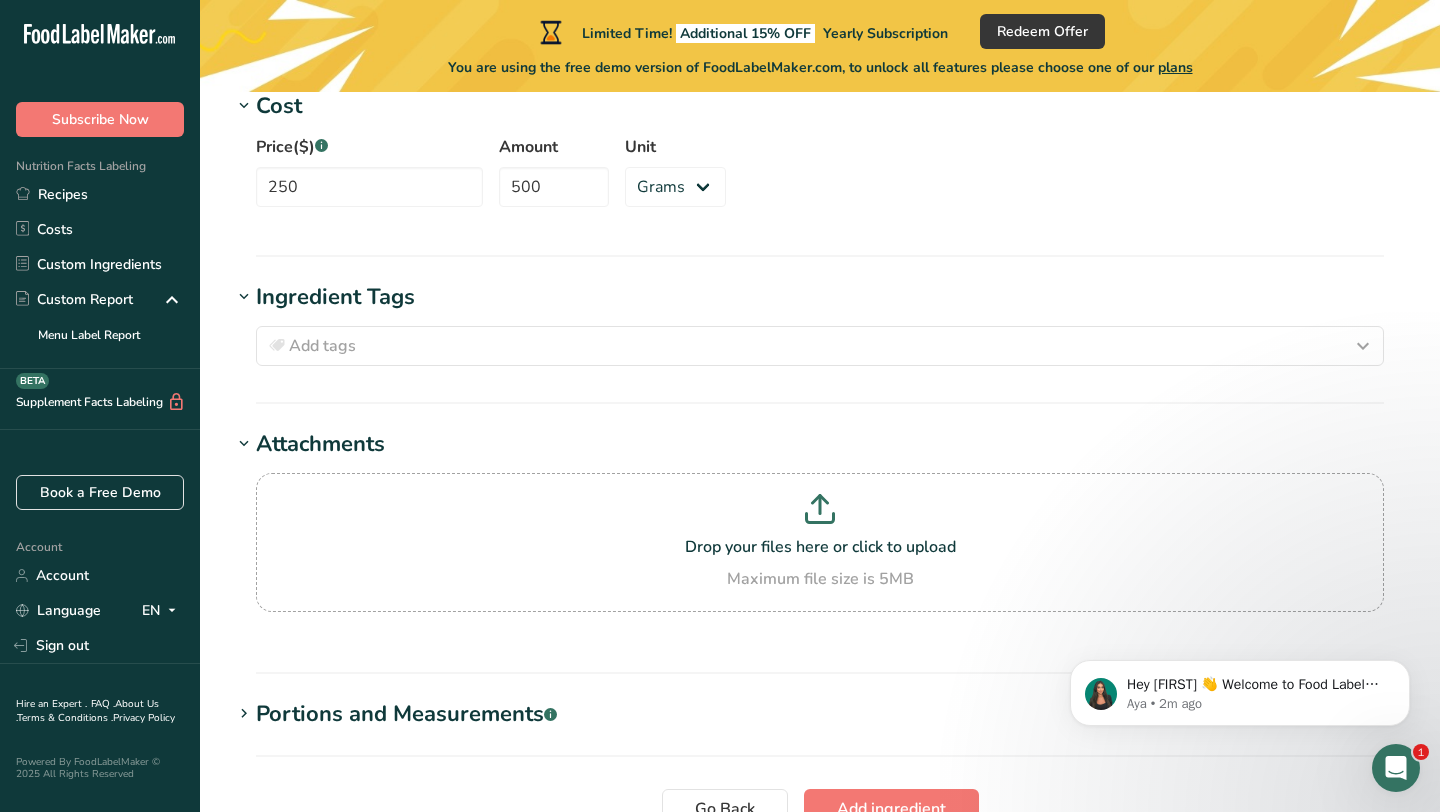click on "Attachments" at bounding box center [320, 444] 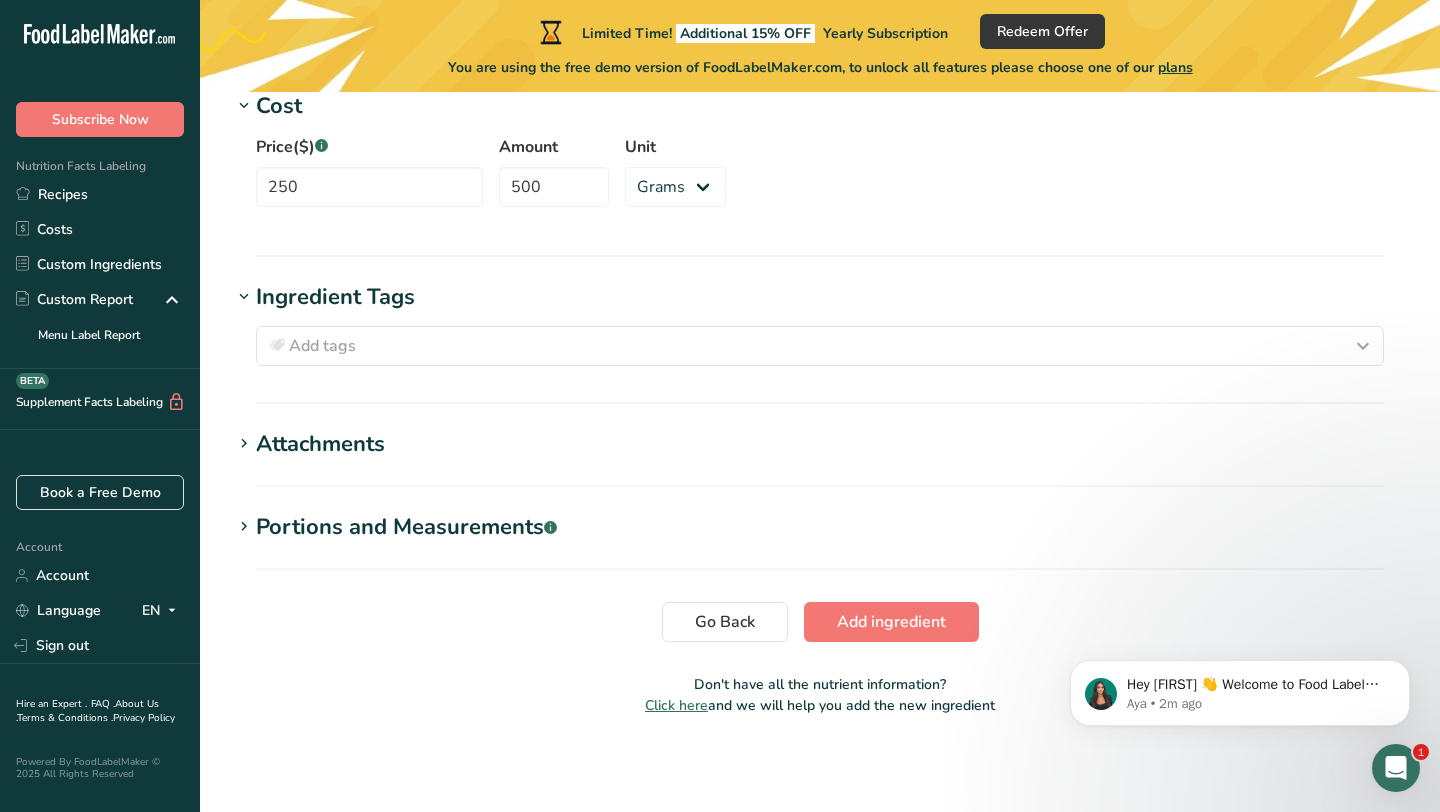 click on "Ingredient Name *
Translate
Blood
Ingredient Common Name
.a-a{fill:#347362;}.b-a{fill:#fff;}.a-a{fill:#347362;}.b-a{fill:#fff;}
Translate
Blood
Ingredient code
.a-a{fill:#347362;}.b-a{fill:#fff;}           4455
Ingredient Category *
Beverages
Standard Categories
Custom Categories" at bounding box center (820, -453) 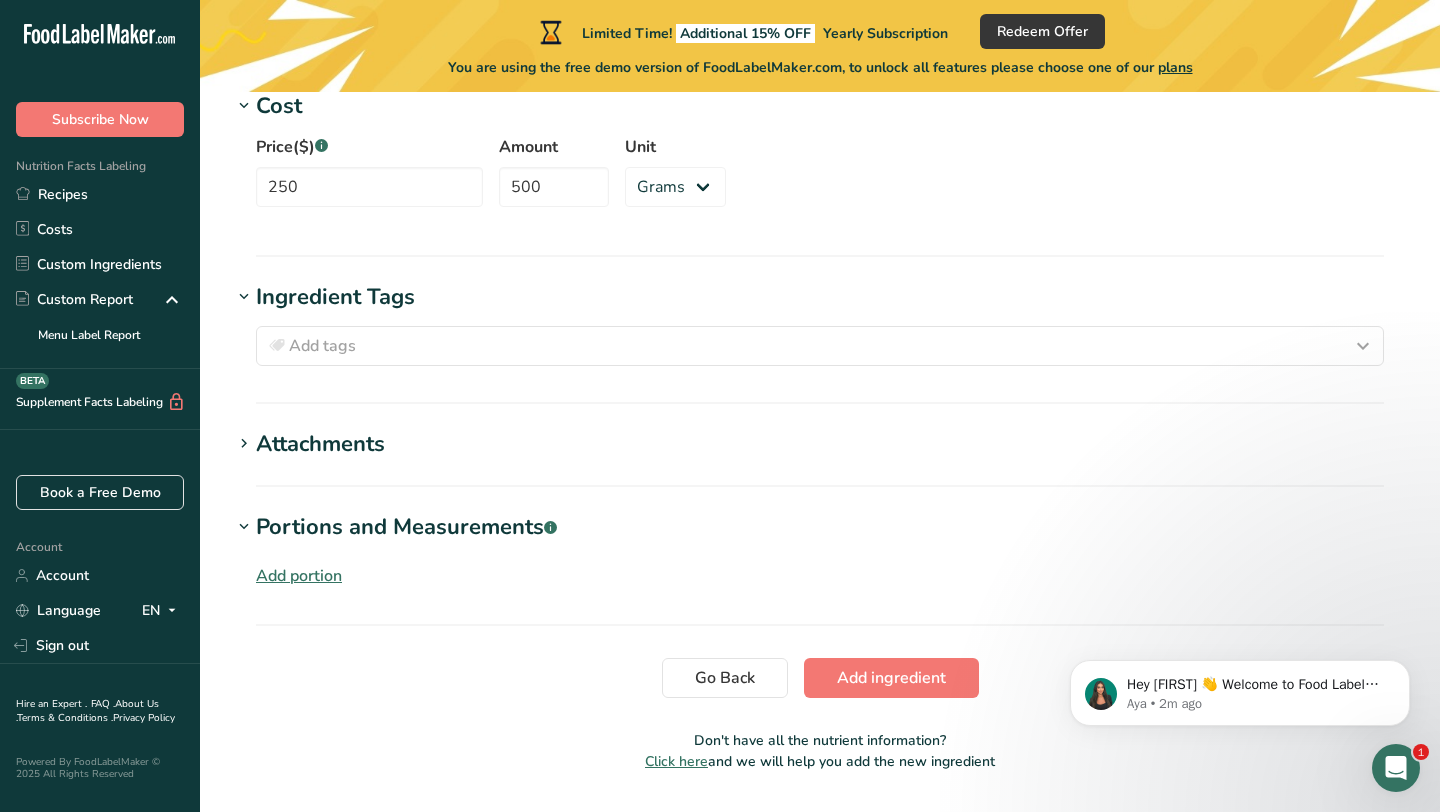 scroll, scrollTop: 1802, scrollLeft: 0, axis: vertical 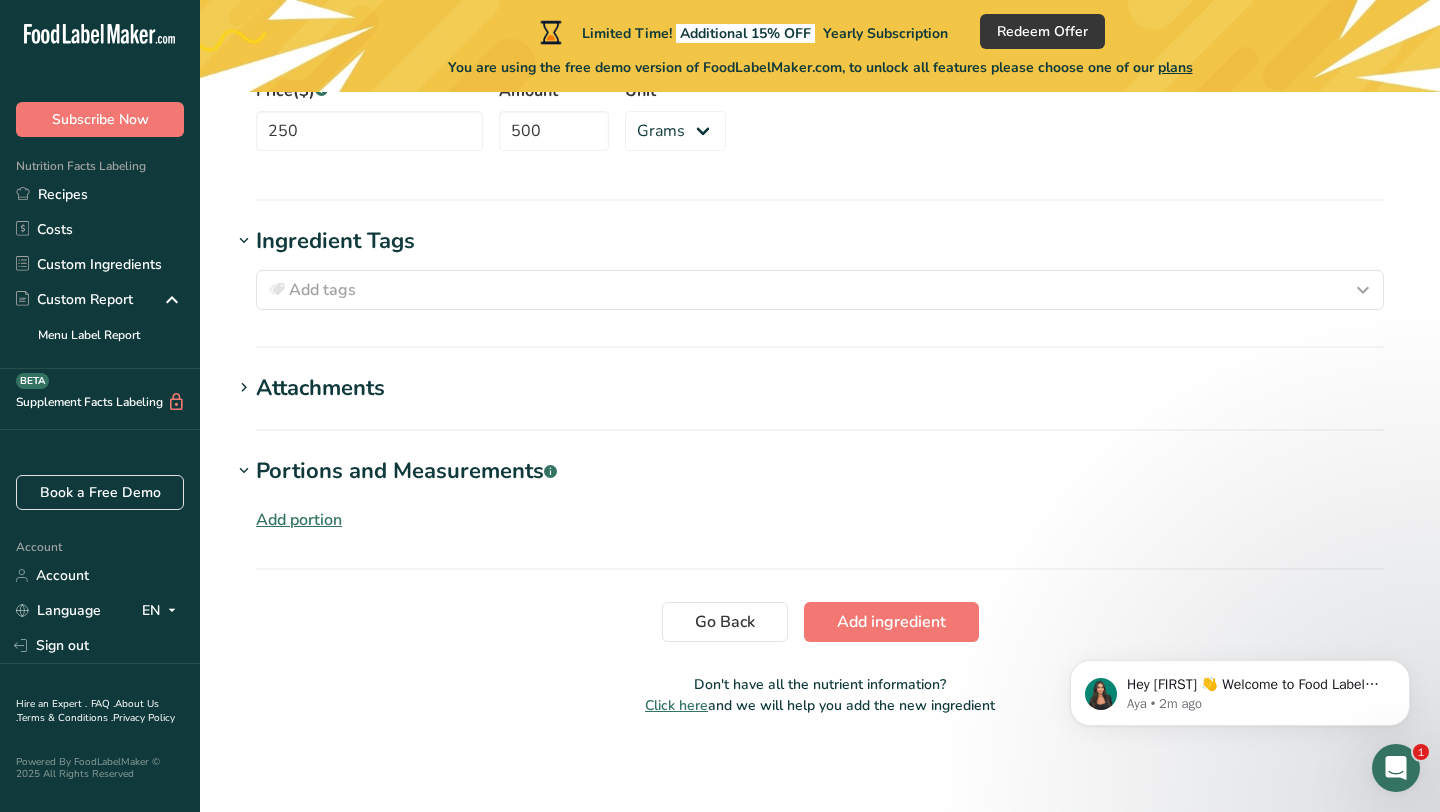click on "Add portion" at bounding box center [299, 520] 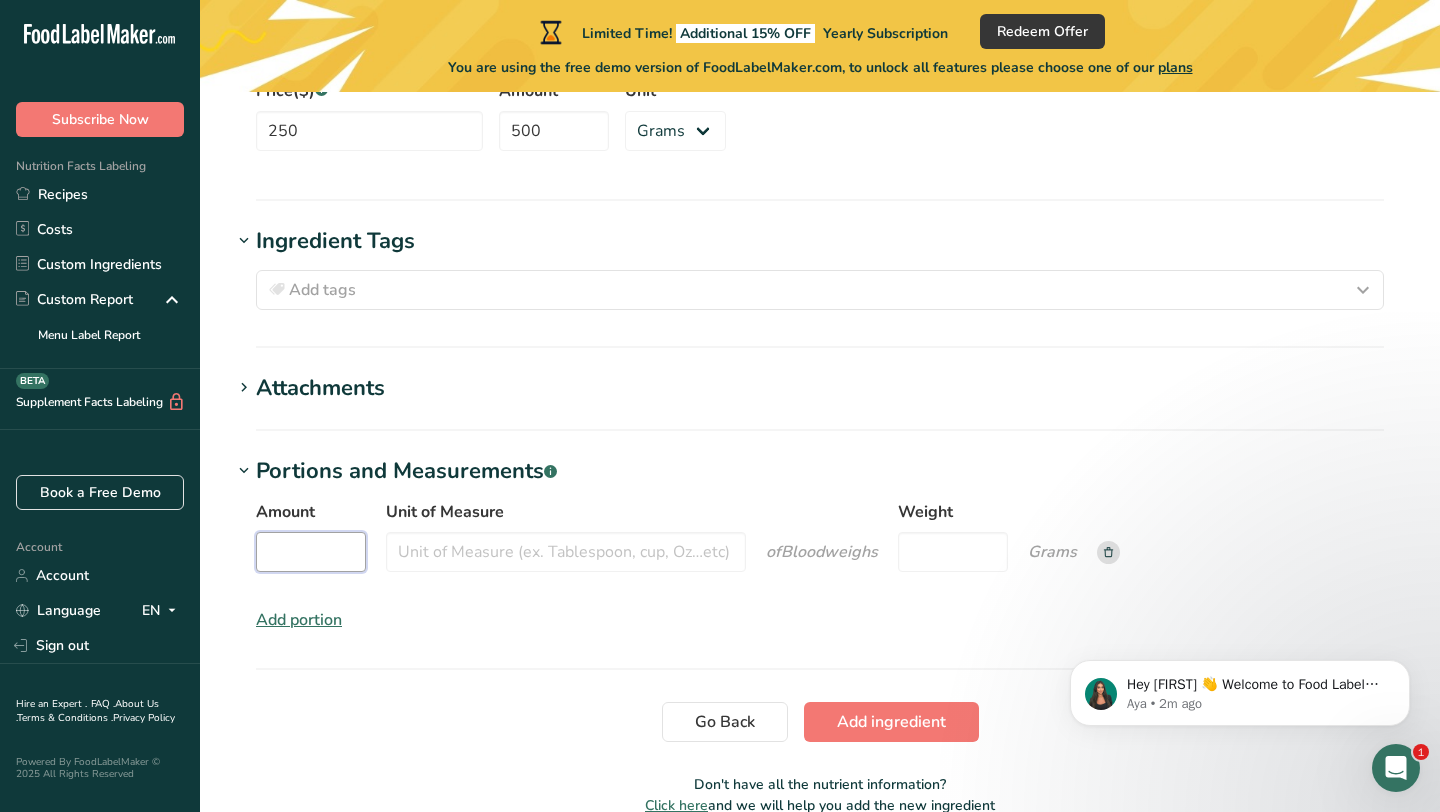 click on "Amount" at bounding box center [311, 552] 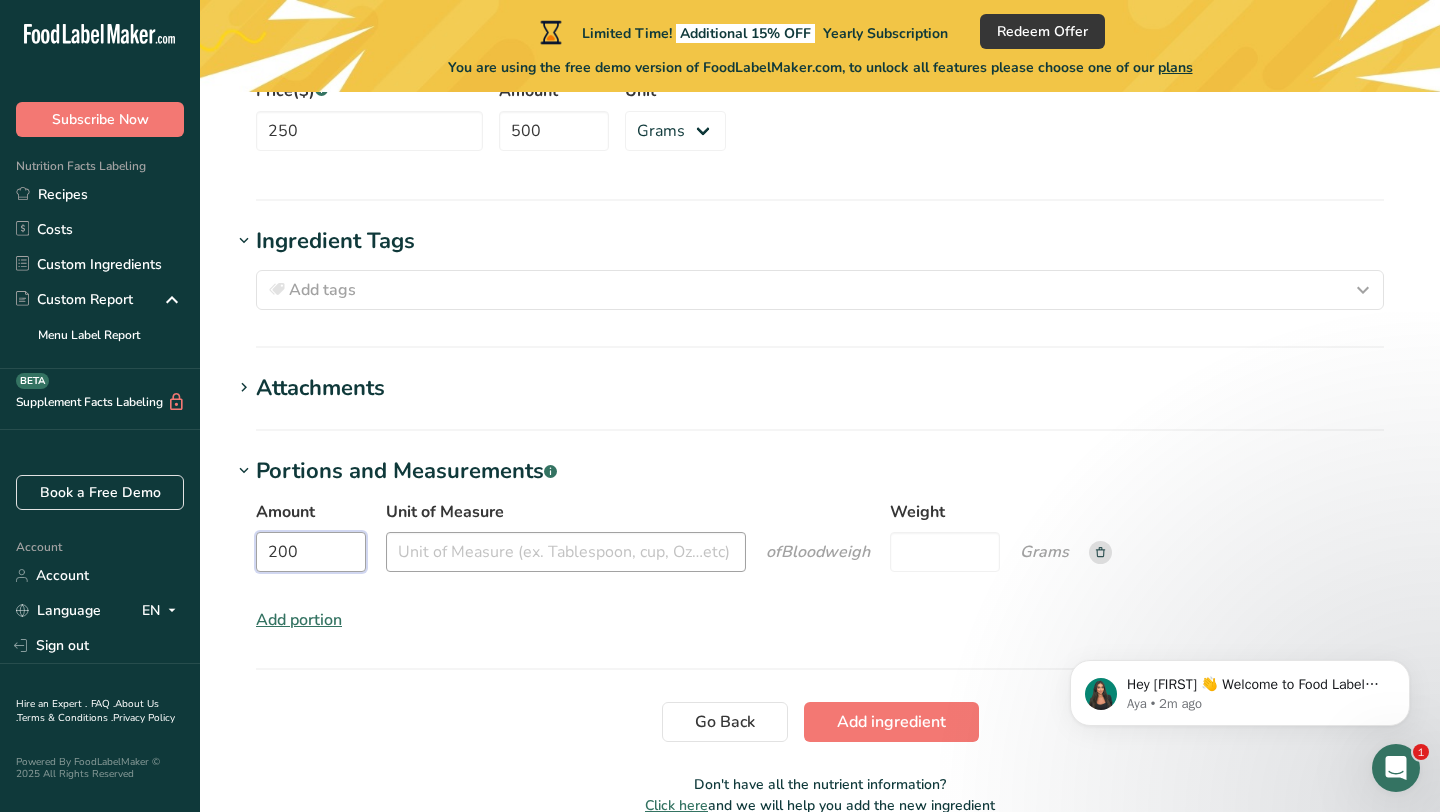 type on "200" 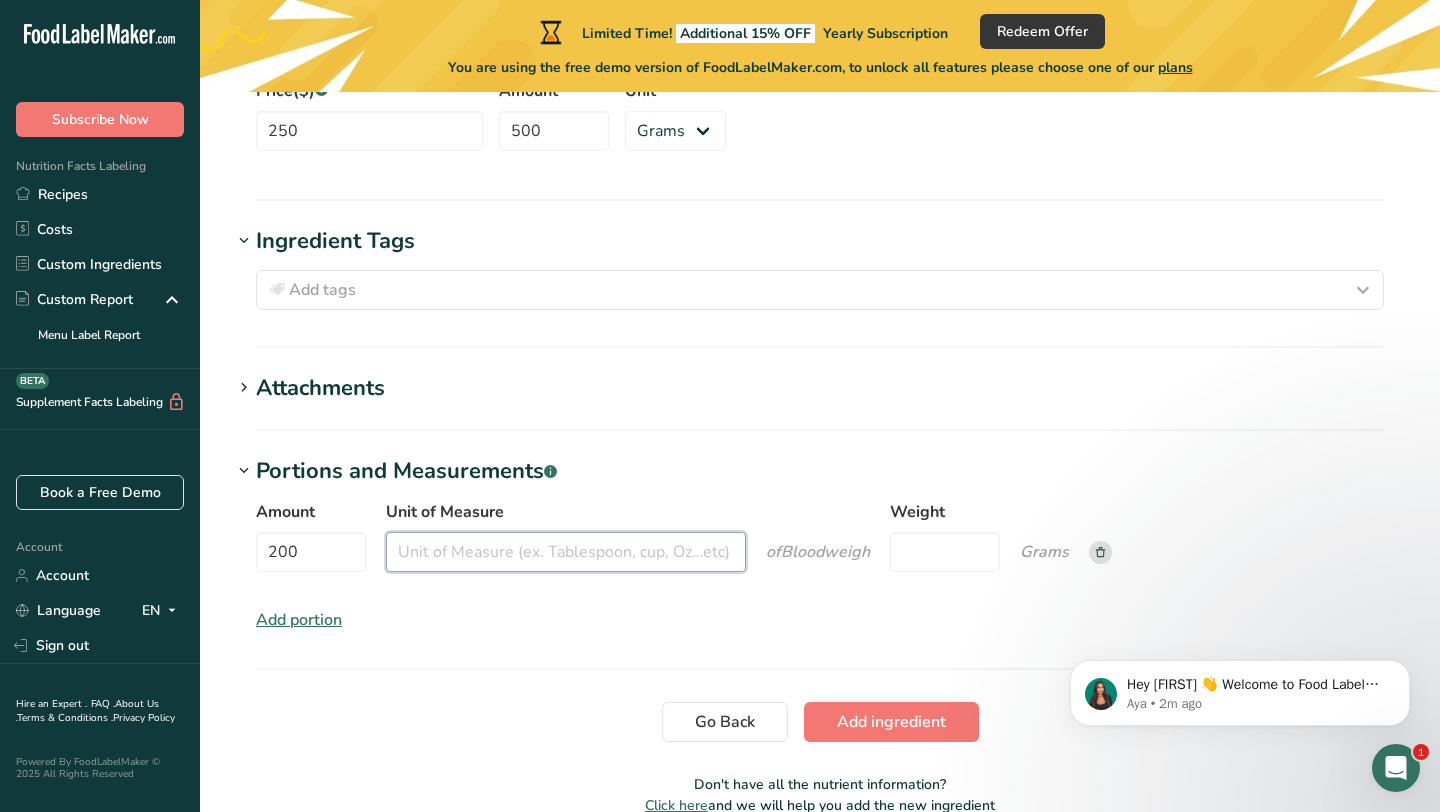 click on "Unit of Measure" at bounding box center (566, 552) 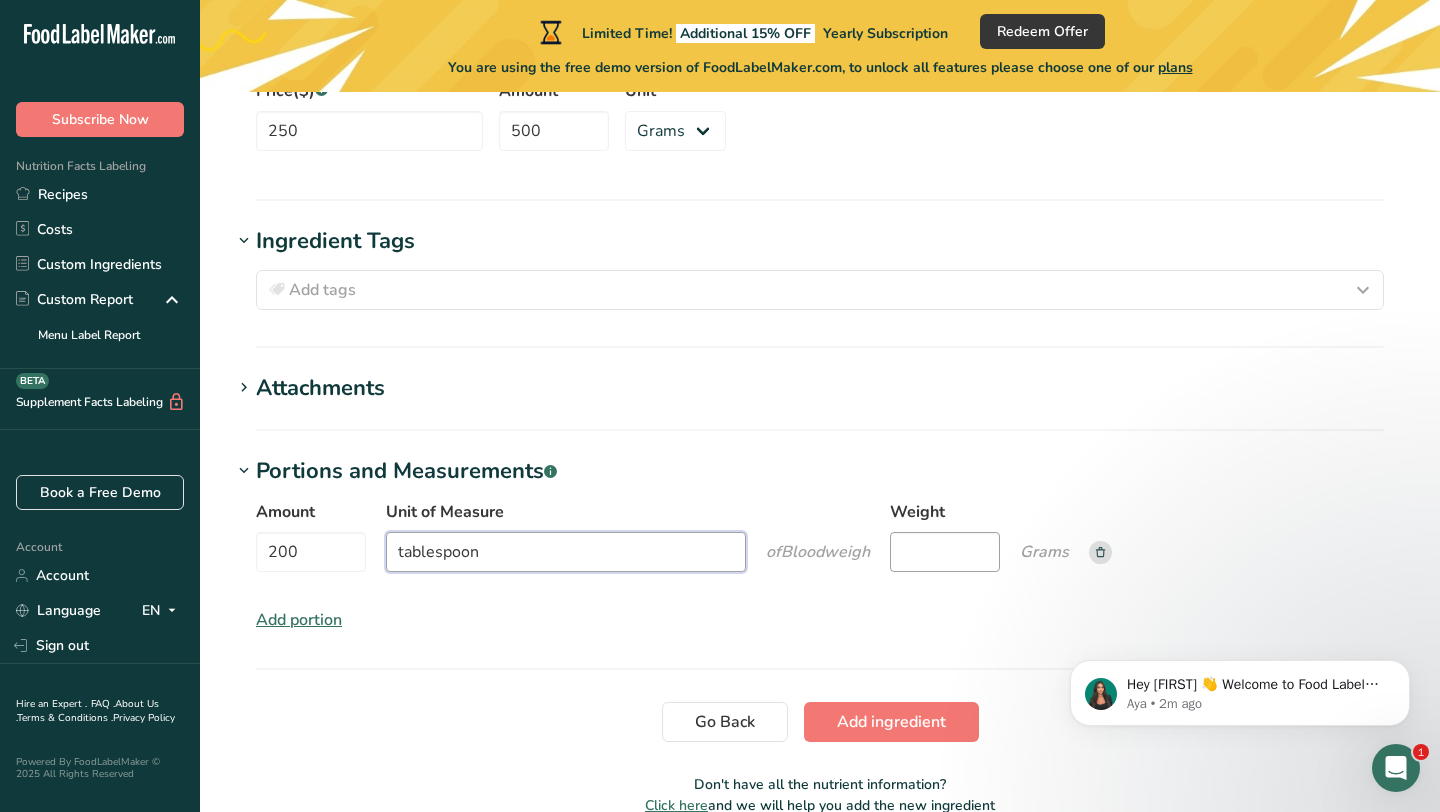 type on "tablespoon" 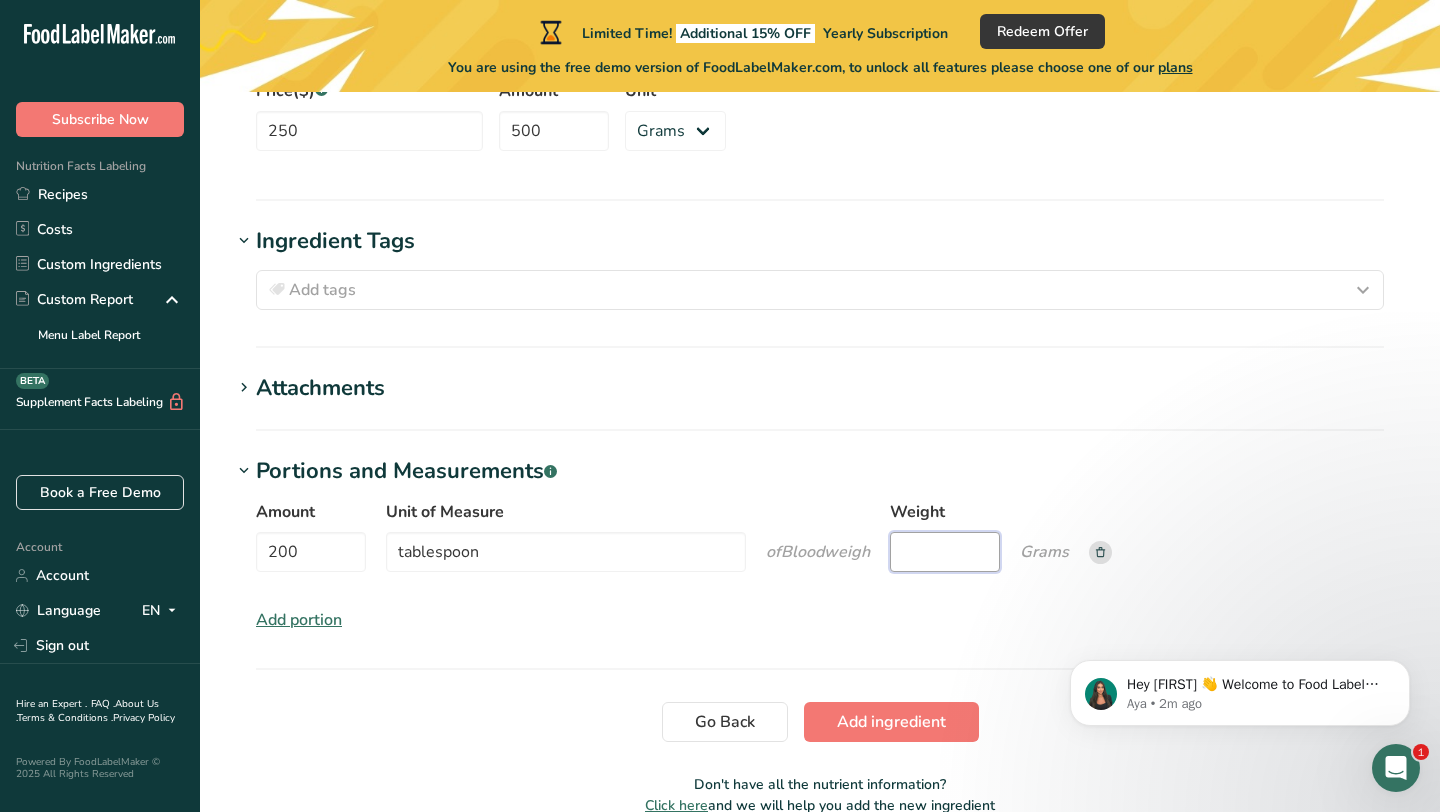 click on "Weight" at bounding box center [945, 552] 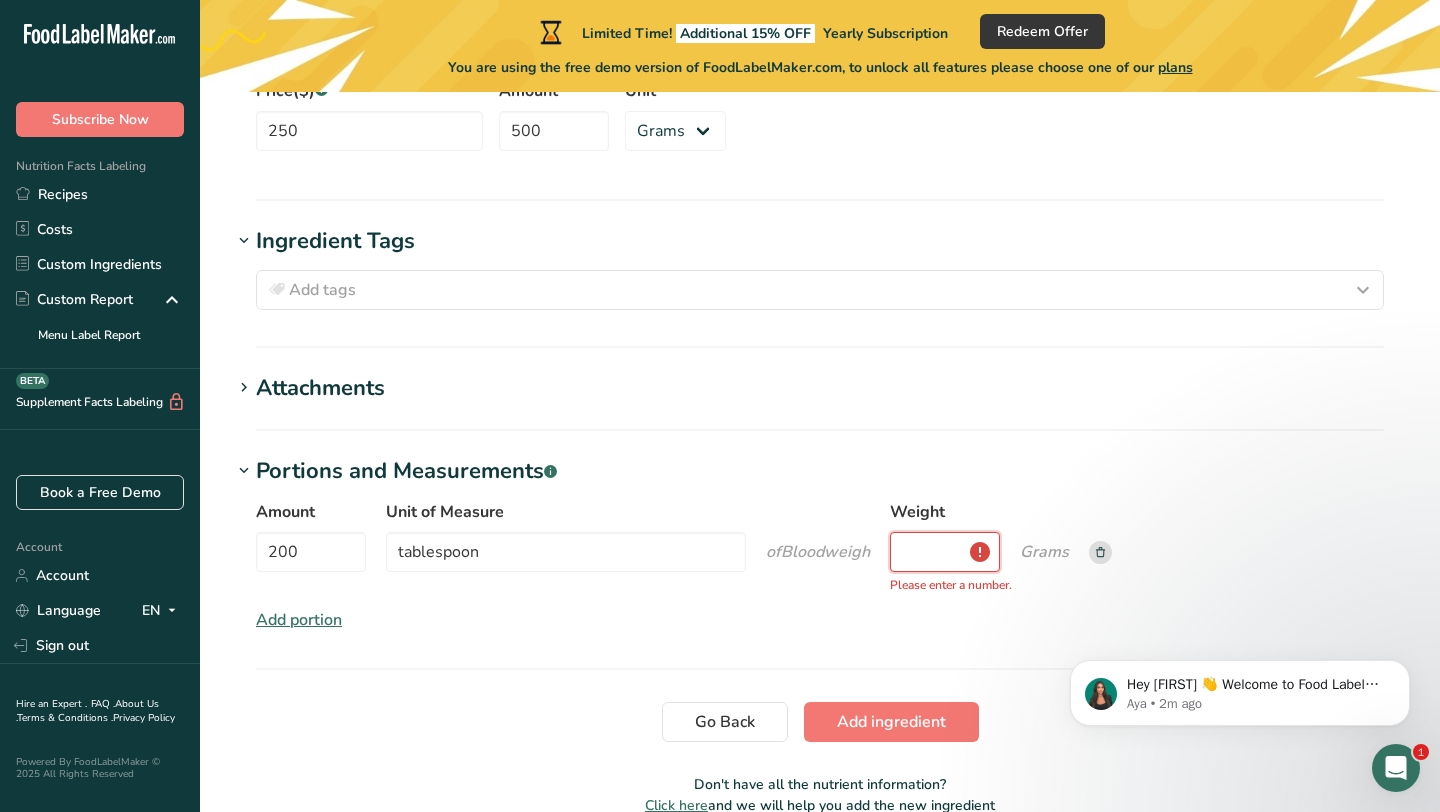 type on "2" 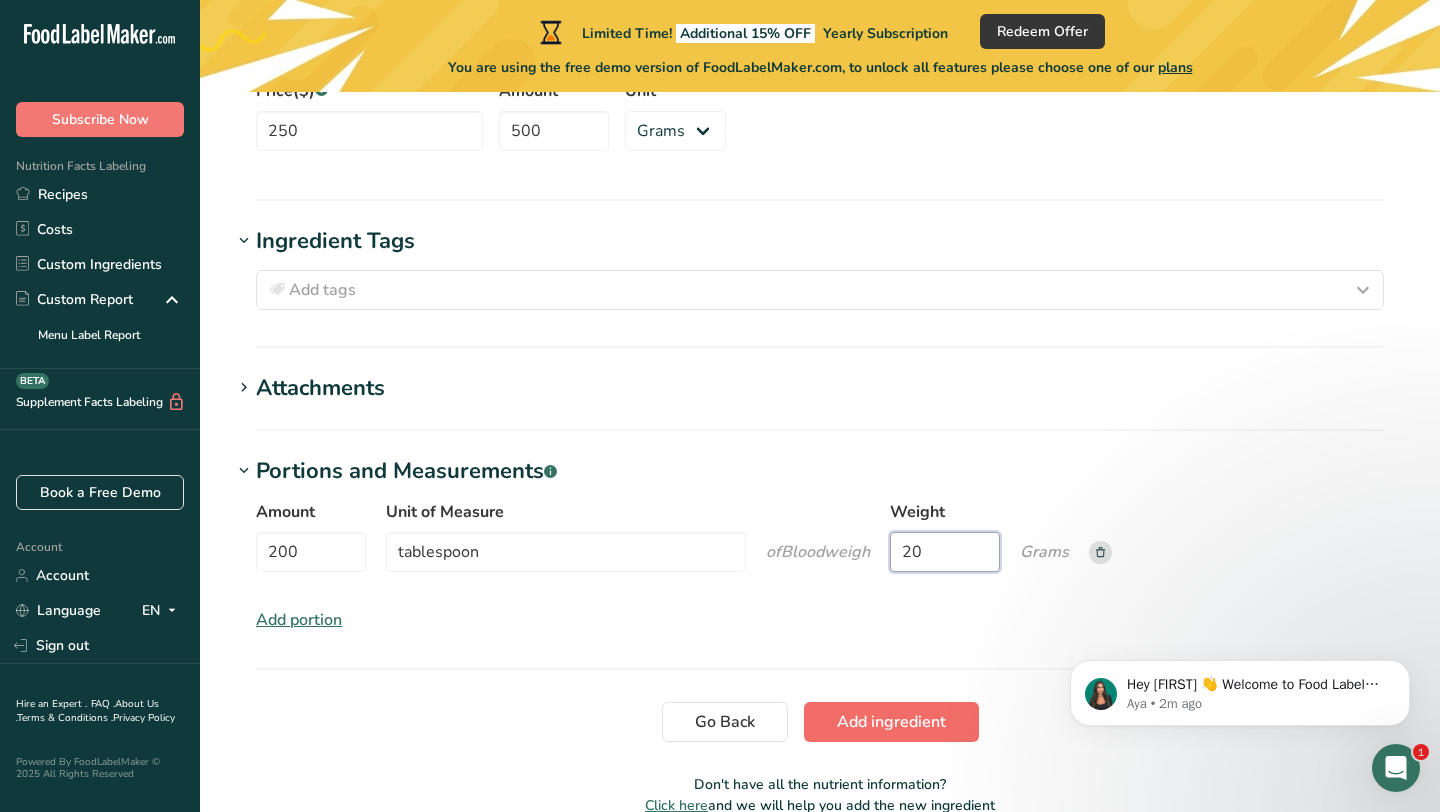 type on "20" 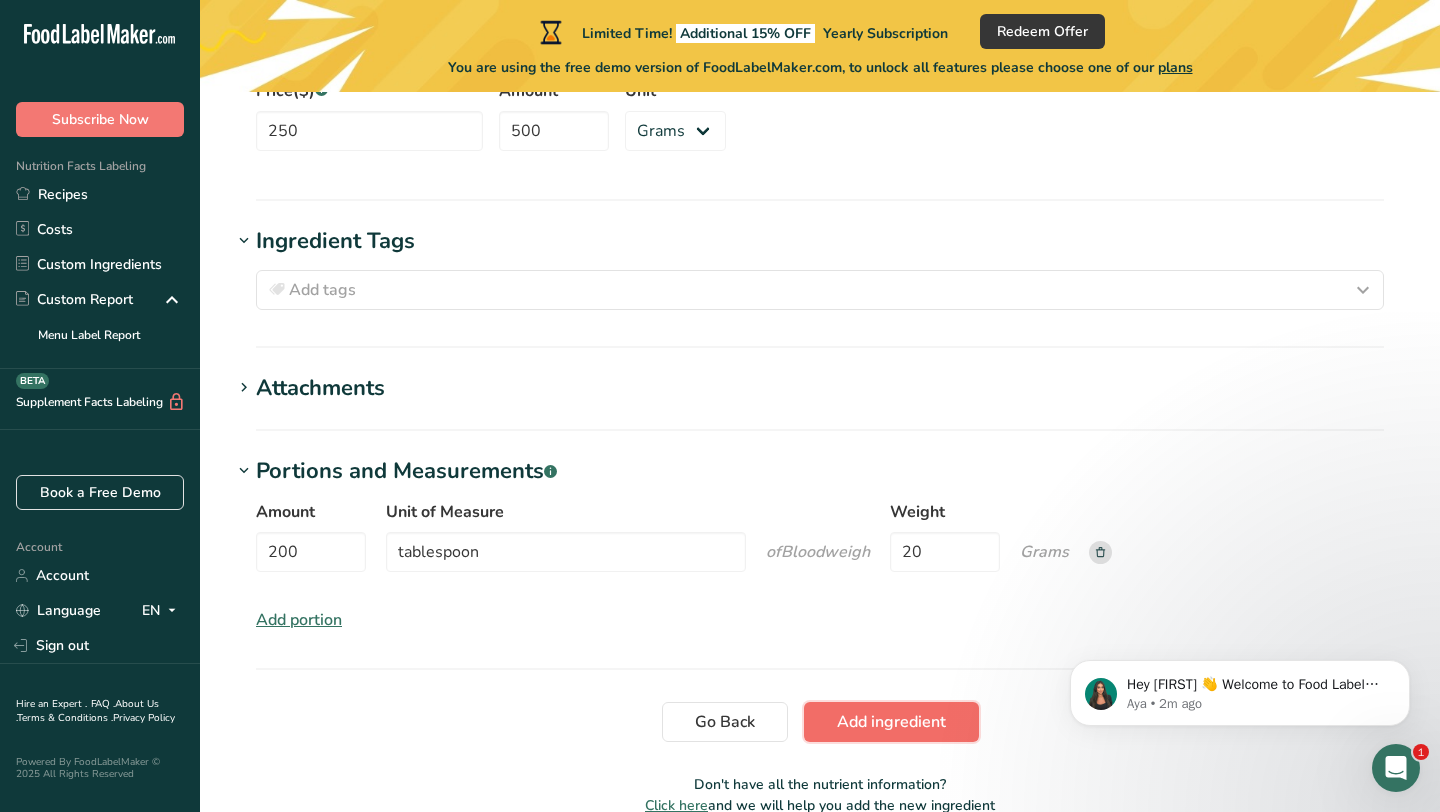 click on "Add ingredient" at bounding box center [891, 722] 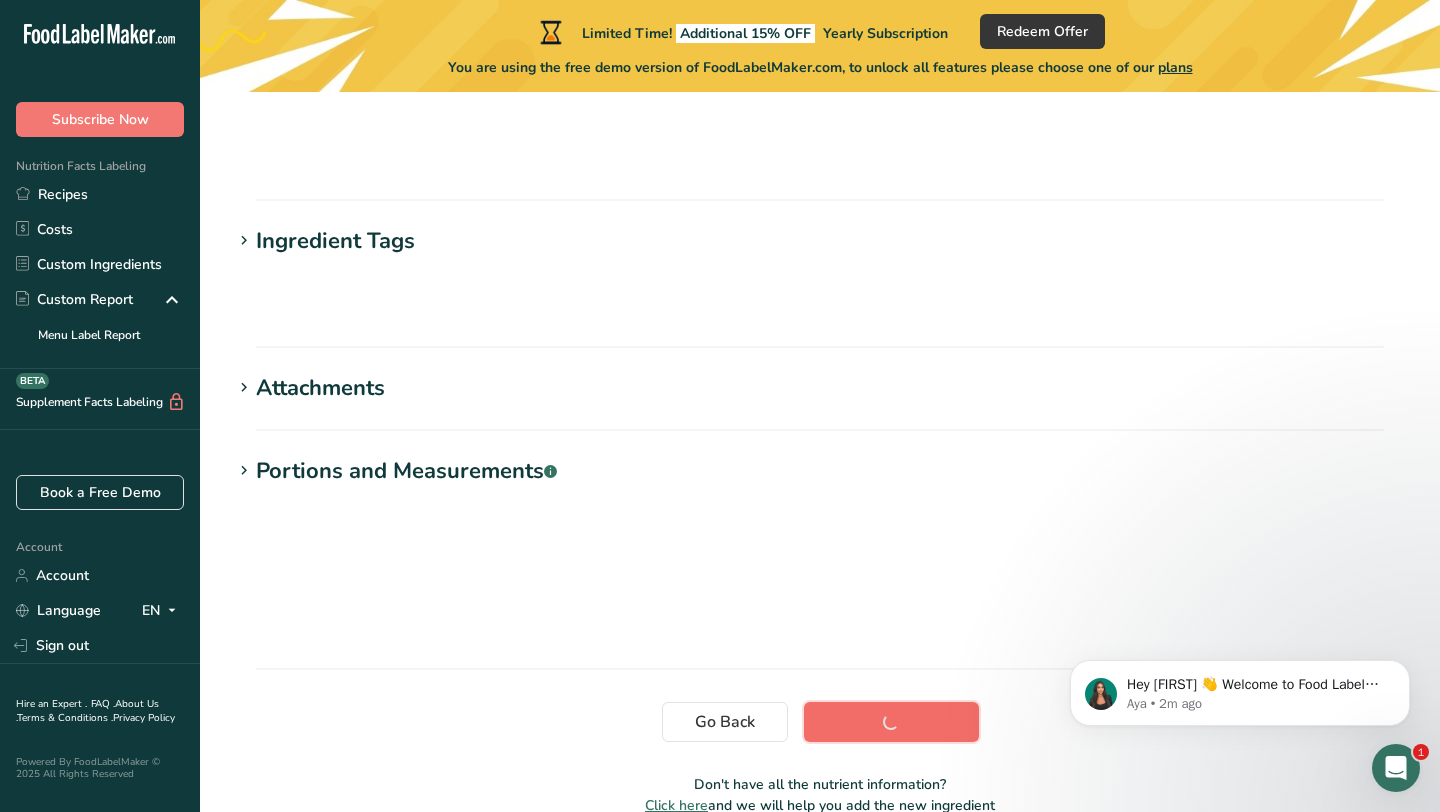scroll, scrollTop: 354, scrollLeft: 0, axis: vertical 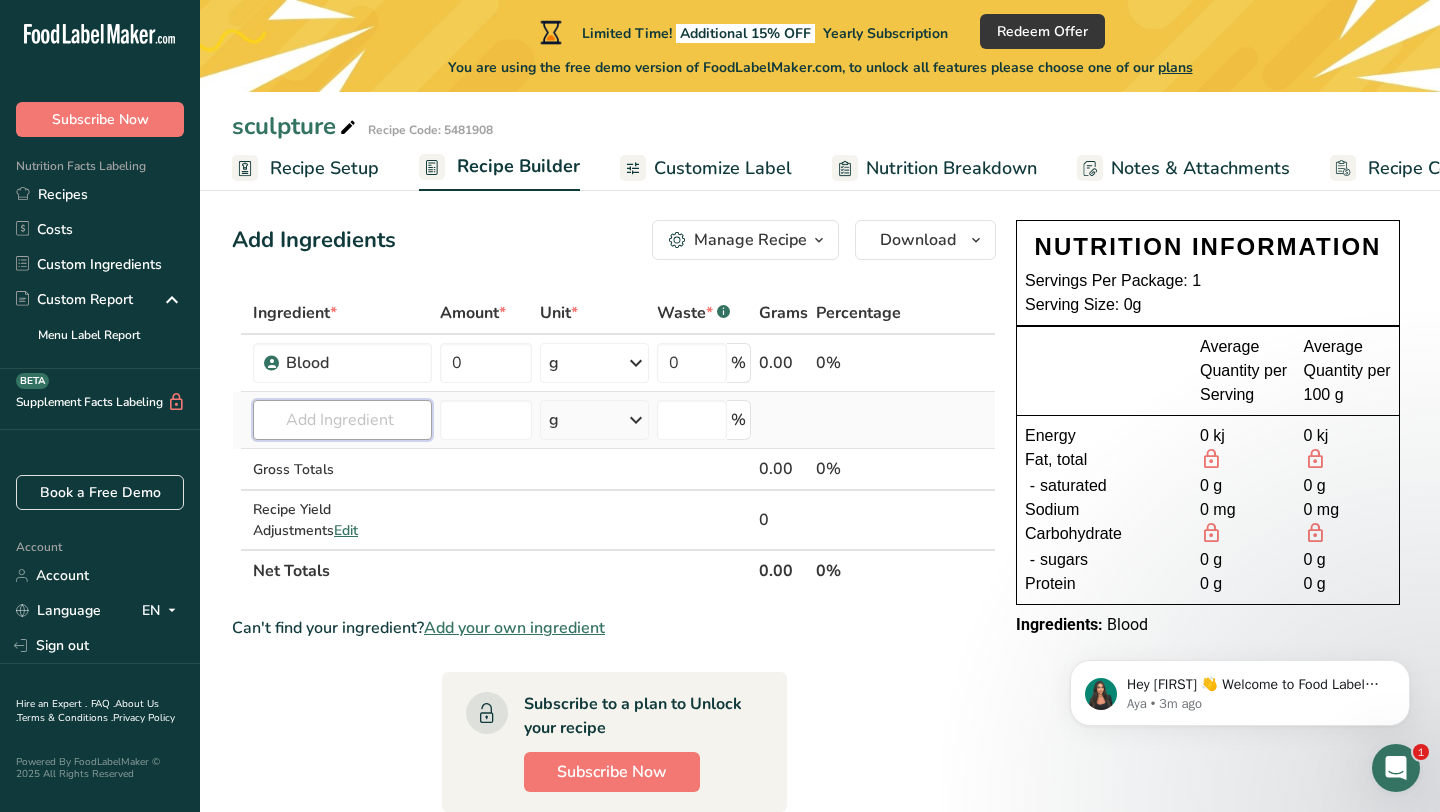 click at bounding box center [342, 420] 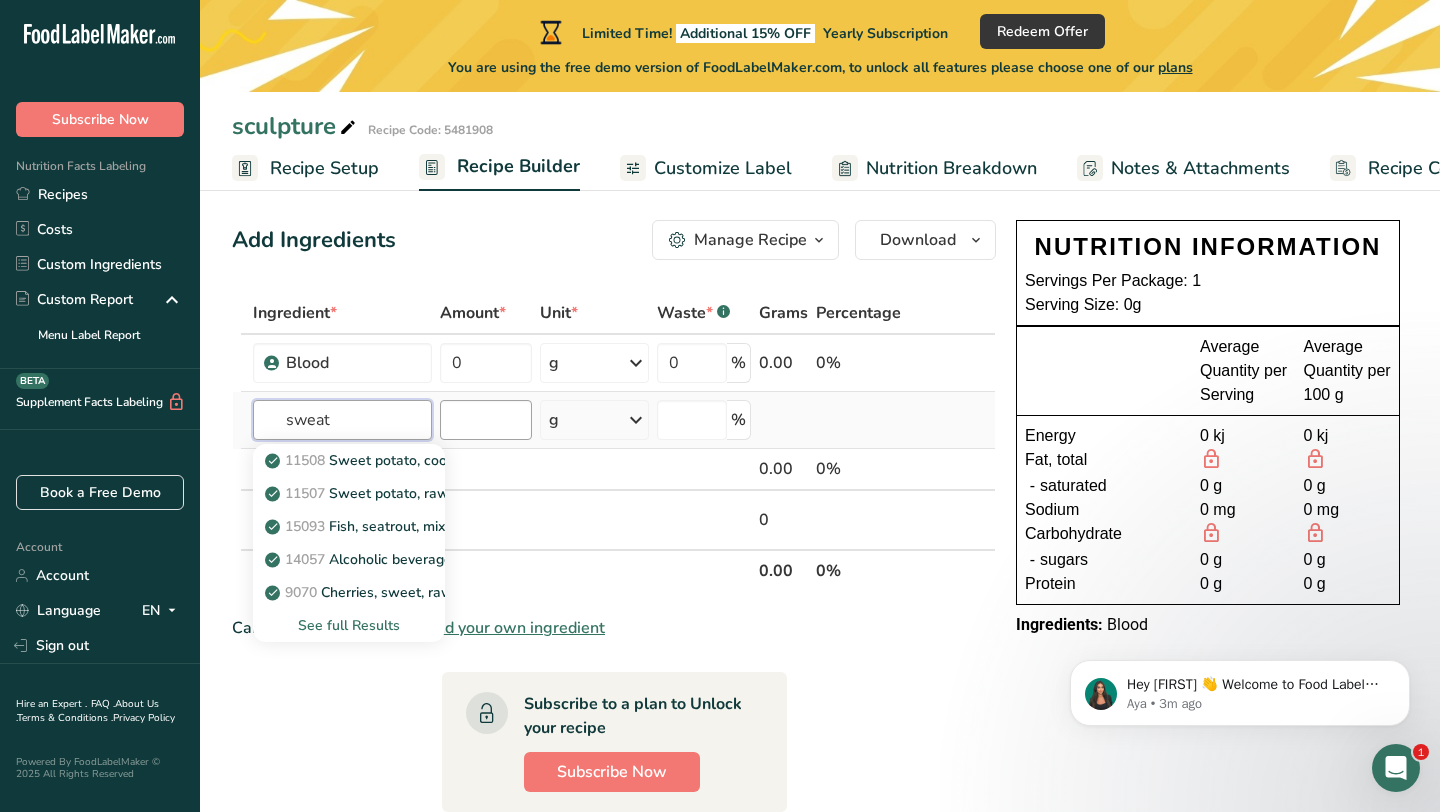 type on "sweat" 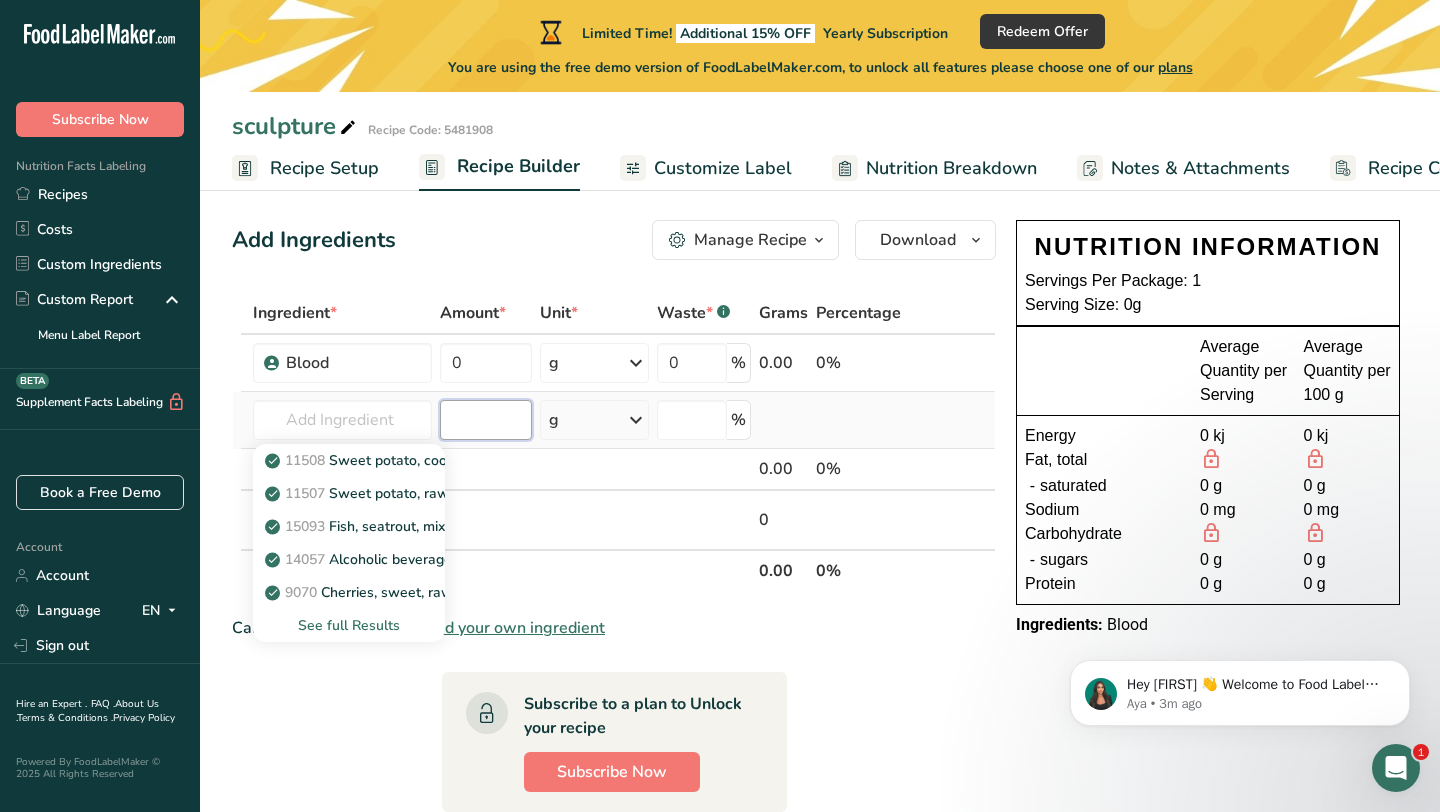 click at bounding box center (486, 420) 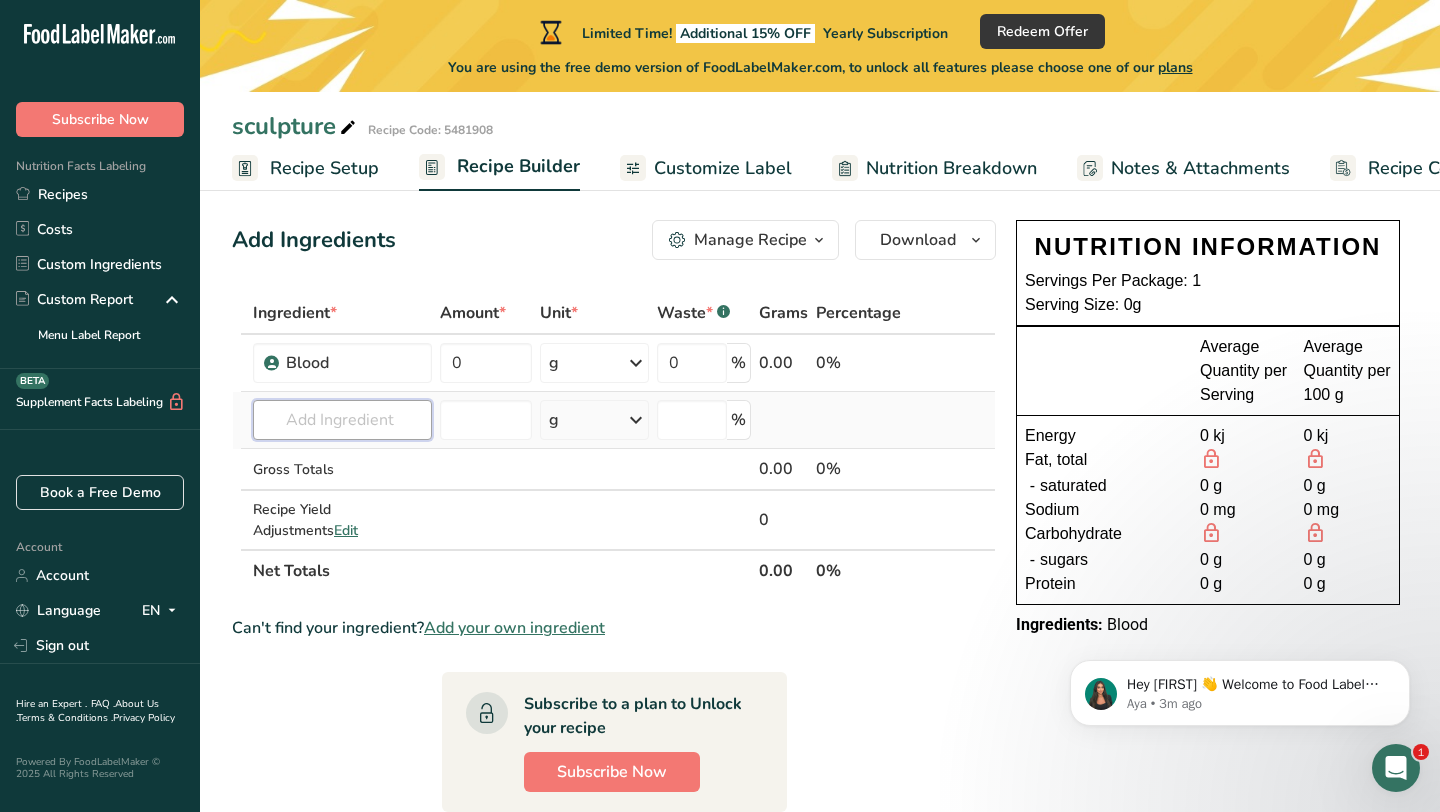 click at bounding box center (342, 420) 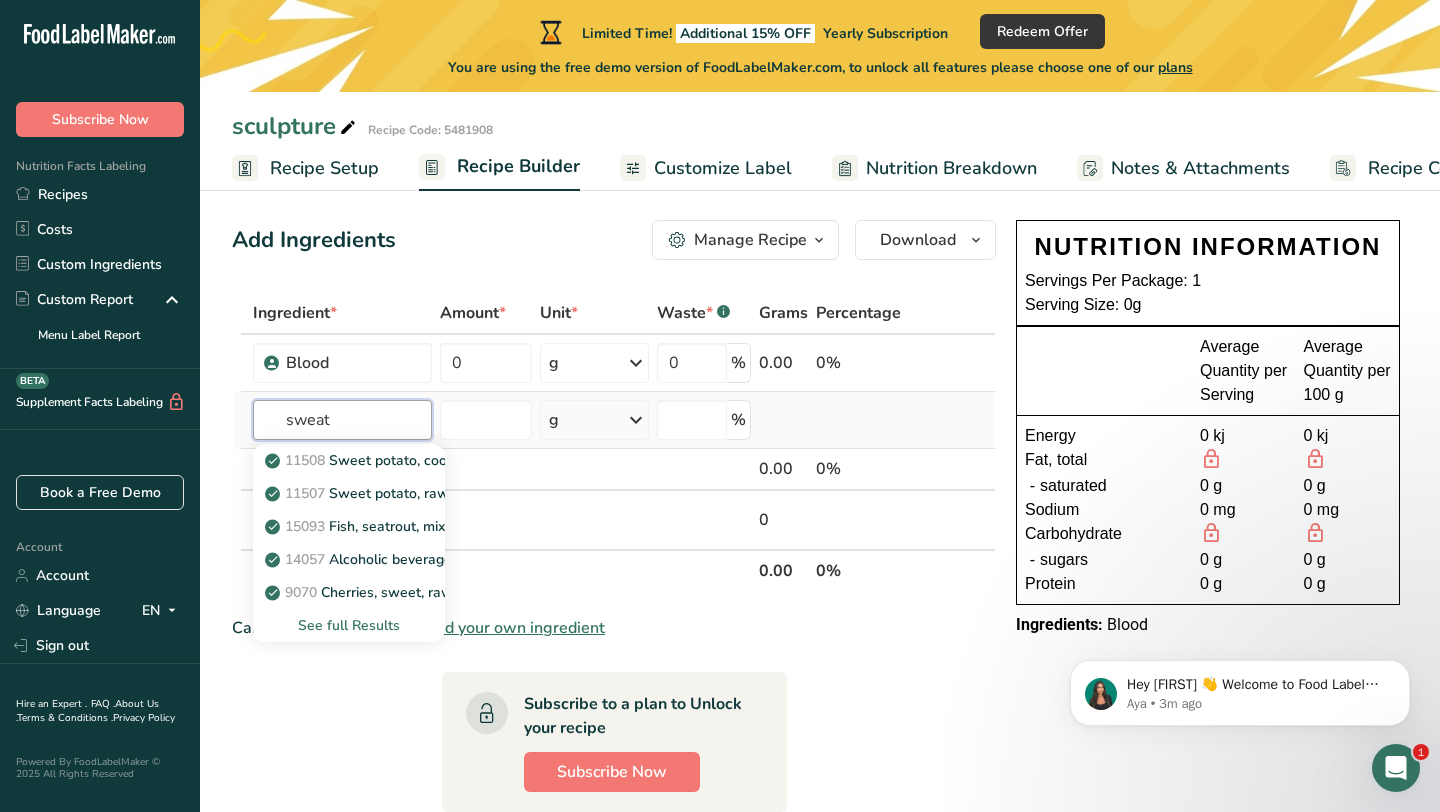 type on "sweat" 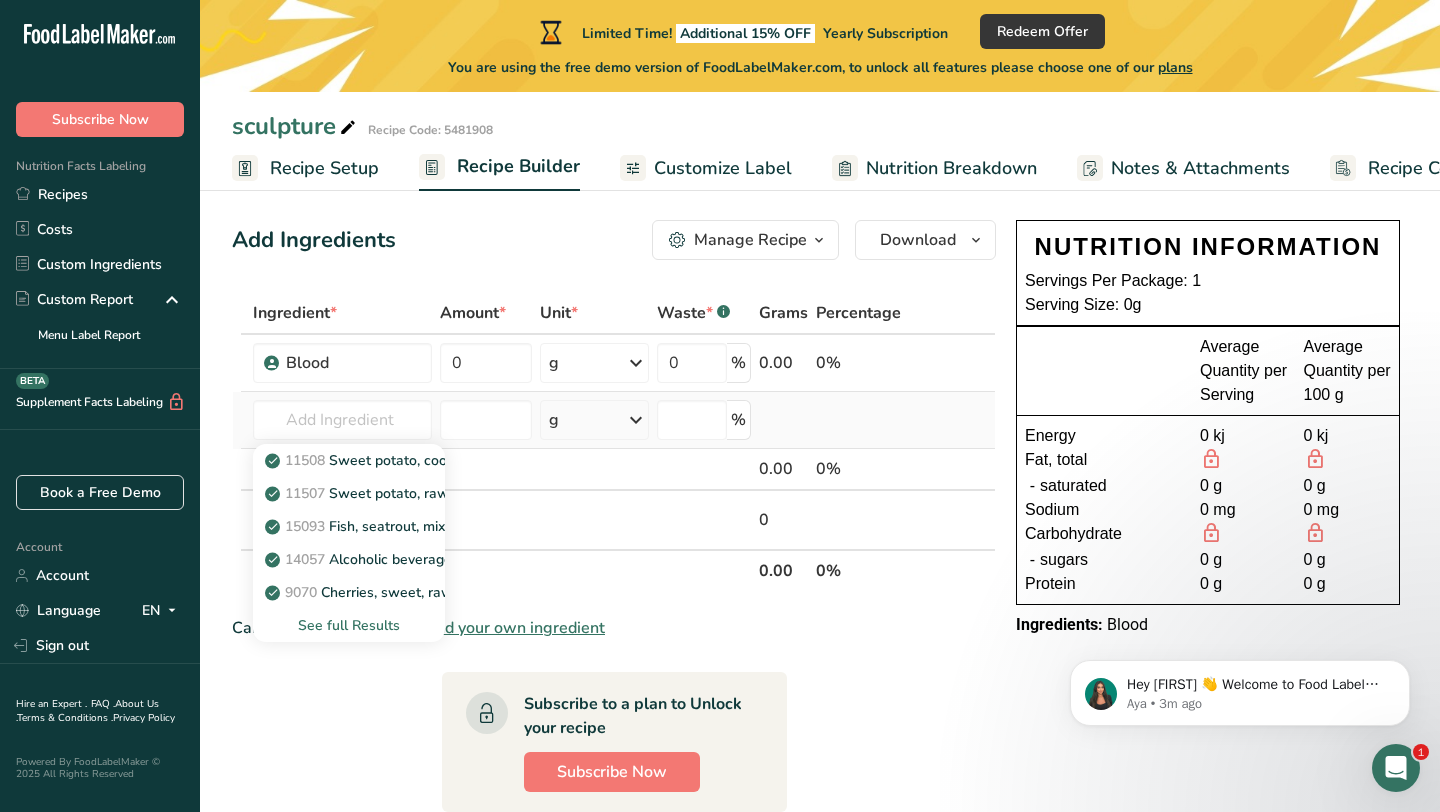 click on "See full Results" at bounding box center (349, 625) 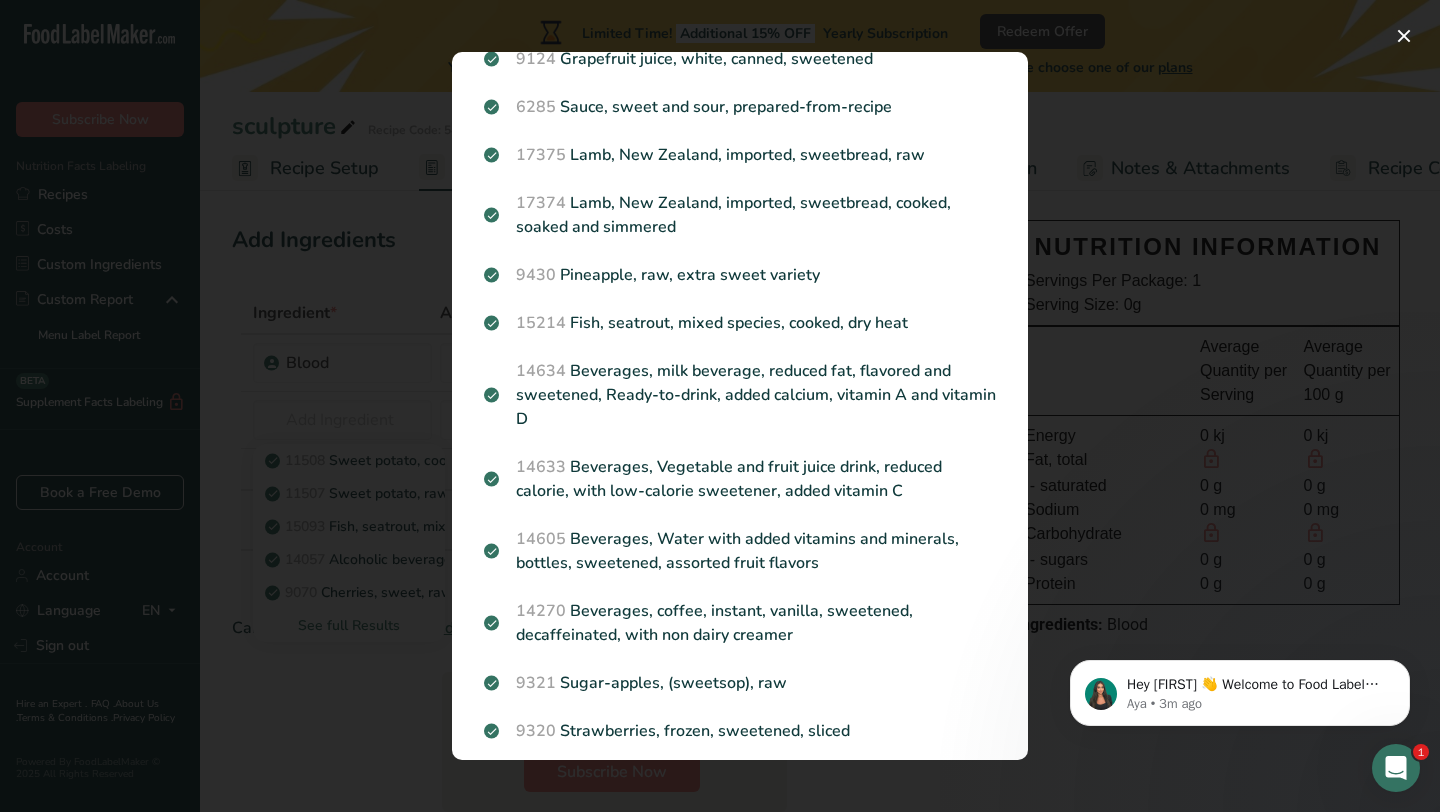 scroll, scrollTop: 2276, scrollLeft: 0, axis: vertical 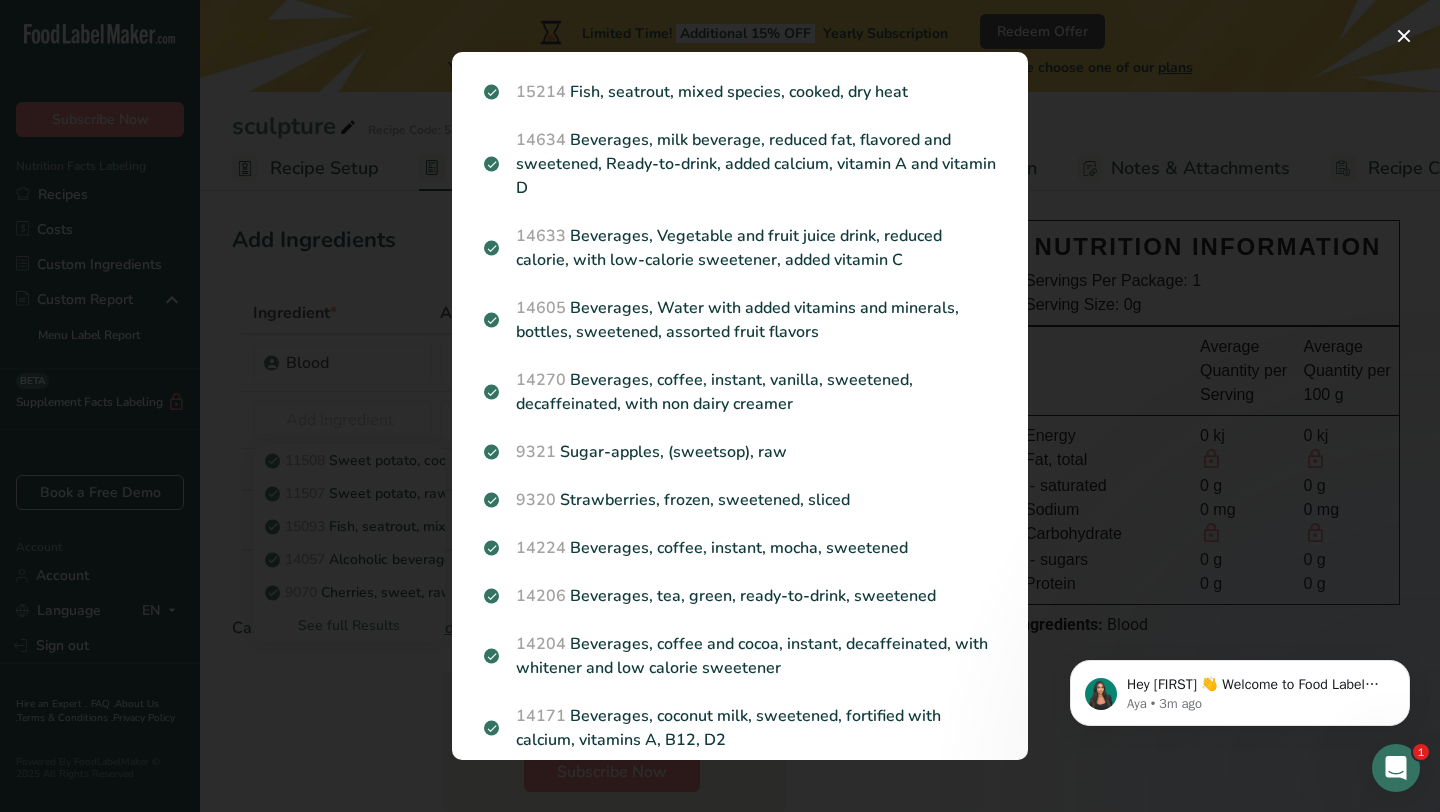 click at bounding box center (720, 406) 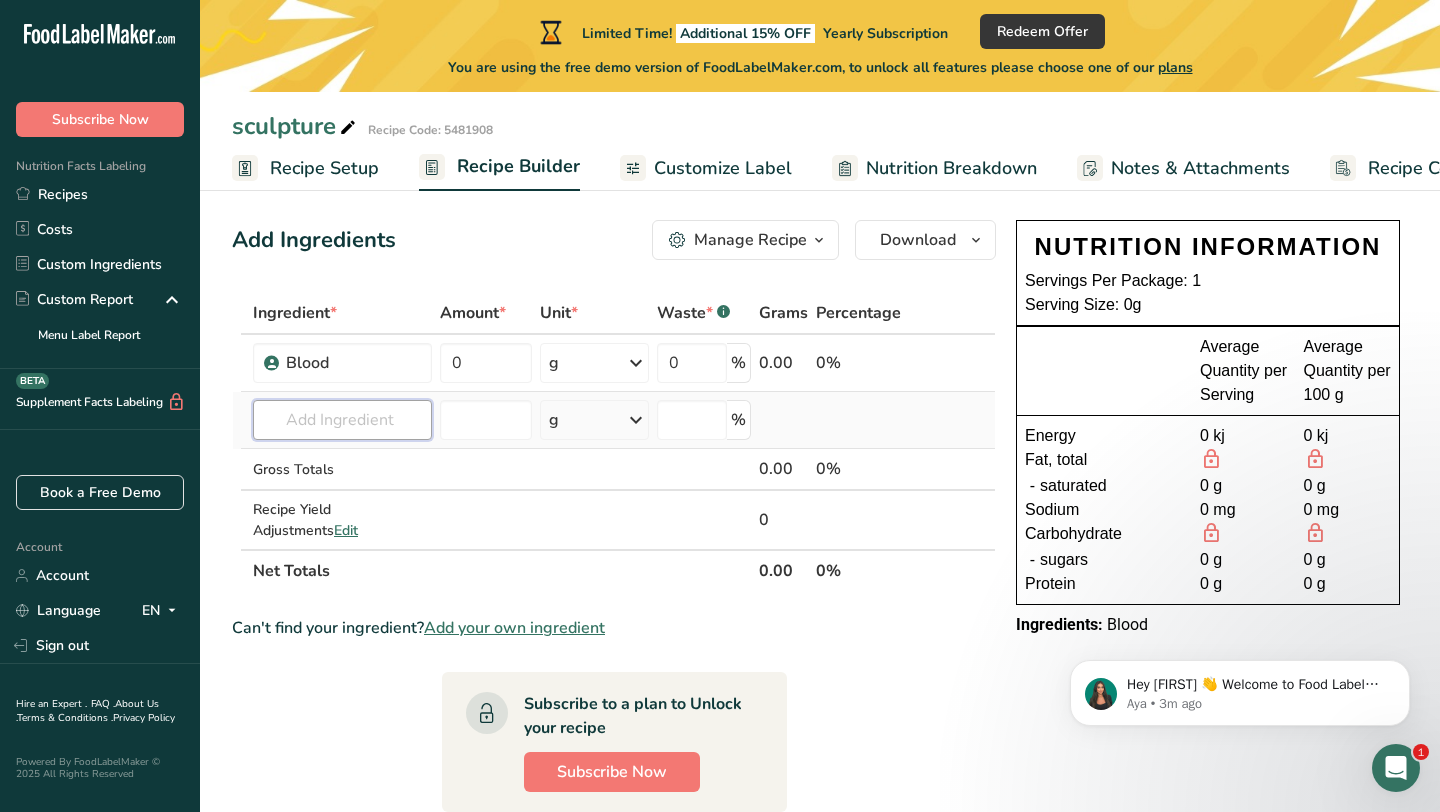 click at bounding box center (342, 420) 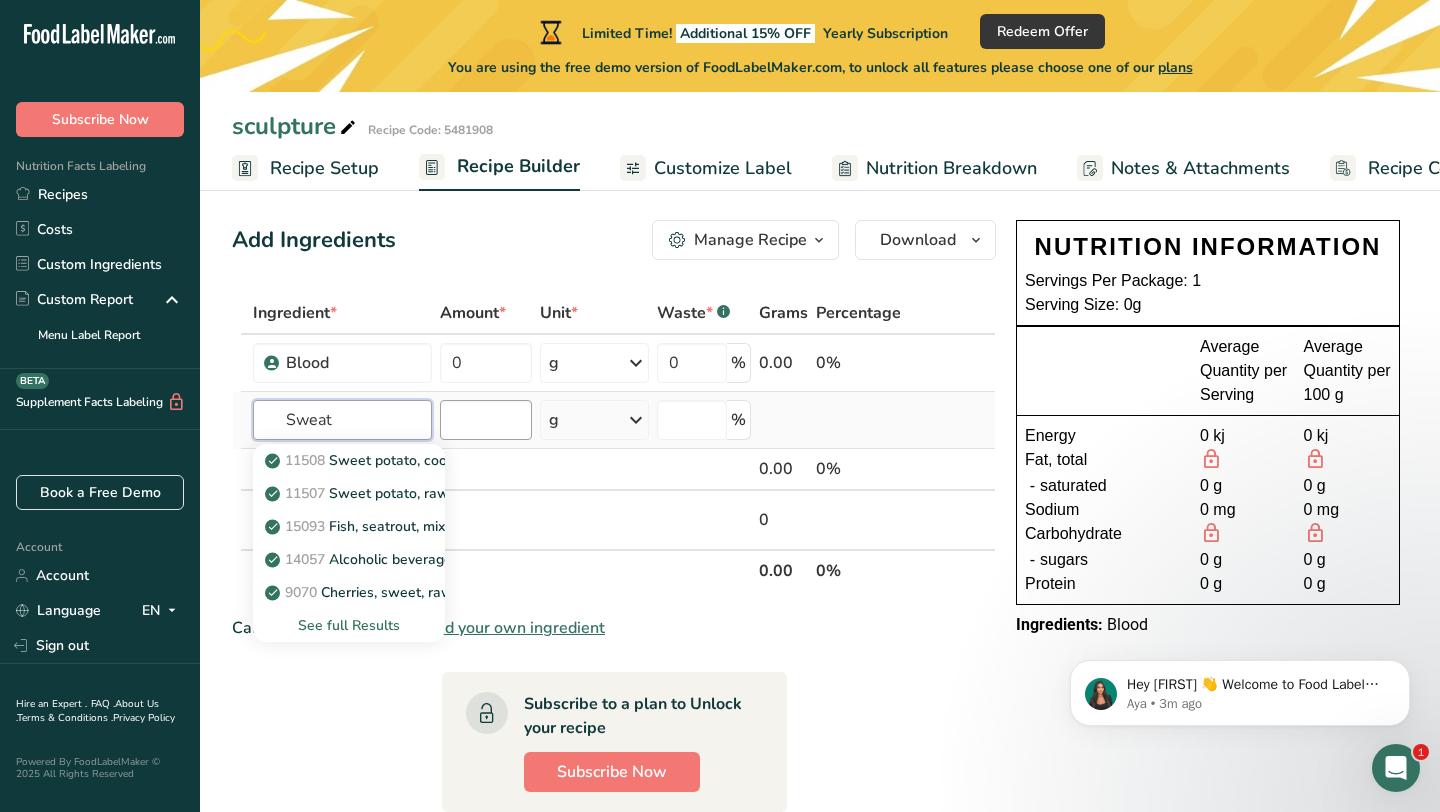 type on "Sweat" 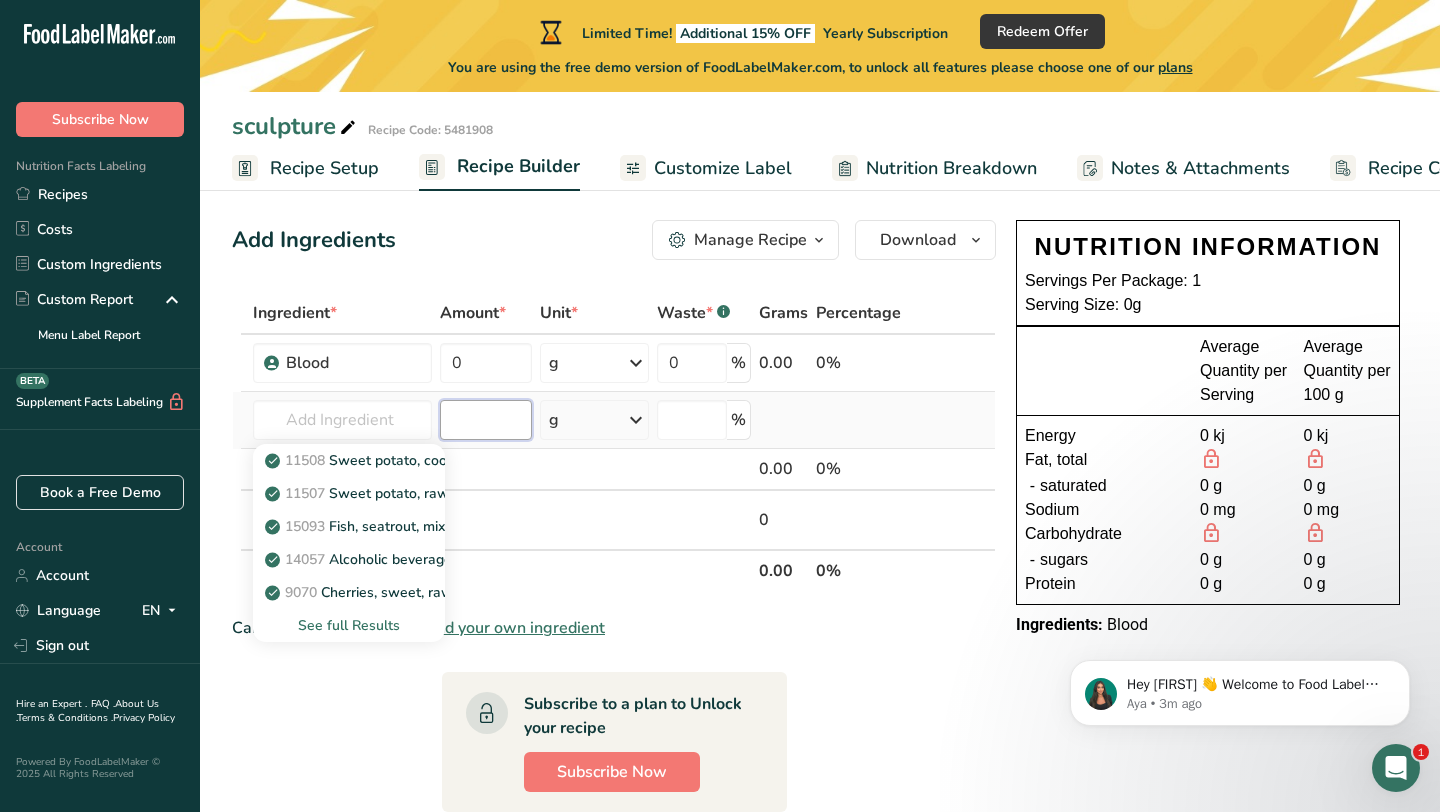 click at bounding box center (486, 420) 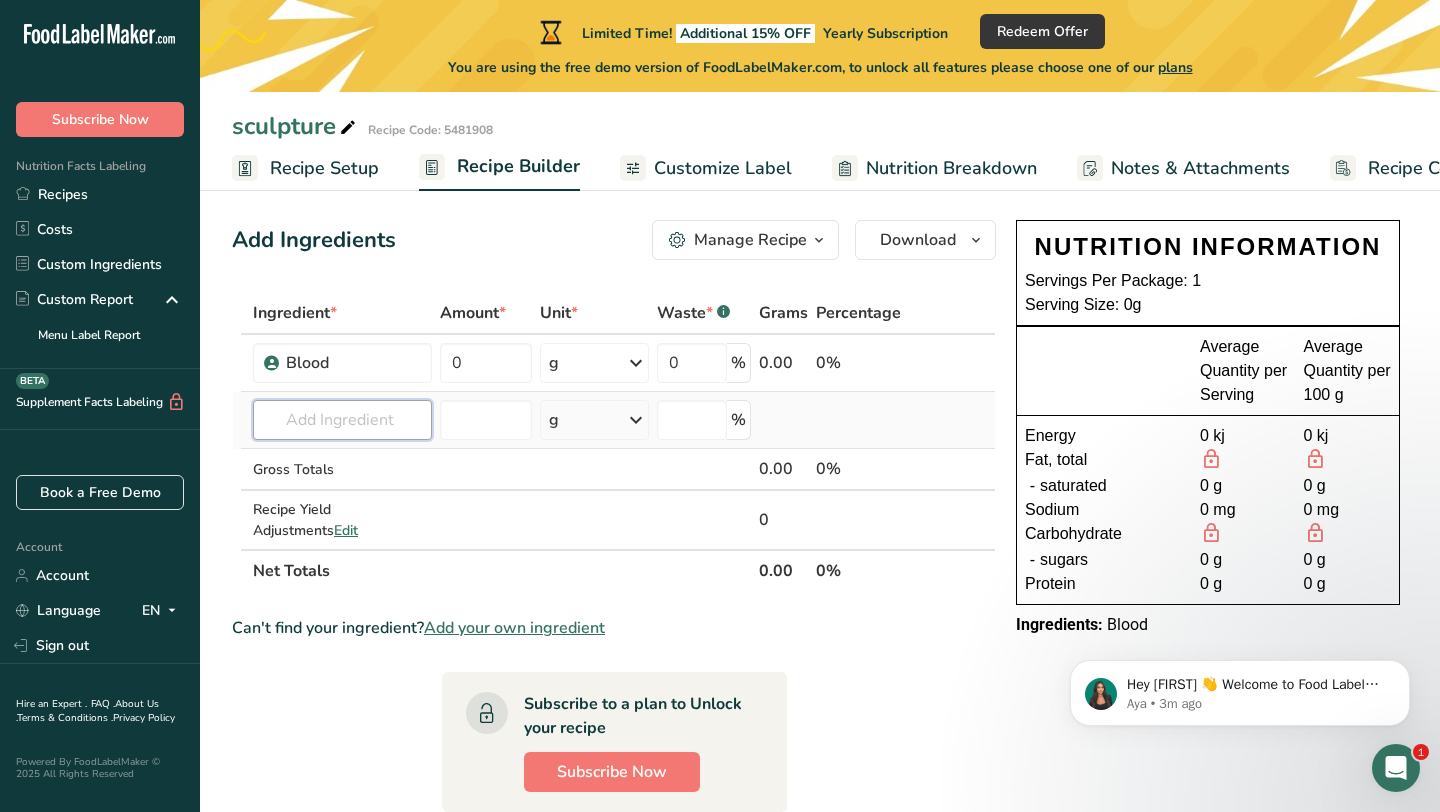 click at bounding box center (342, 420) 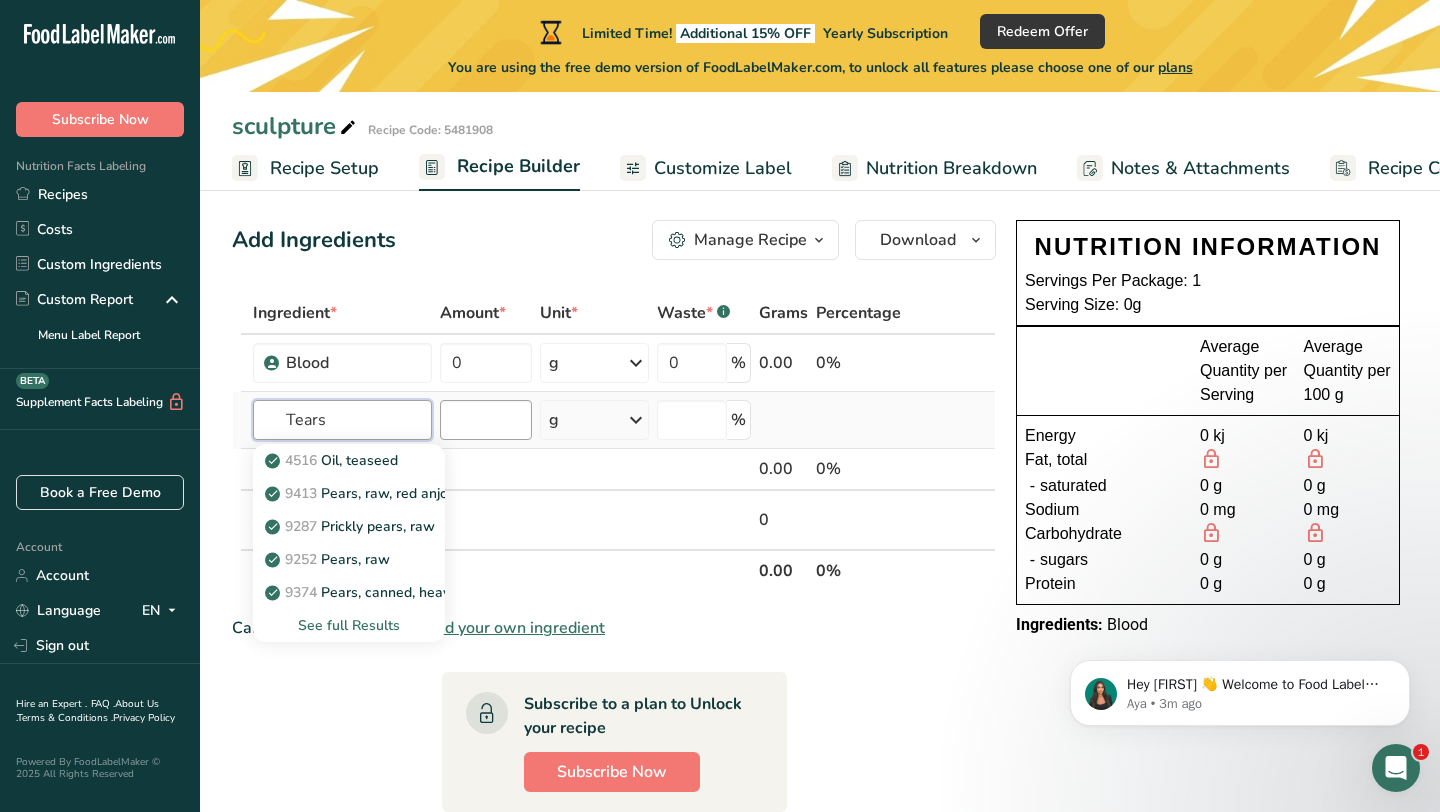 type on "Tears" 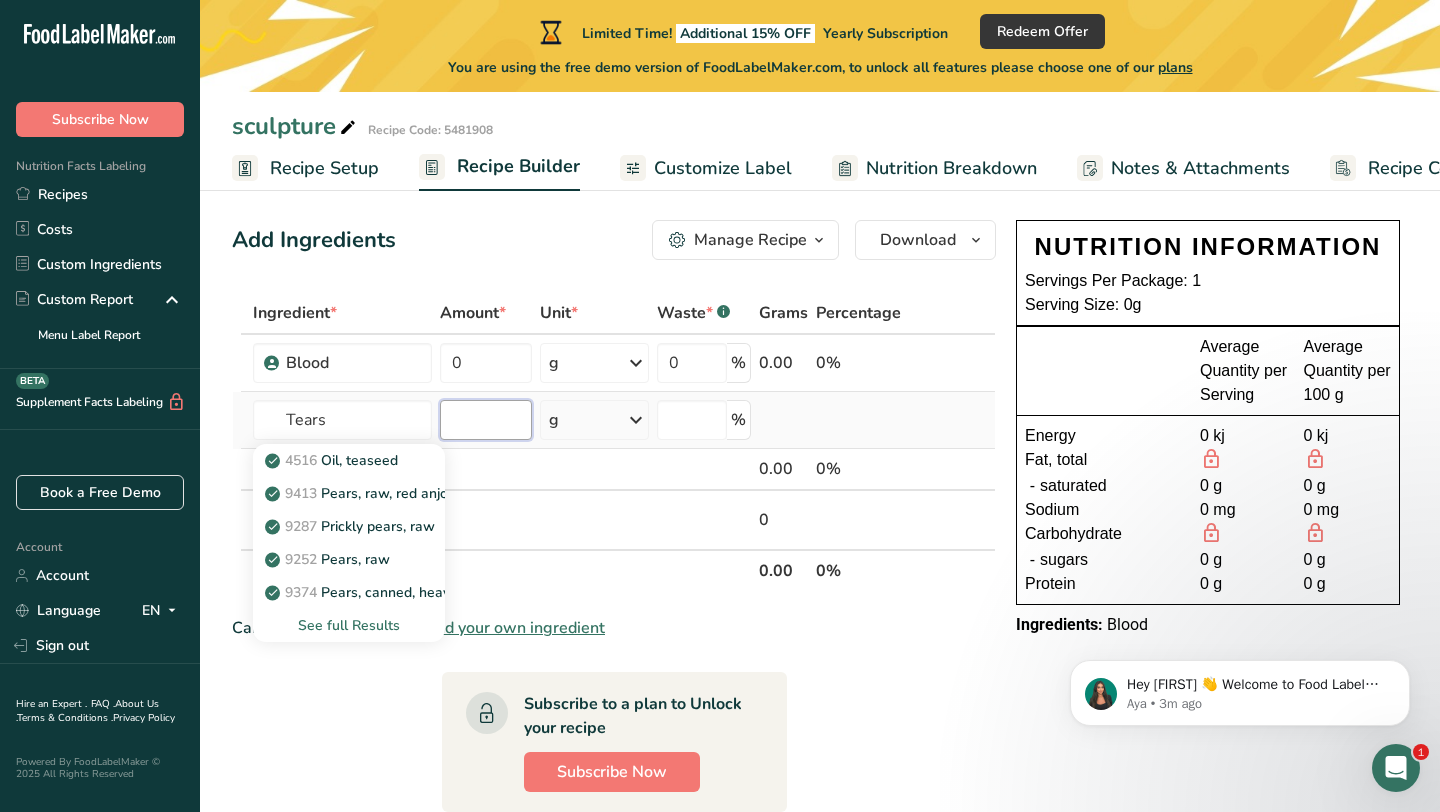 type 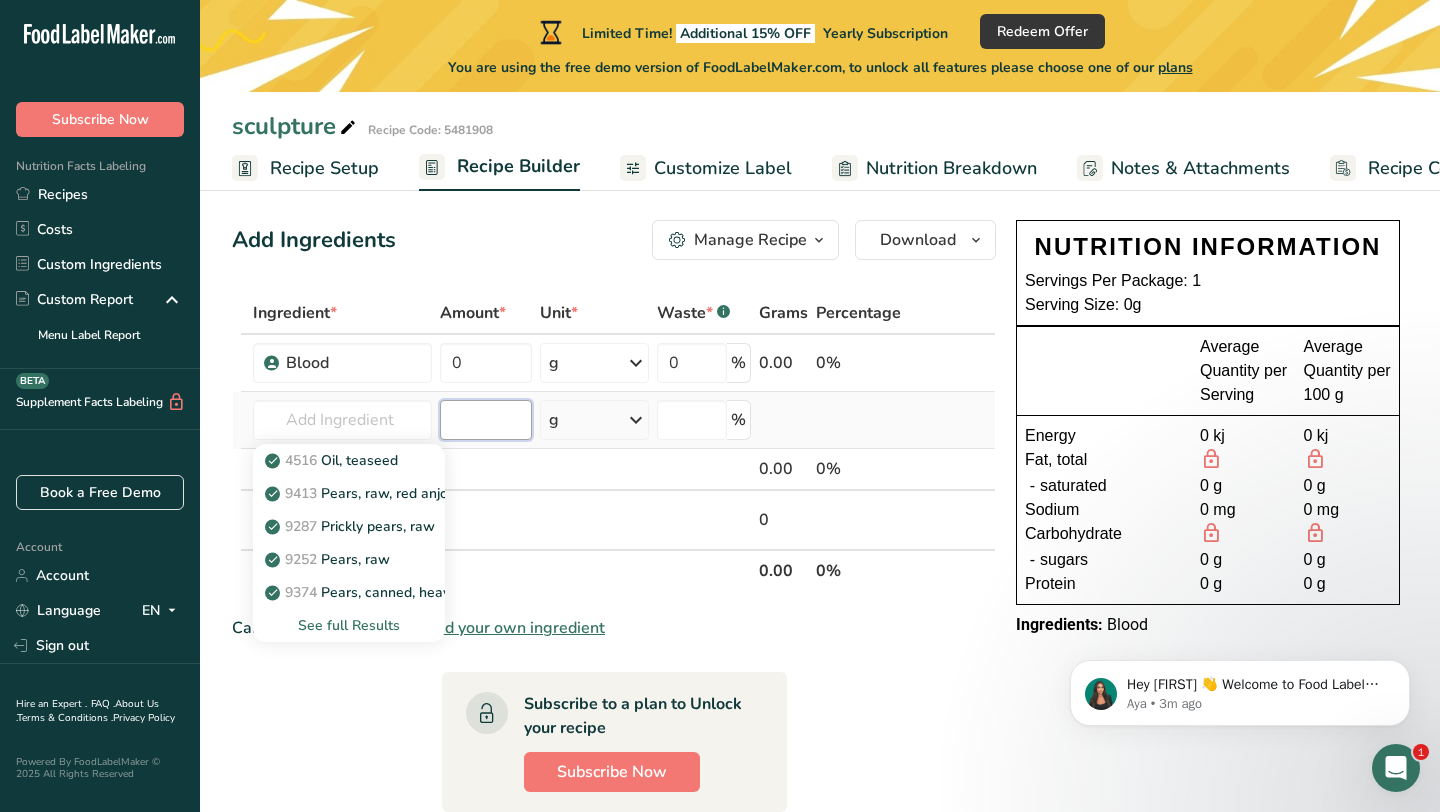 click at bounding box center (486, 420) 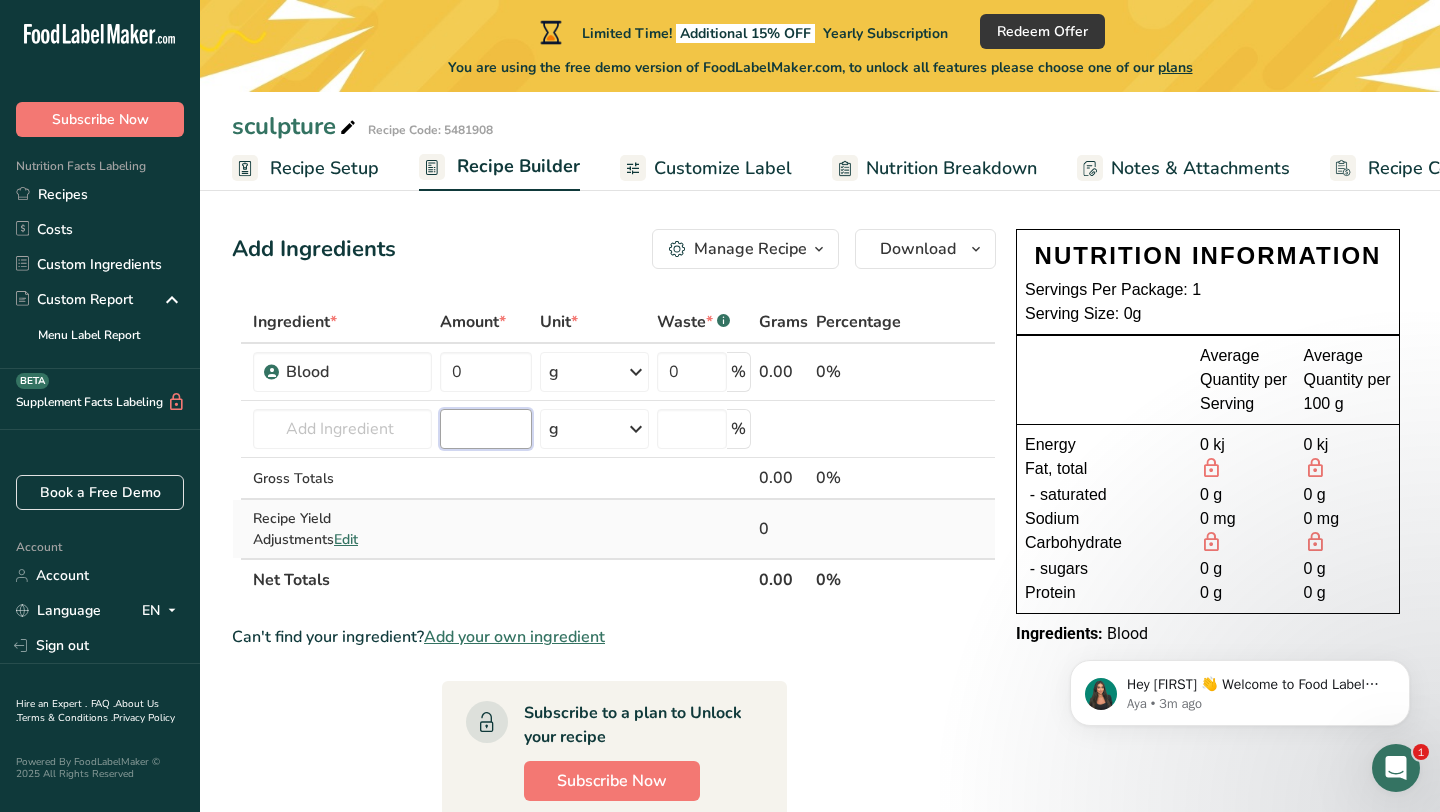 scroll, scrollTop: 0, scrollLeft: 0, axis: both 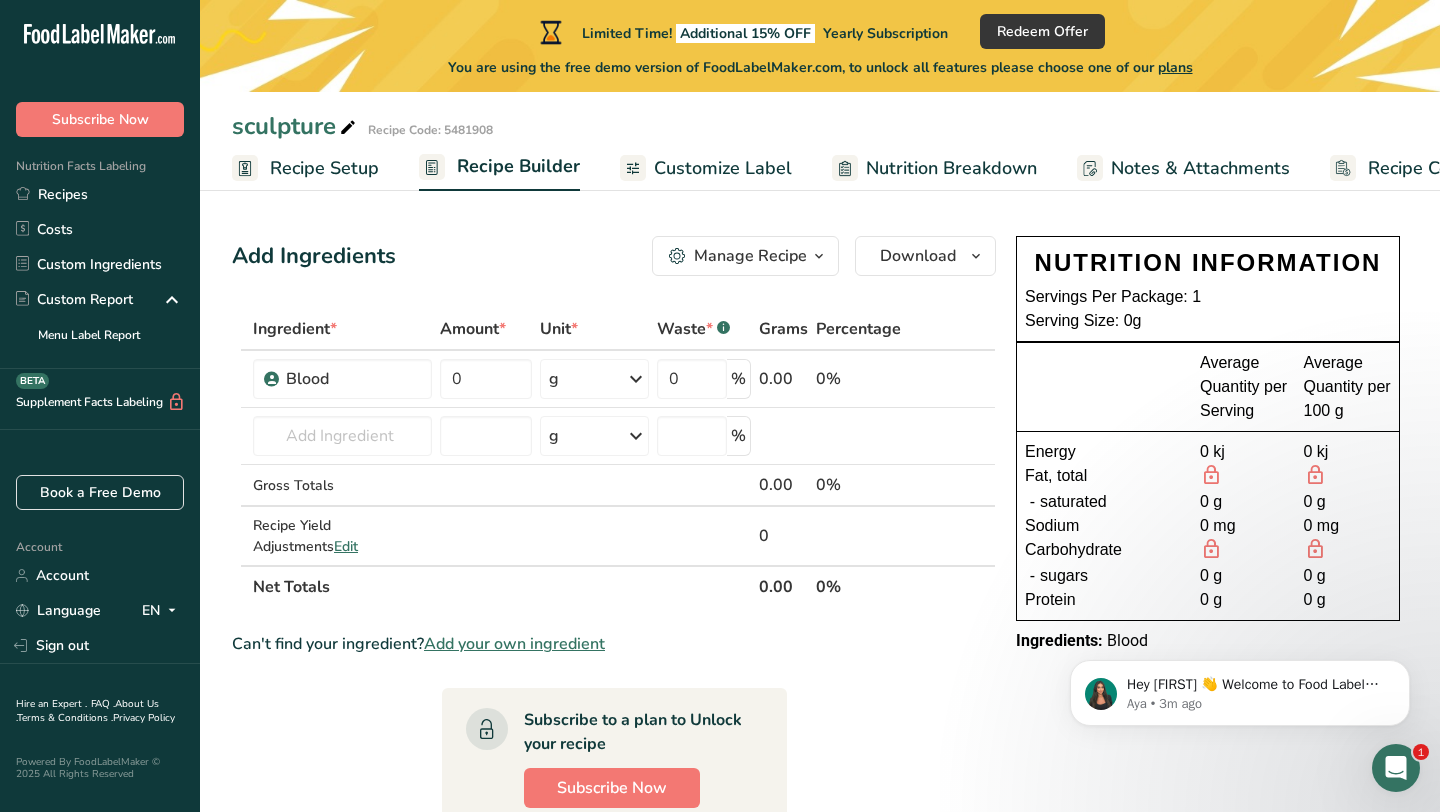 click on "Nutrition Breakdown" at bounding box center [951, 168] 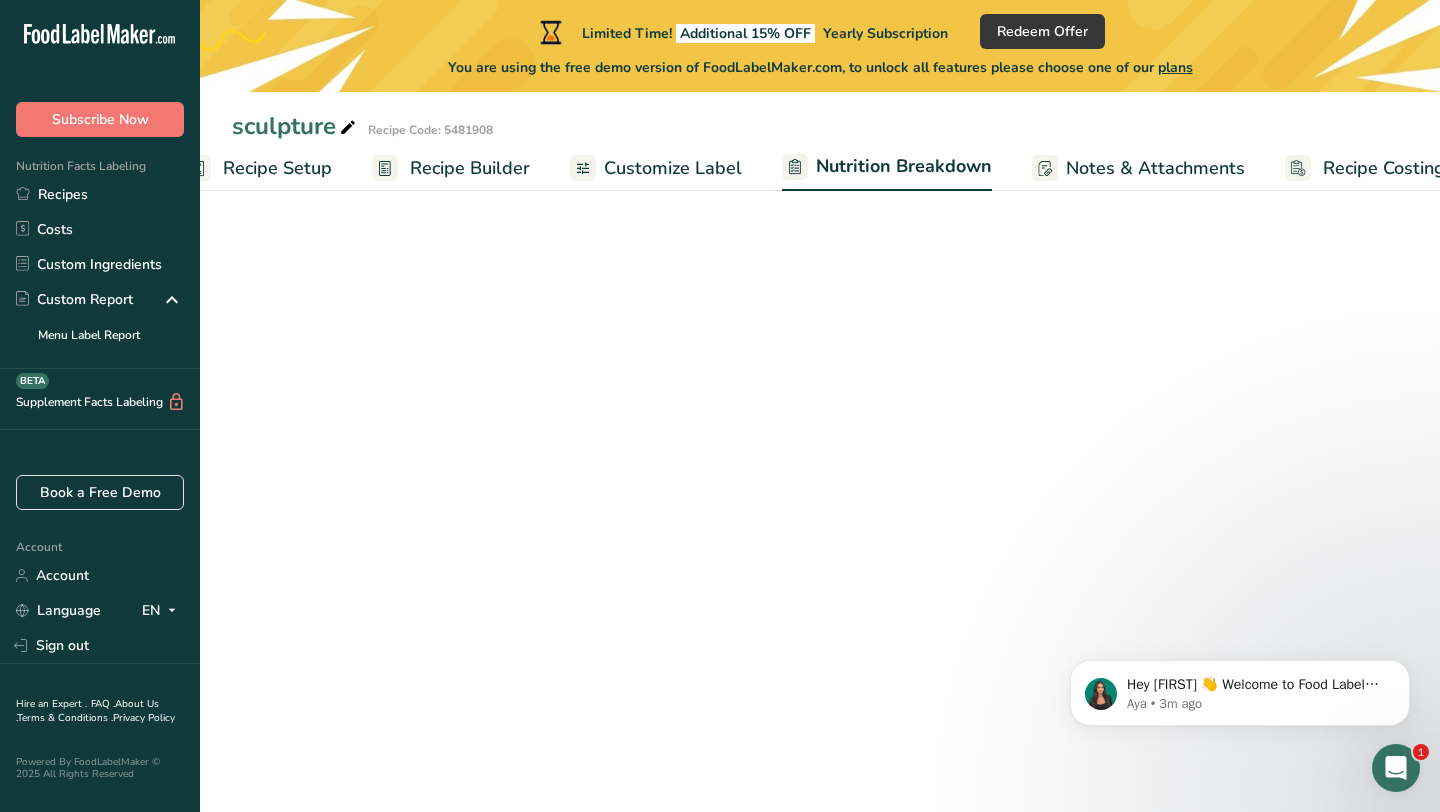 select on "Calories" 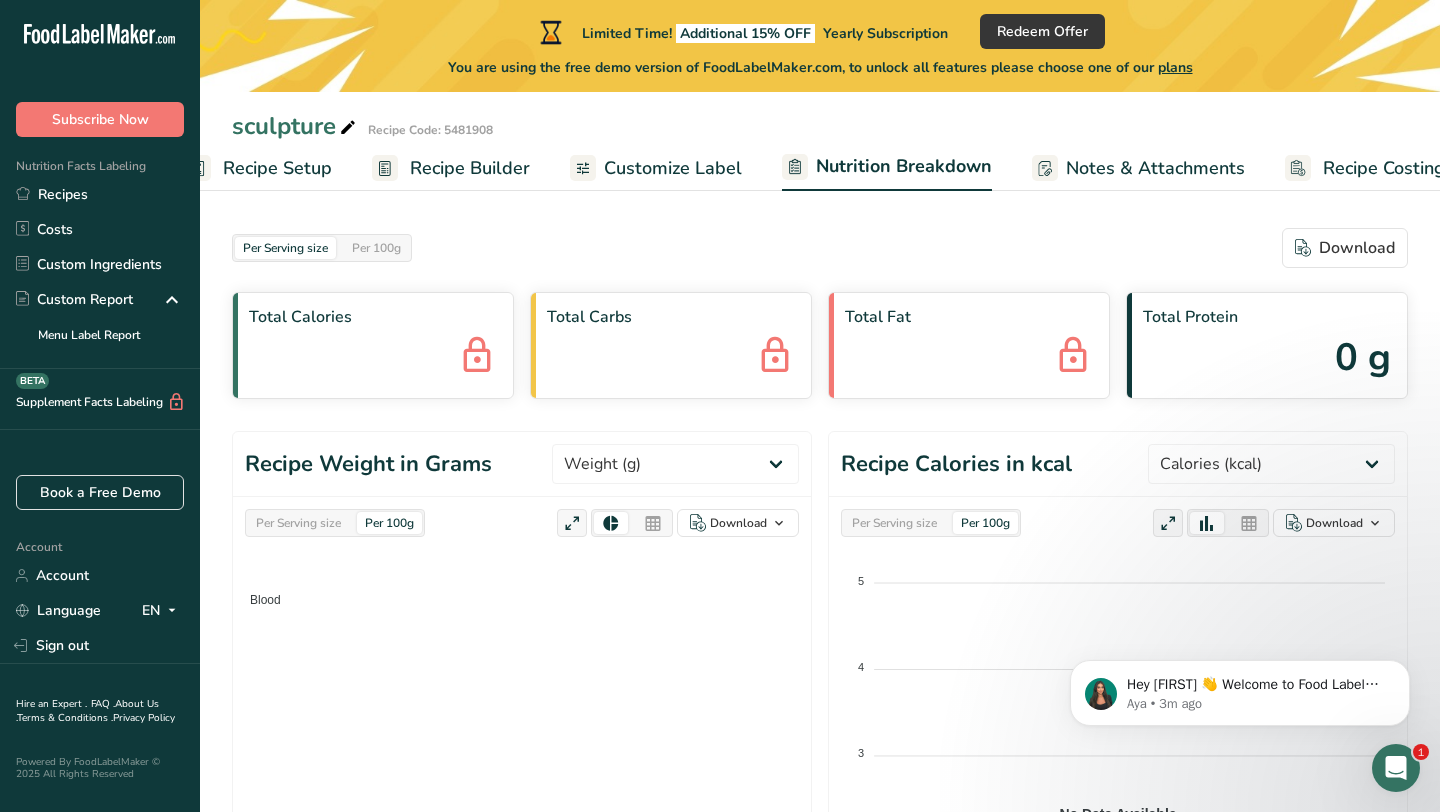 scroll, scrollTop: 0, scrollLeft: 83, axis: horizontal 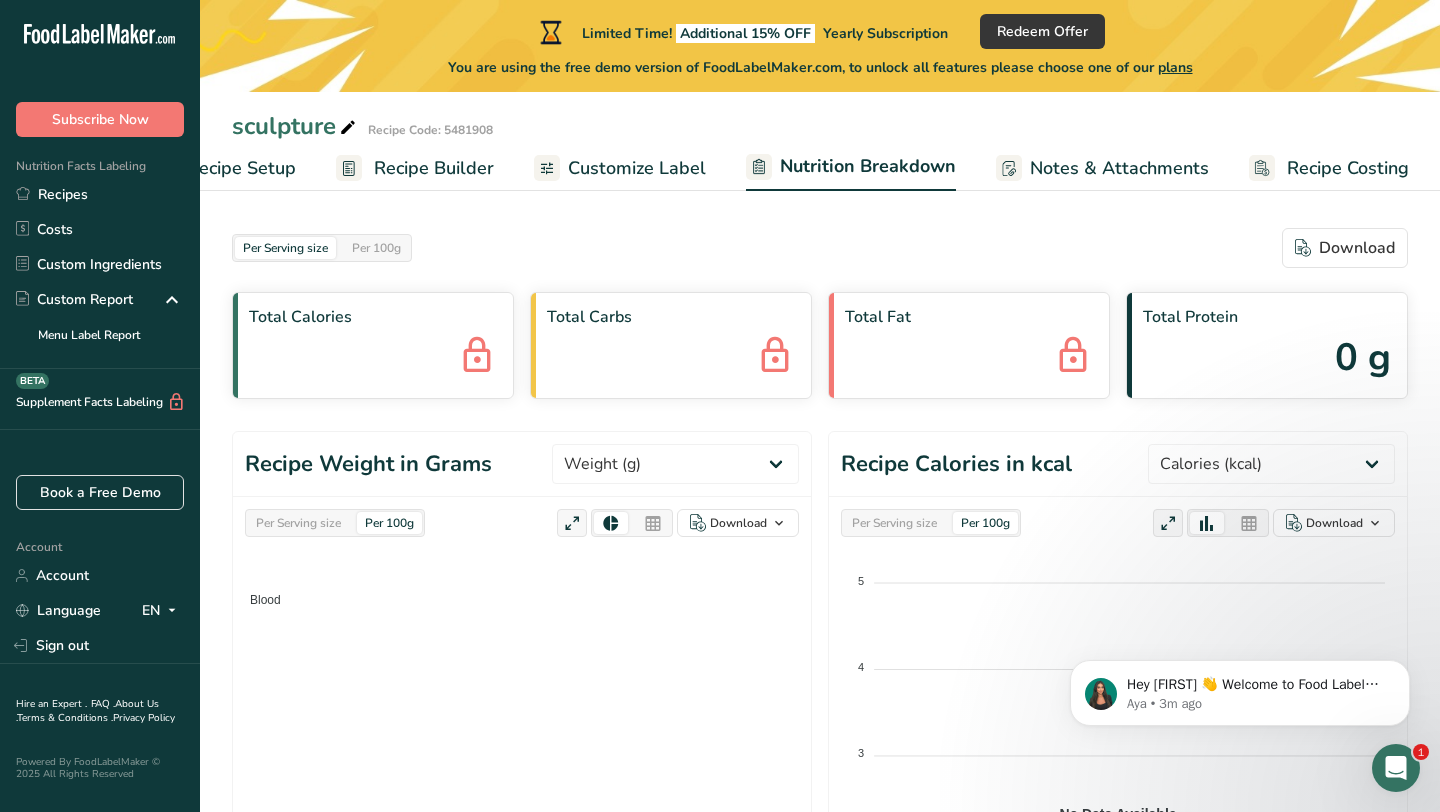 click on "Customize Label" at bounding box center [637, 168] 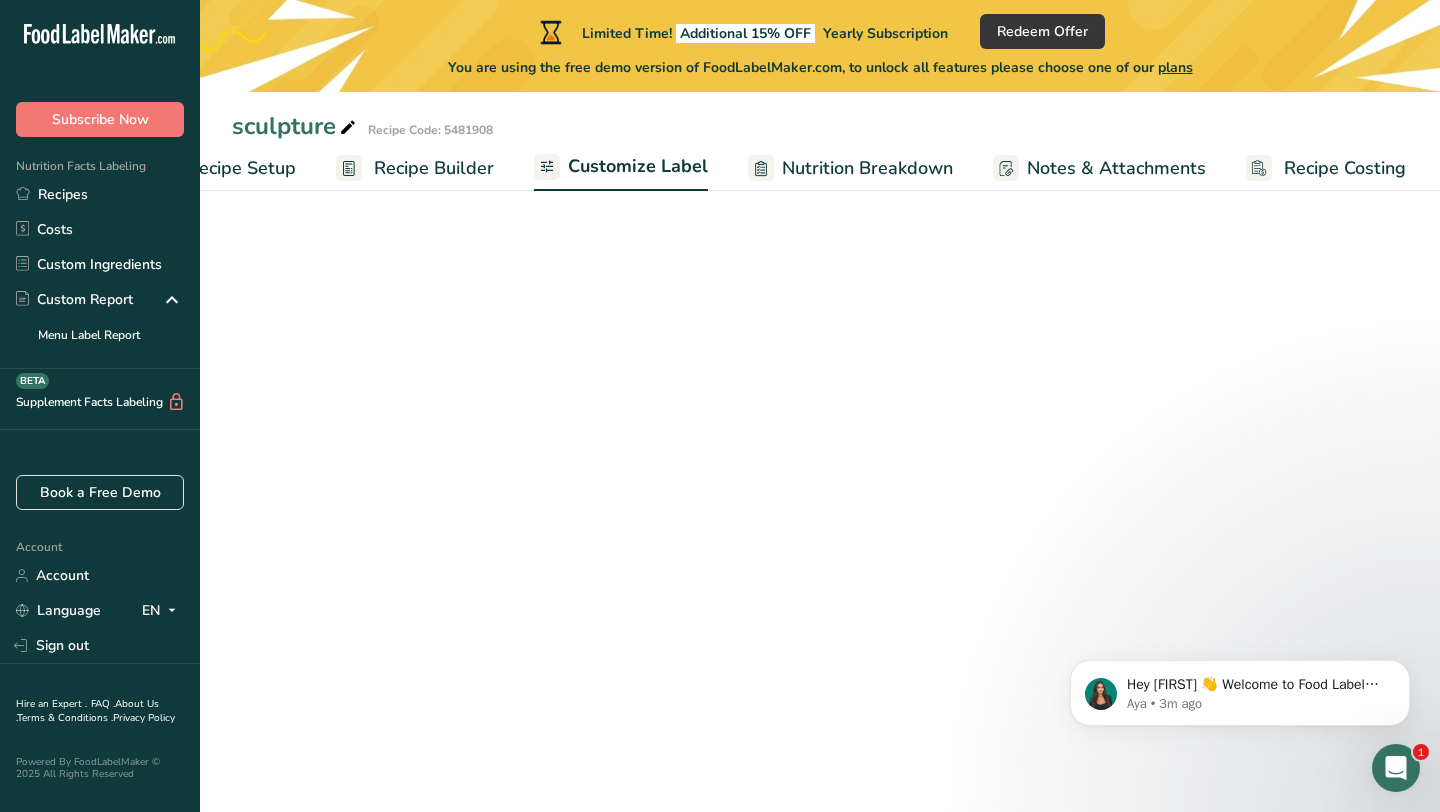 scroll, scrollTop: 0, scrollLeft: 81, axis: horizontal 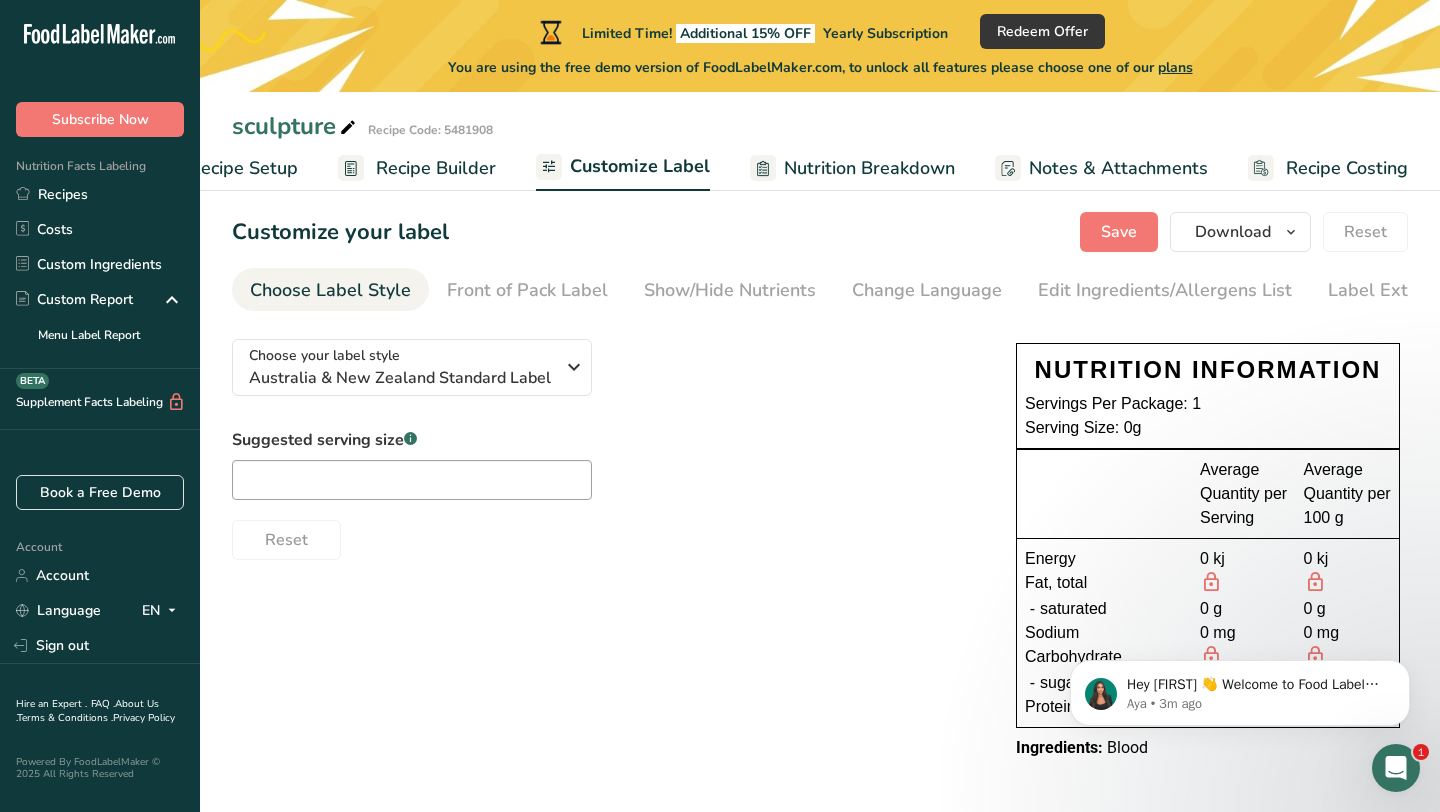 click on "Recipe Builder" at bounding box center (436, 168) 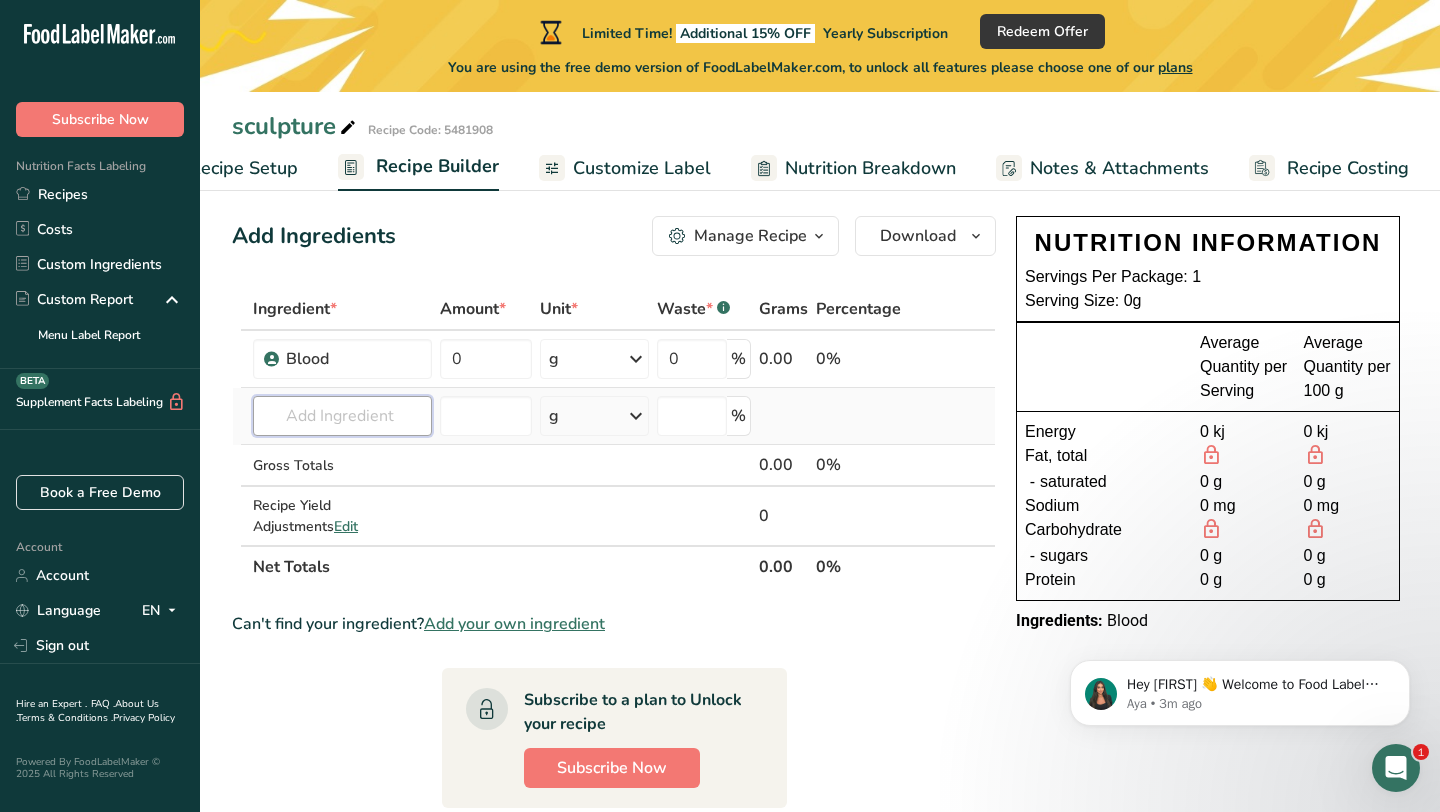 click at bounding box center (342, 416) 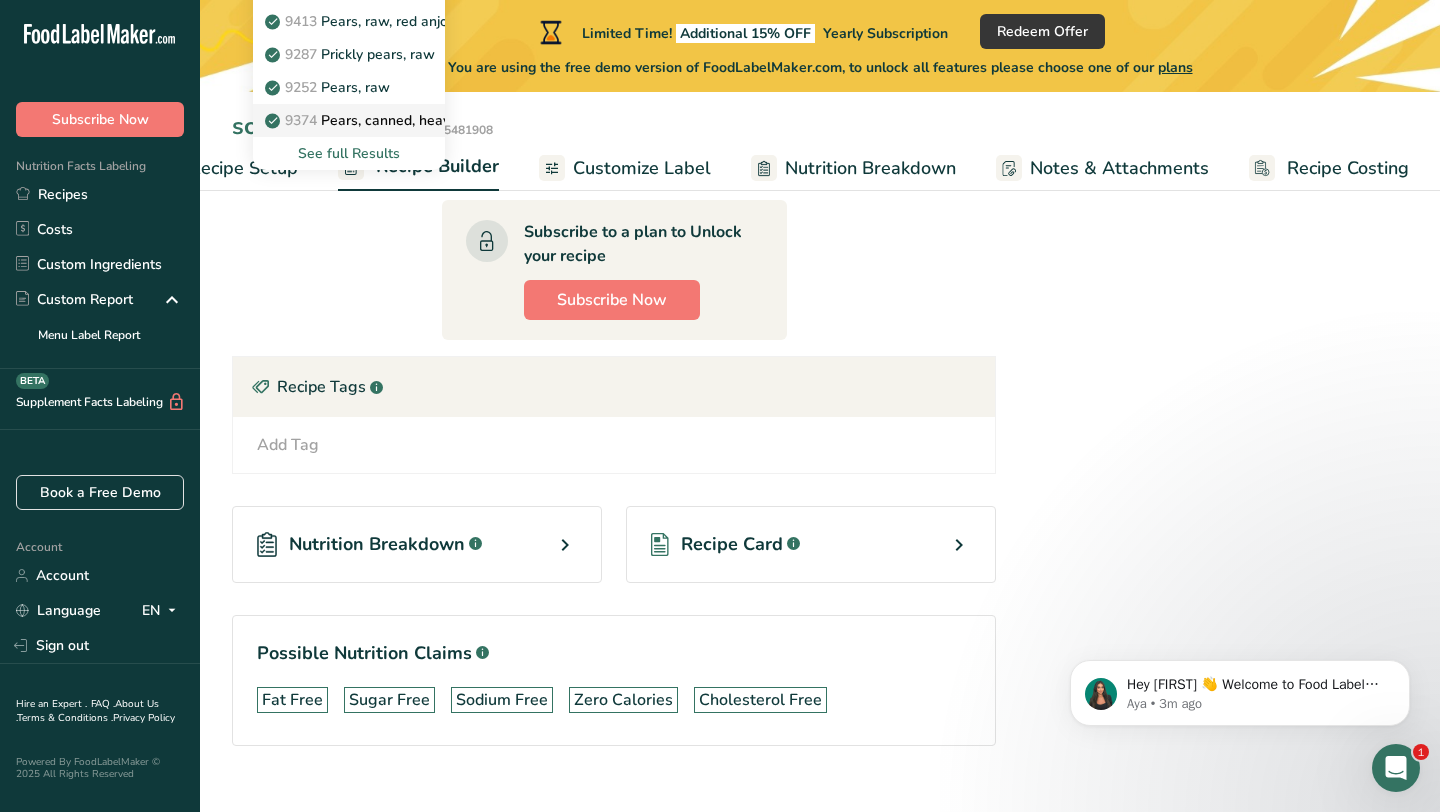 scroll, scrollTop: 0, scrollLeft: 0, axis: both 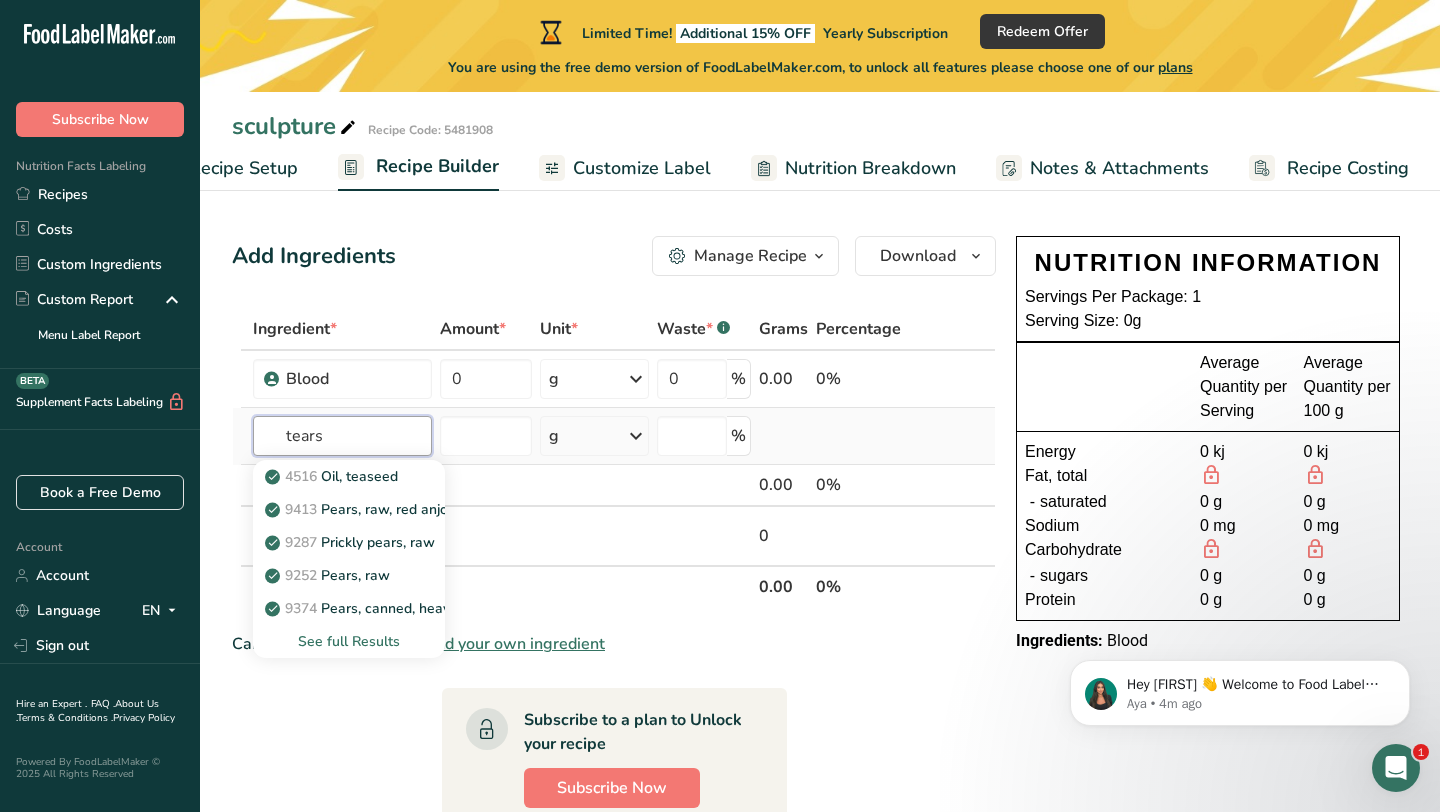 click on "tears" at bounding box center [342, 436] 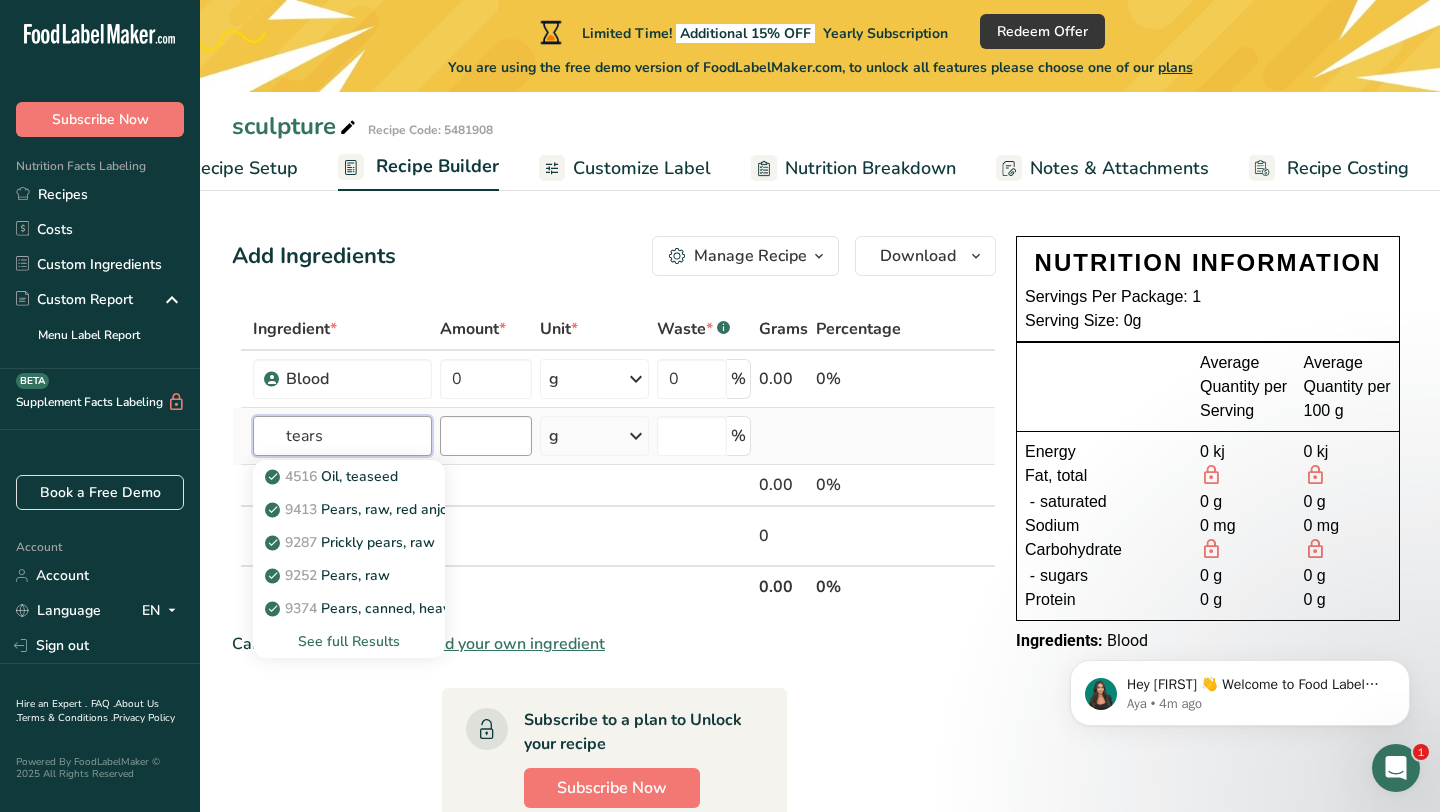 type on "tears" 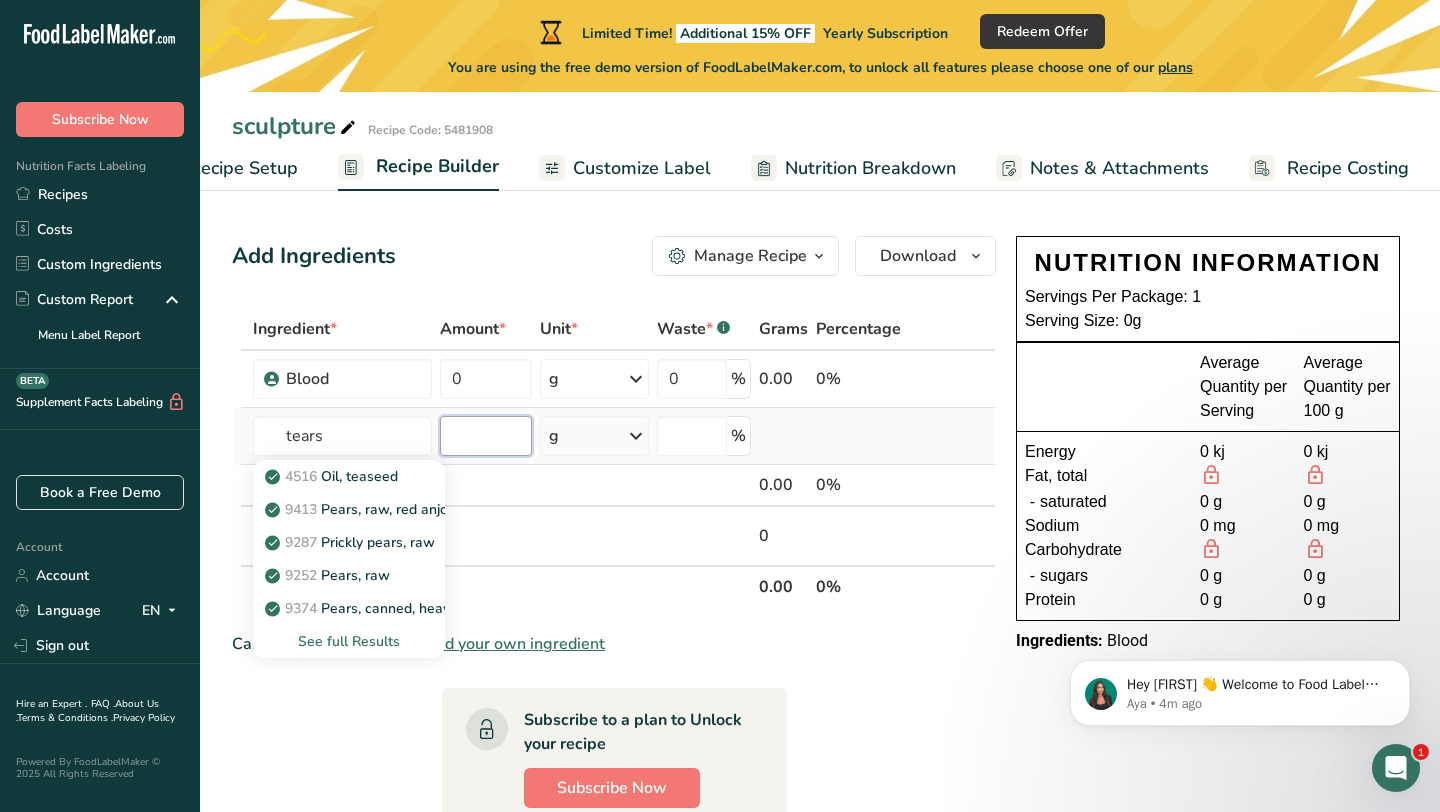 type 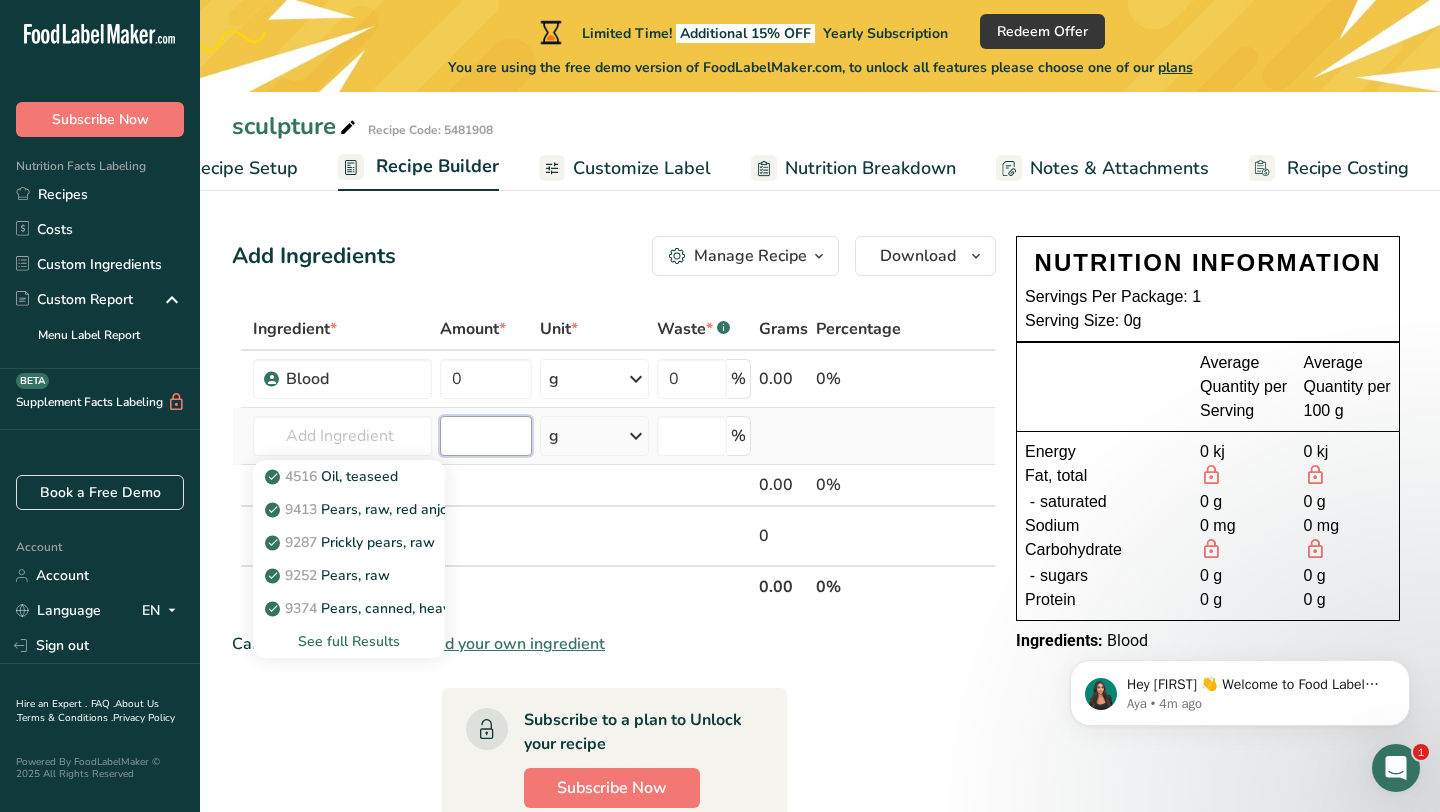 click at bounding box center [486, 436] 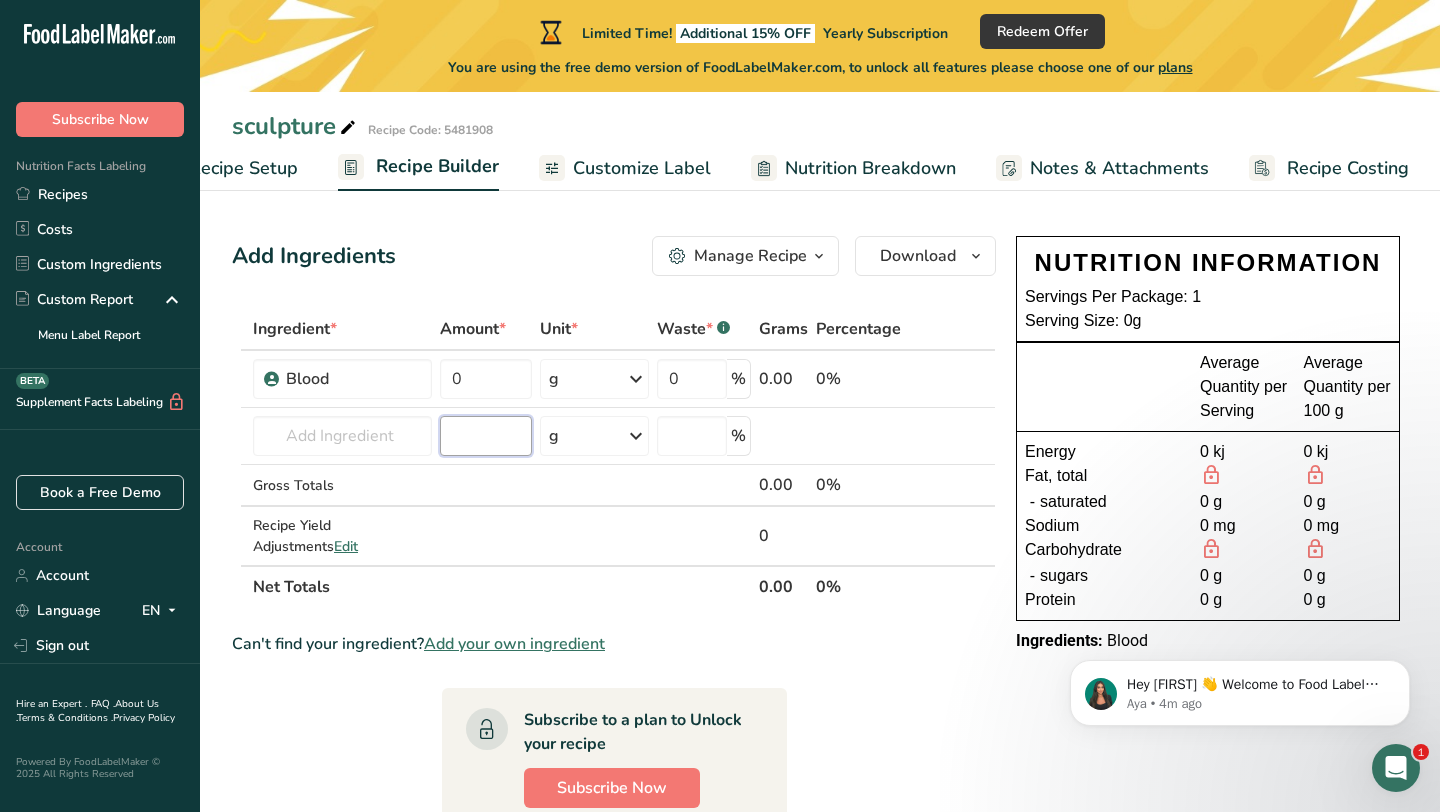 scroll, scrollTop: 2, scrollLeft: 0, axis: vertical 